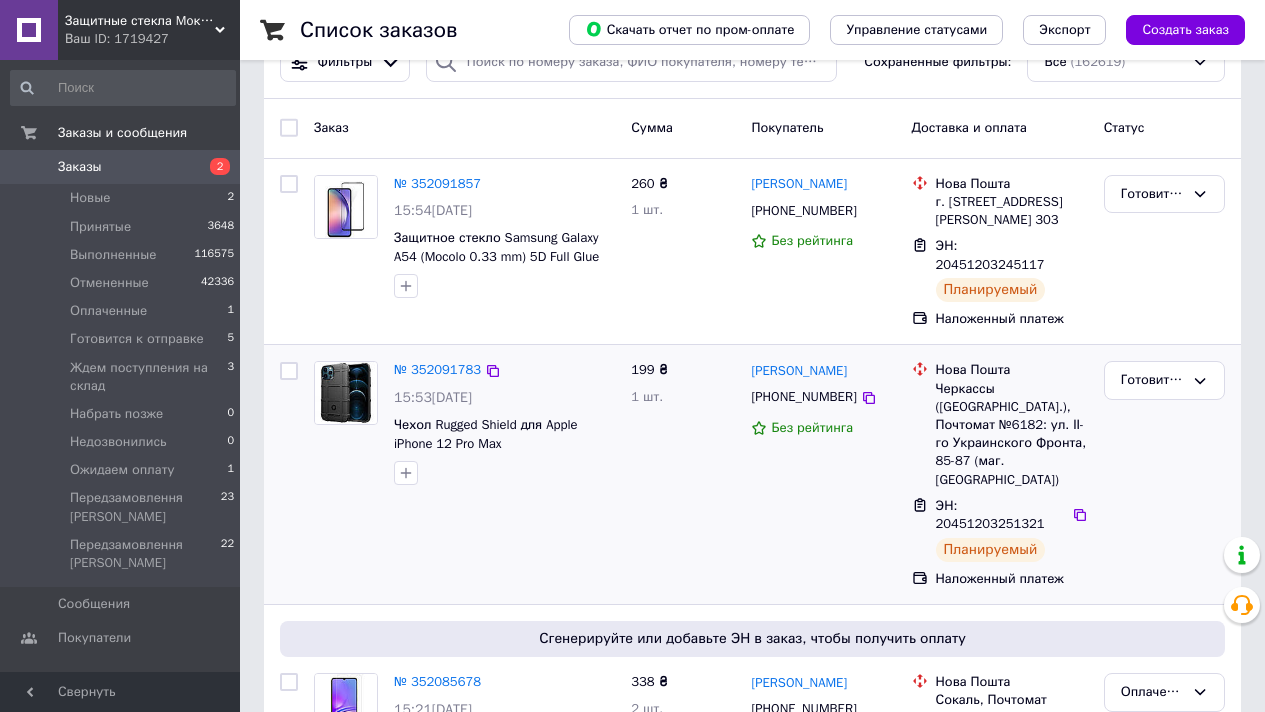 scroll, scrollTop: 159, scrollLeft: 0, axis: vertical 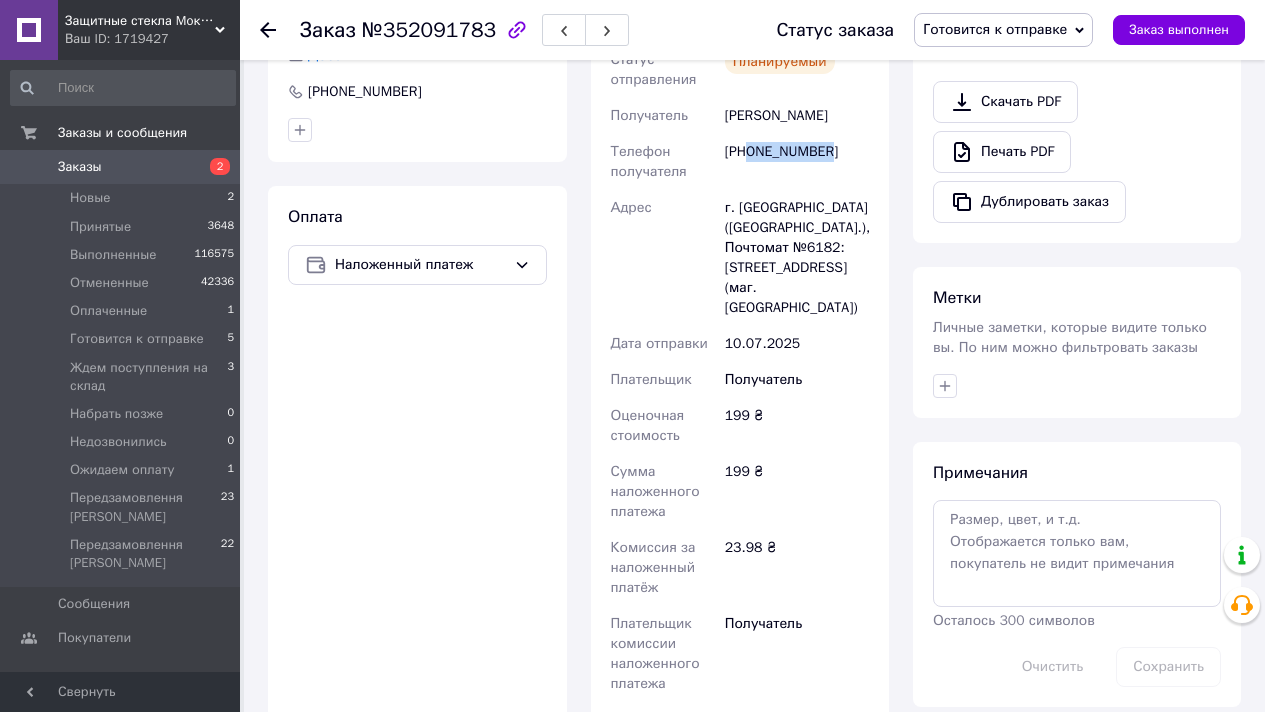 drag, startPoint x: 826, startPoint y: 156, endPoint x: 873, endPoint y: 155, distance: 47.010635 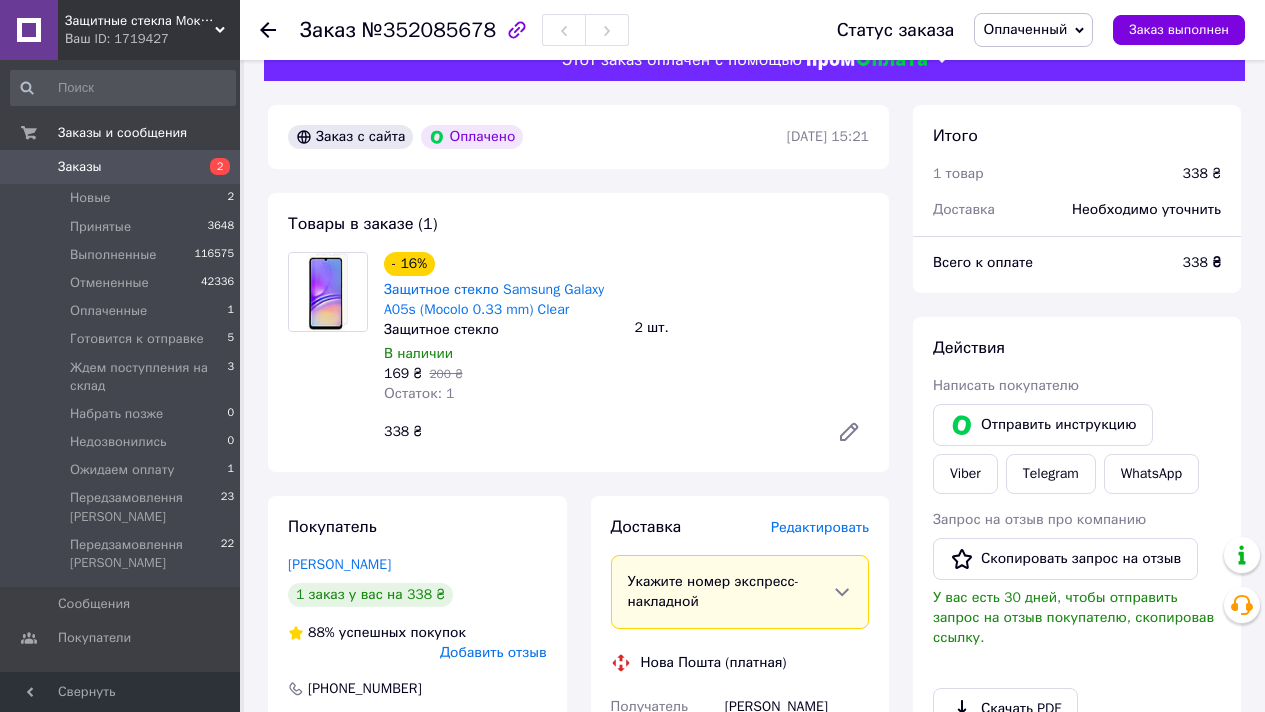 scroll, scrollTop: 225, scrollLeft: 0, axis: vertical 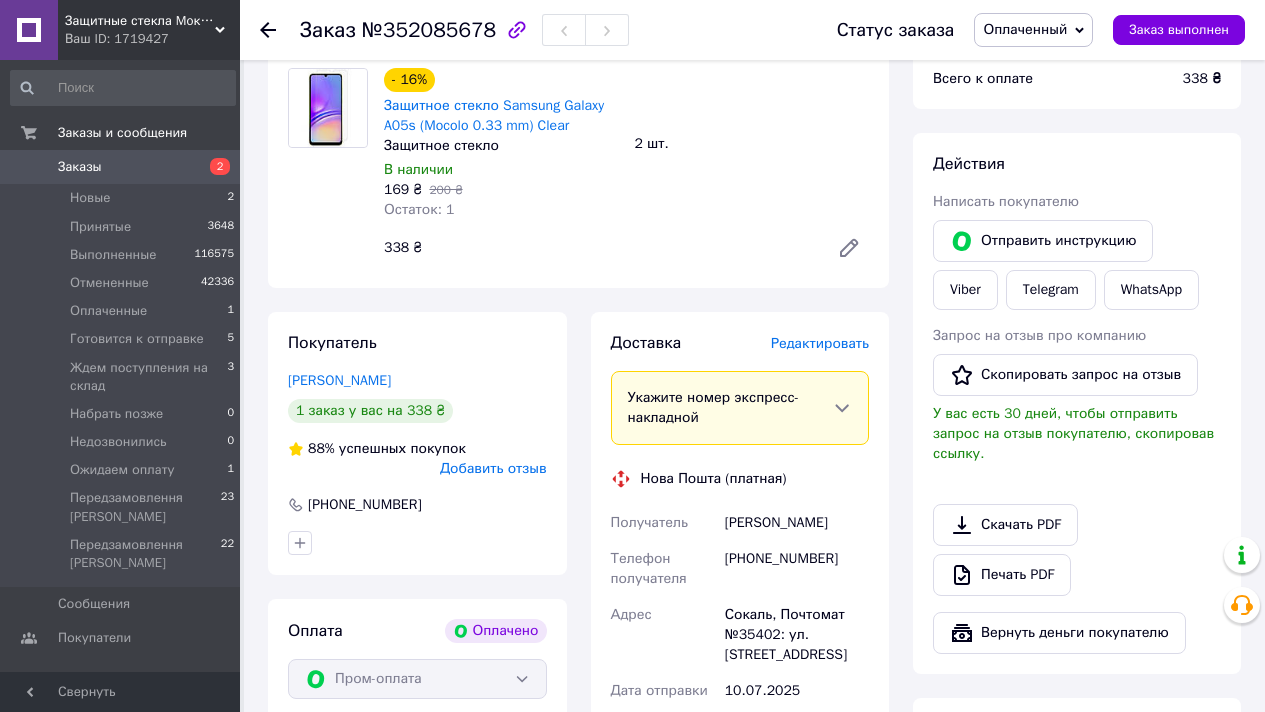click on "Оплаченный" at bounding box center [1025, 29] 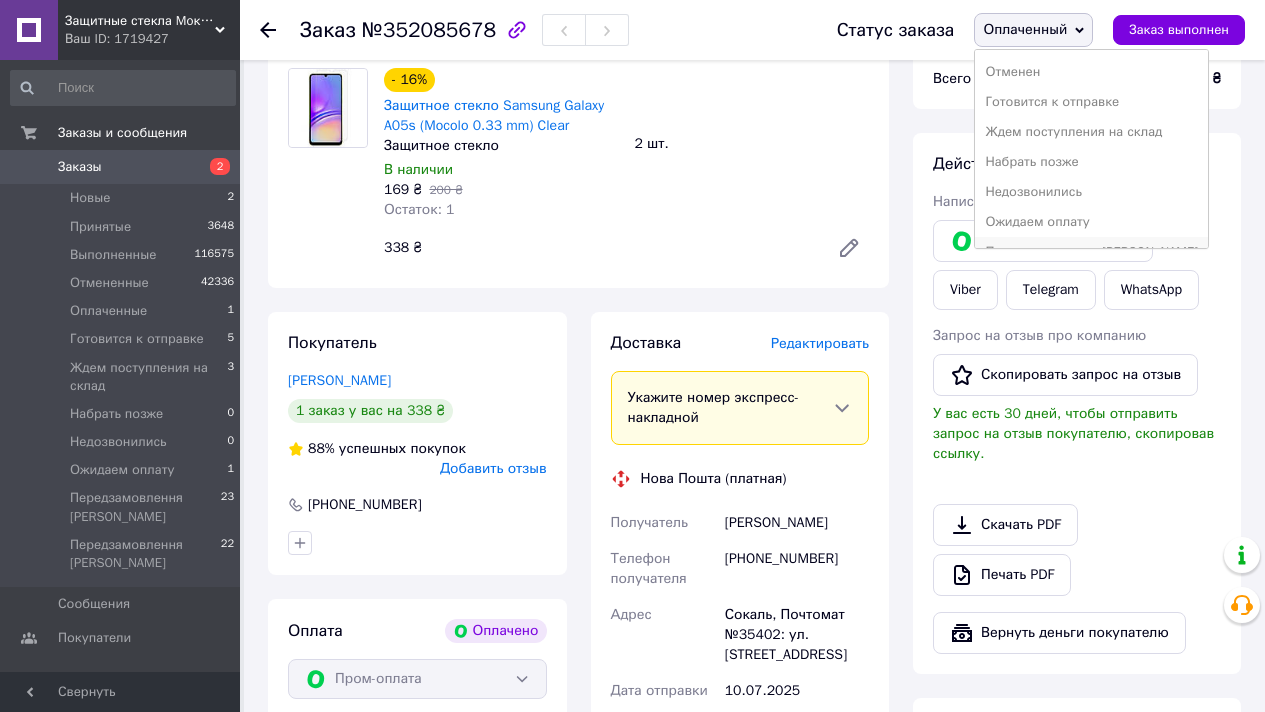 scroll, scrollTop: 112, scrollLeft: 0, axis: vertical 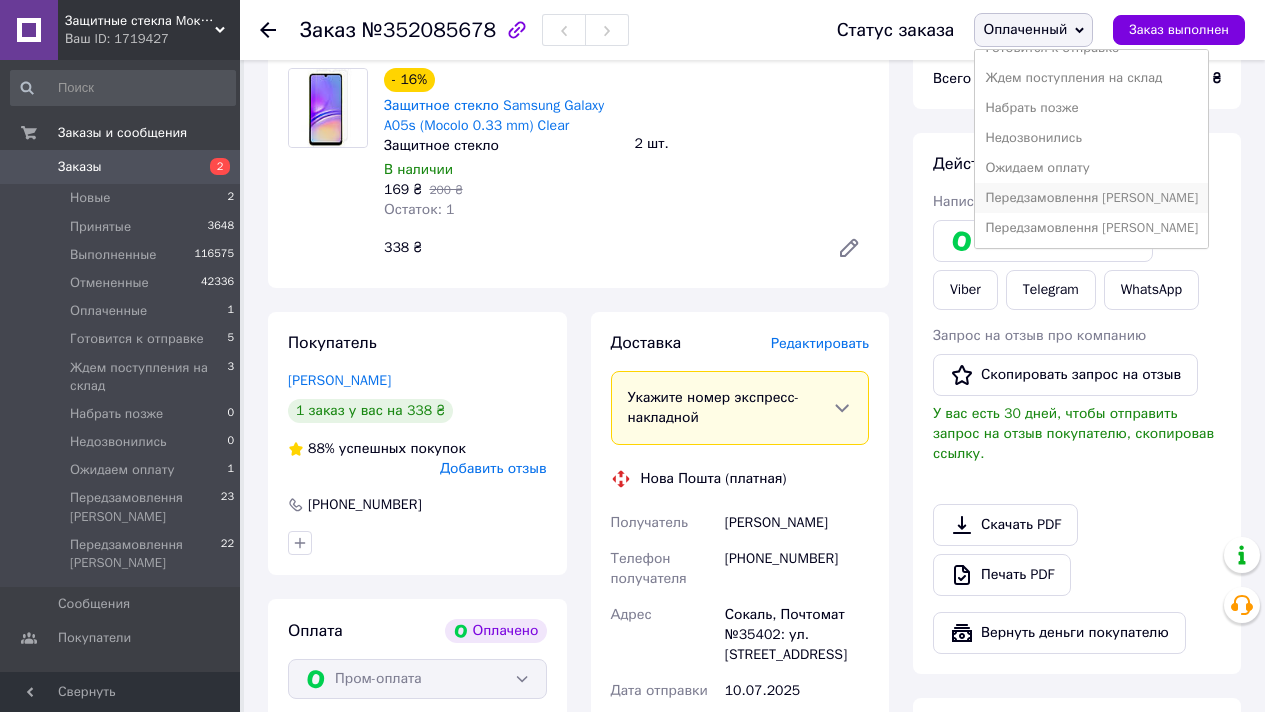 click on "Передзамовлення [PERSON_NAME]" at bounding box center (1091, 198) 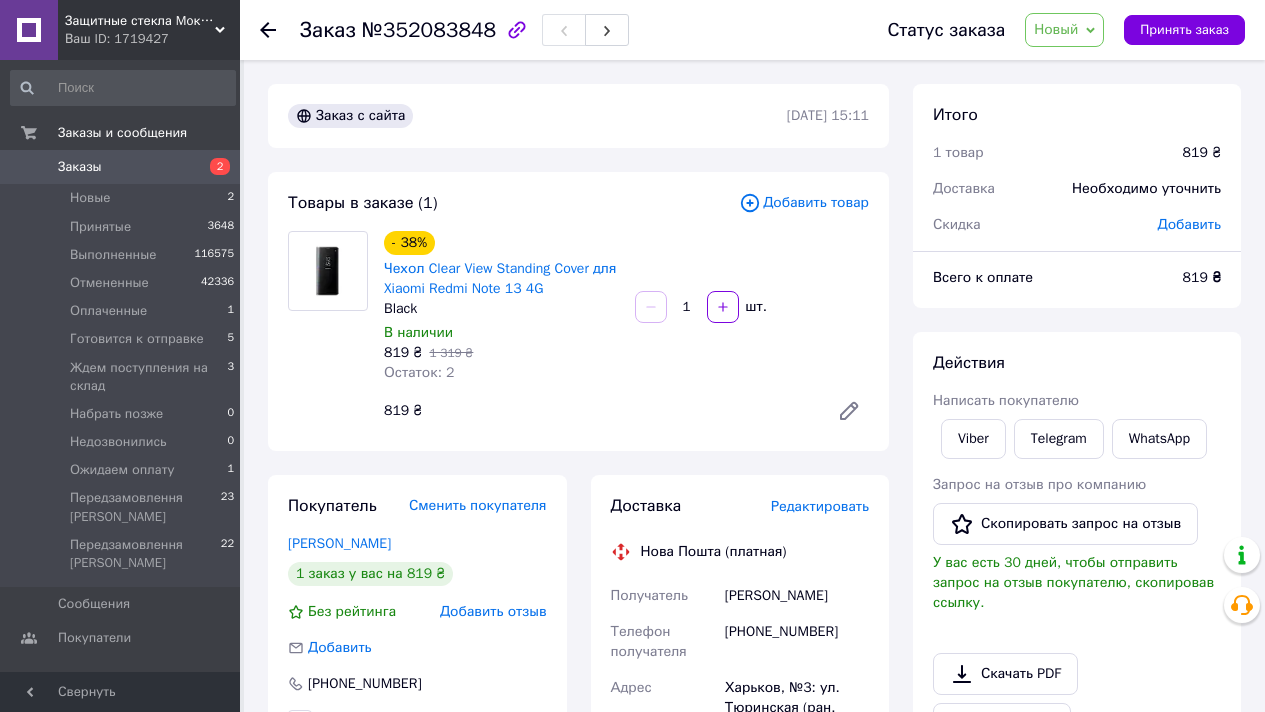 scroll, scrollTop: 0, scrollLeft: 0, axis: both 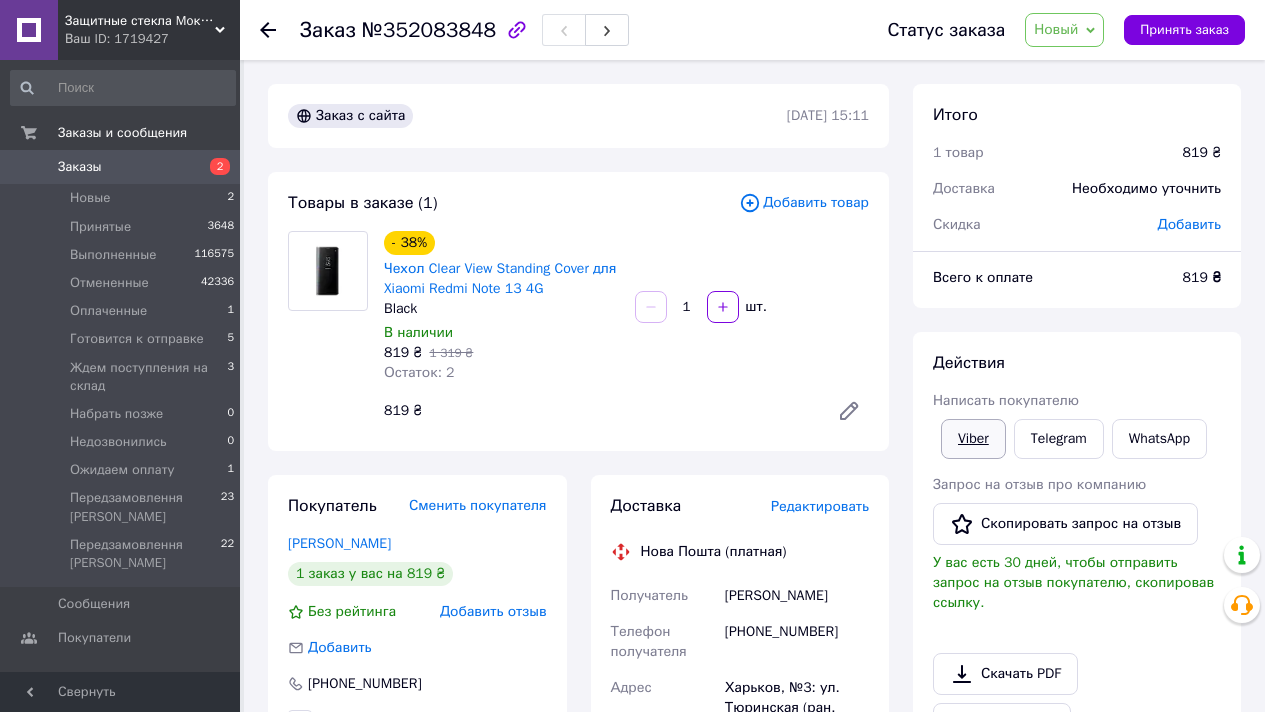 click on "Viber" at bounding box center [973, 439] 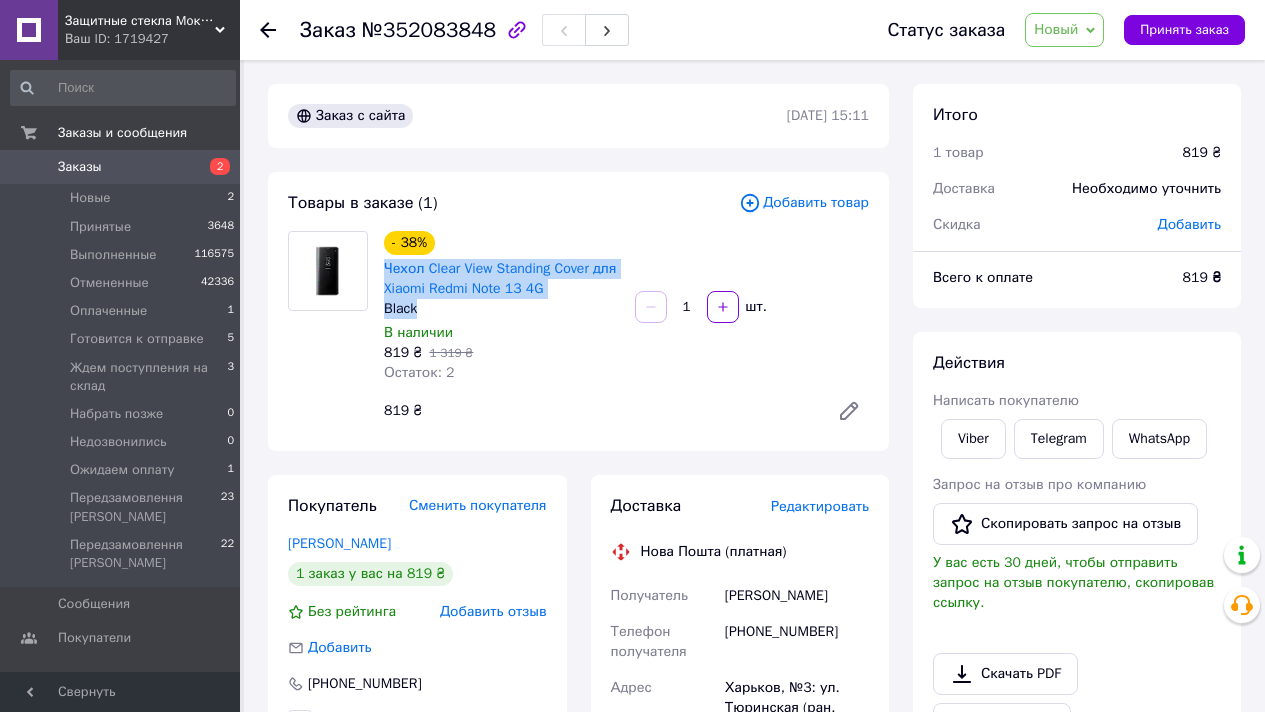 copy on "Чехол Clear View Standing Cover для Xiaomi Redmi Note 13 4G Black" 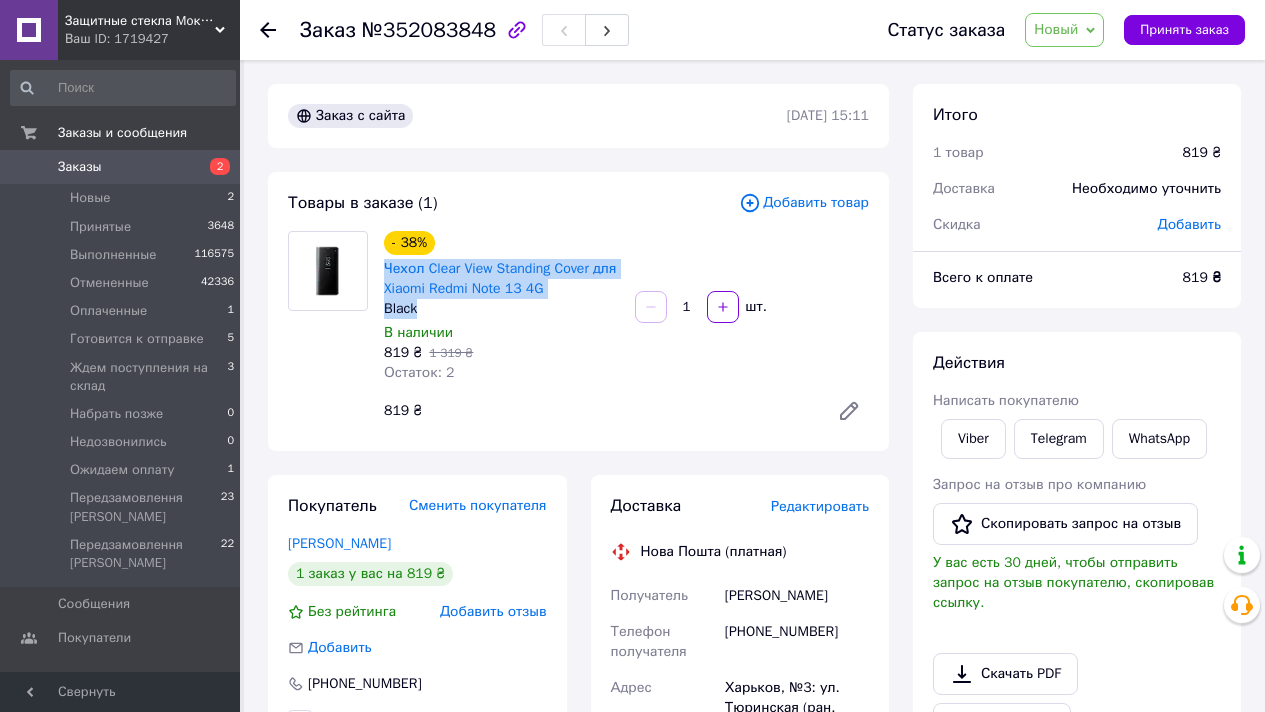 click on "Новый" at bounding box center [1064, 30] 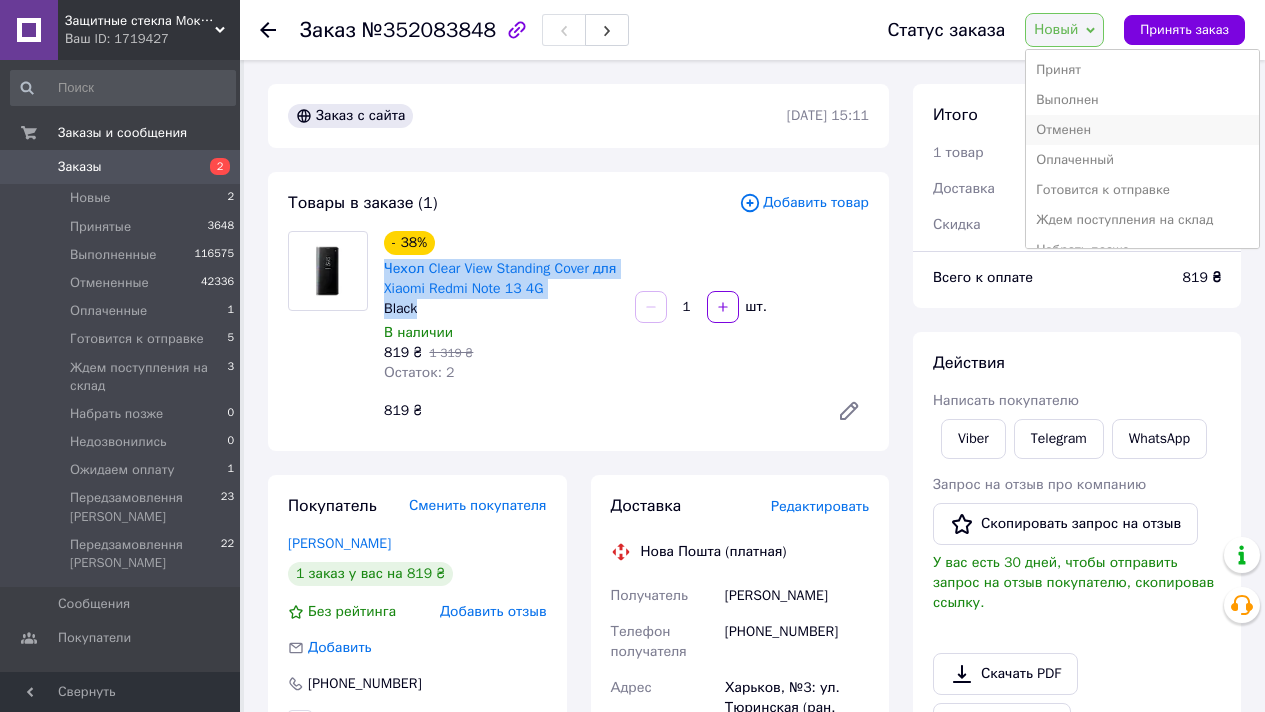 scroll, scrollTop: 142, scrollLeft: 0, axis: vertical 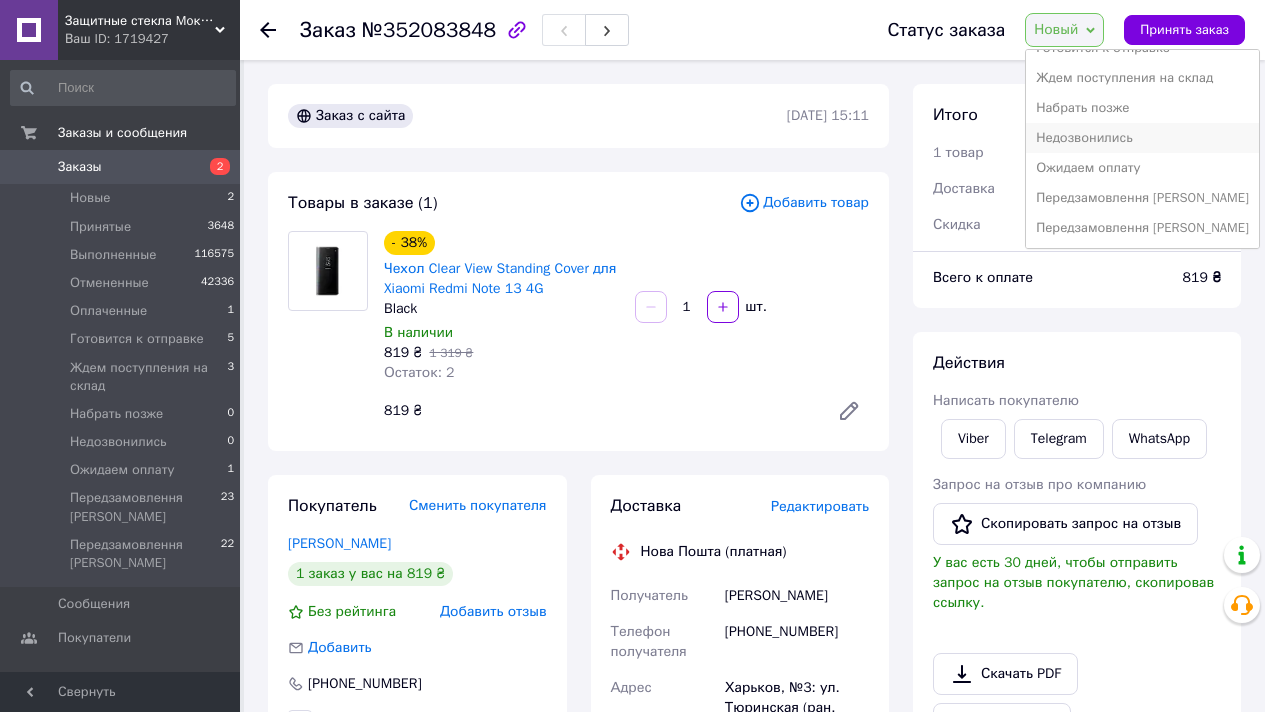 drag, startPoint x: 1098, startPoint y: 132, endPoint x: 808, endPoint y: 57, distance: 299.54132 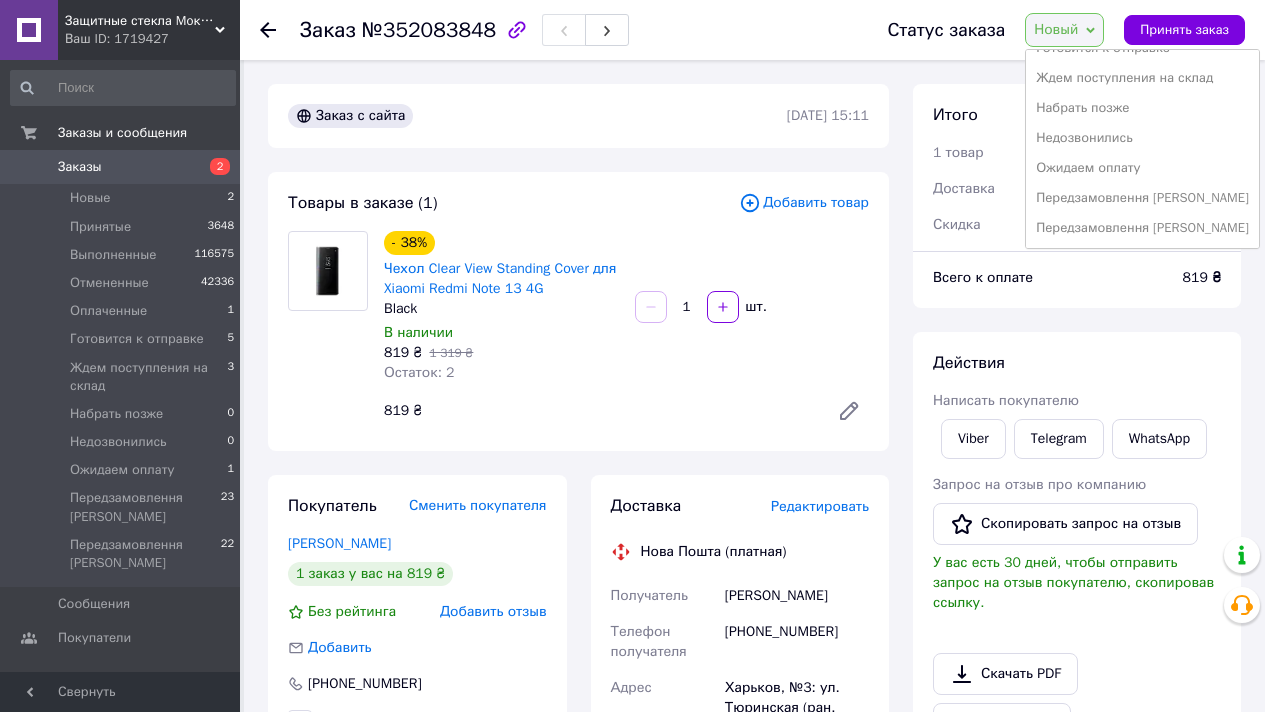 click on "Недозвонились" at bounding box center (1142, 138) 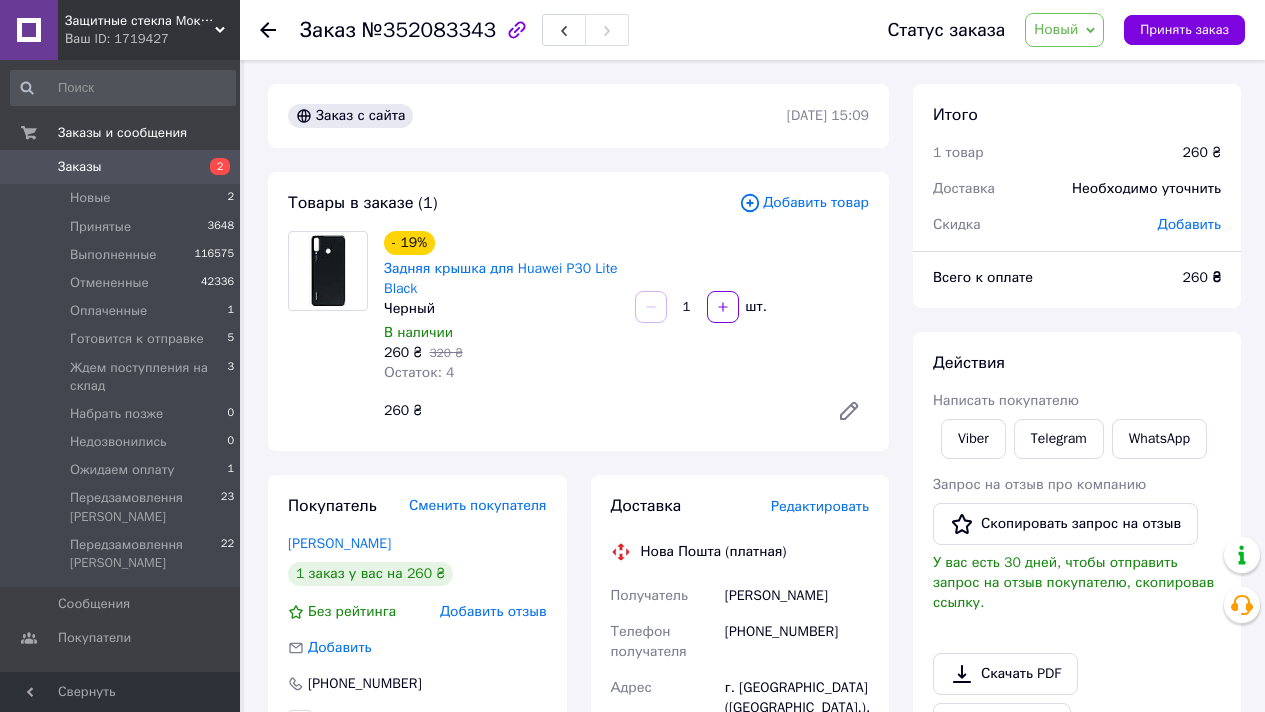 scroll, scrollTop: 0, scrollLeft: 0, axis: both 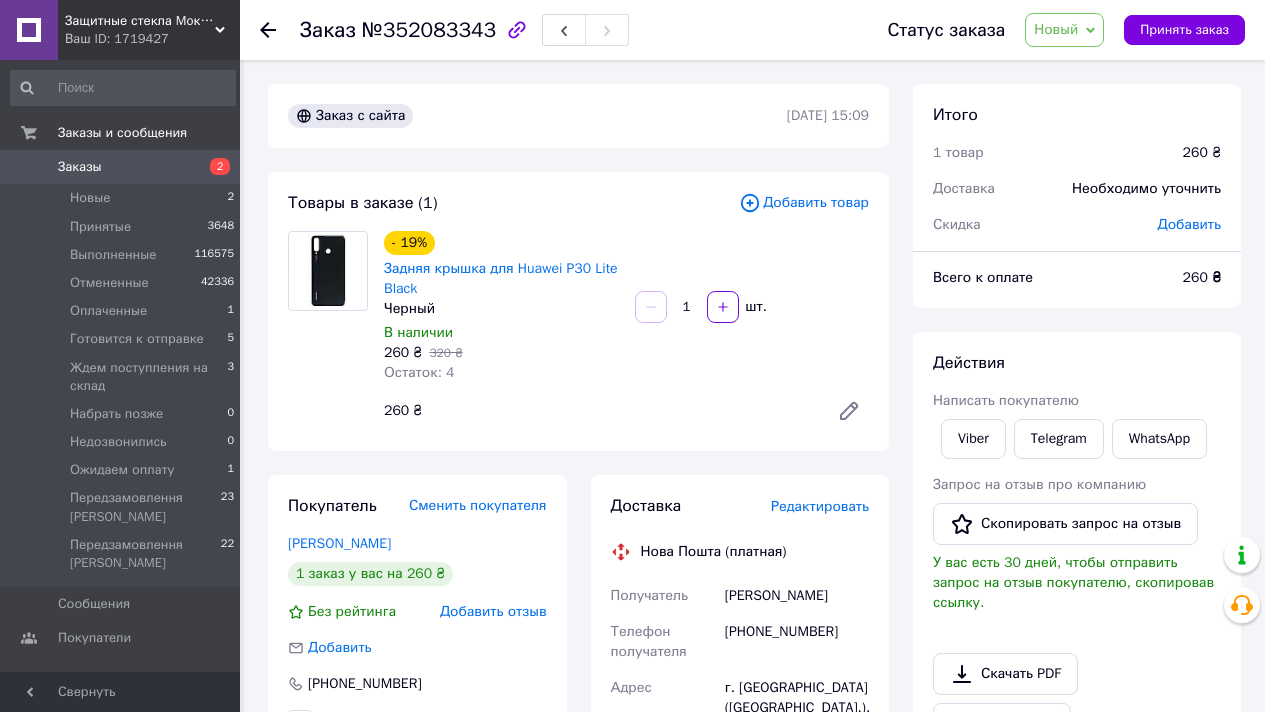 click on "Новый" at bounding box center (1064, 30) 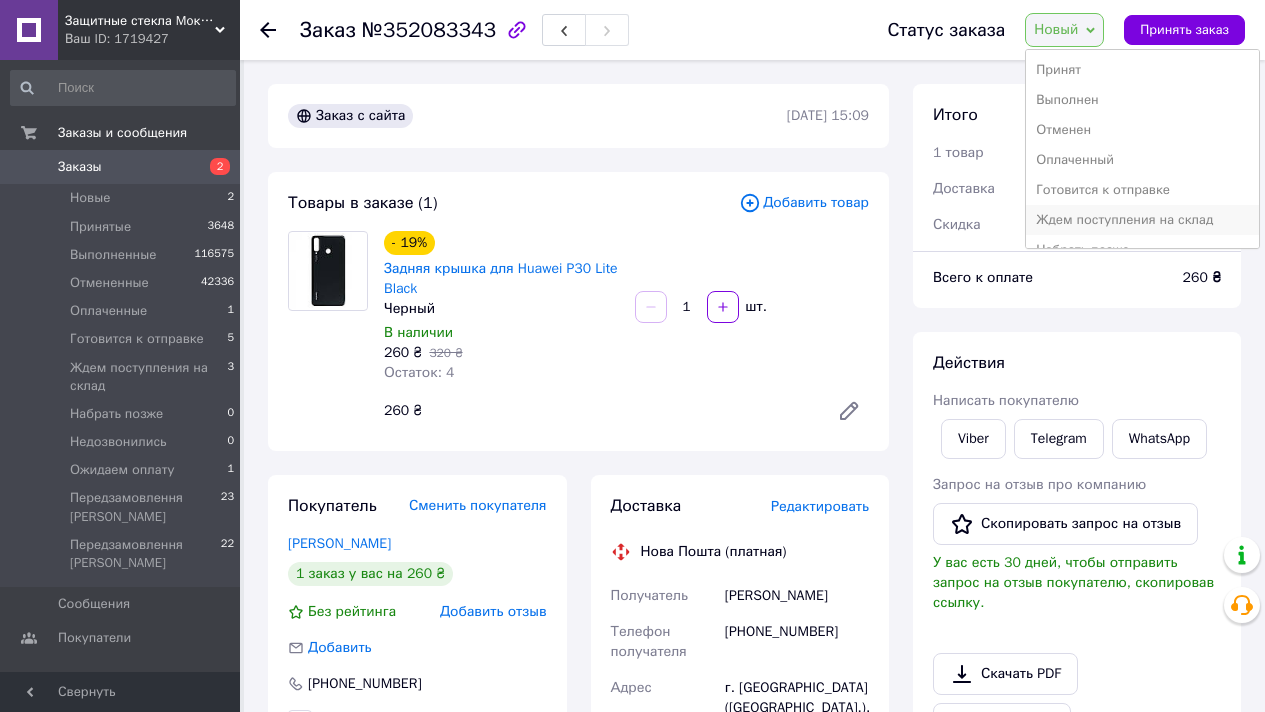 scroll, scrollTop: 142, scrollLeft: 0, axis: vertical 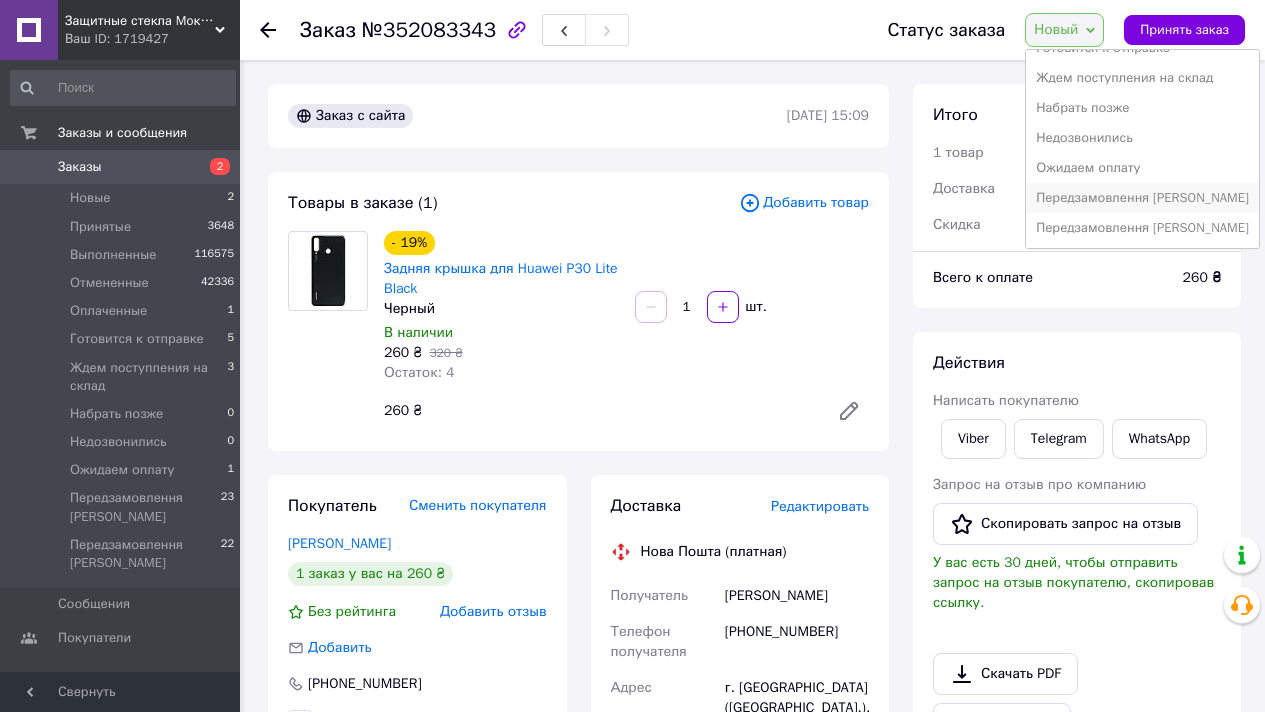 click on "Передзамовлення [PERSON_NAME]" at bounding box center (1142, 198) 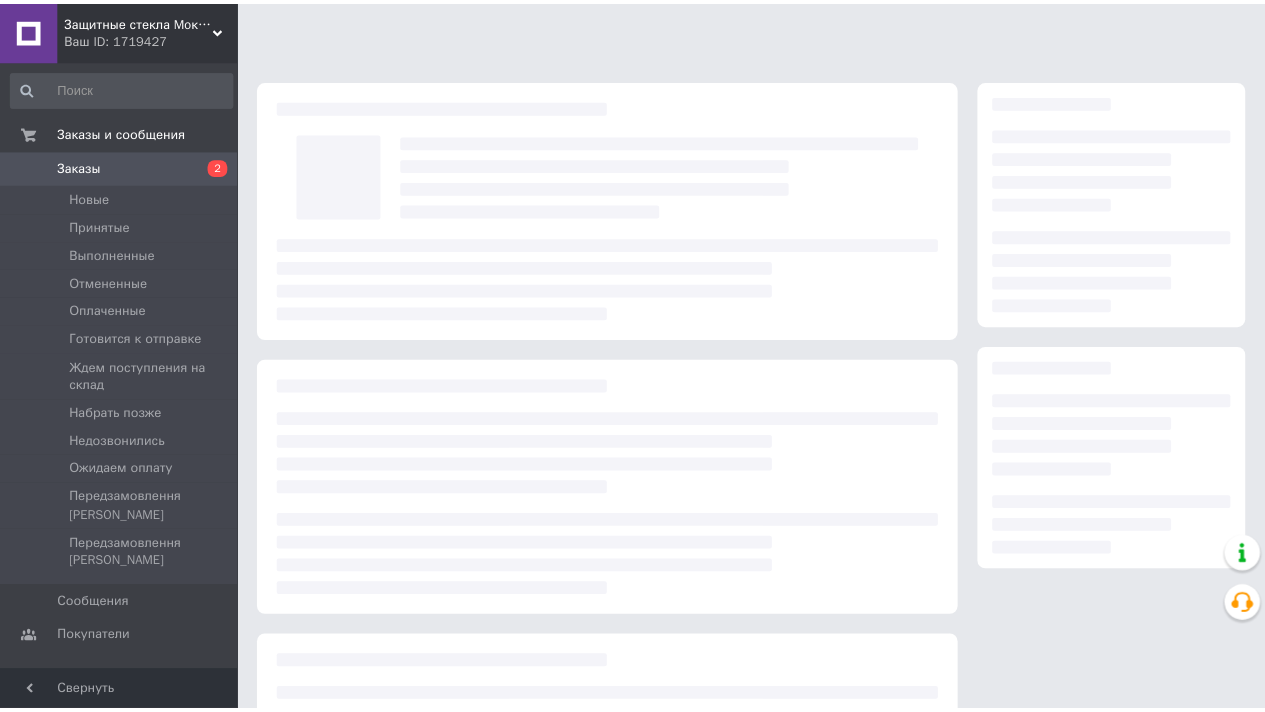 scroll, scrollTop: 0, scrollLeft: 0, axis: both 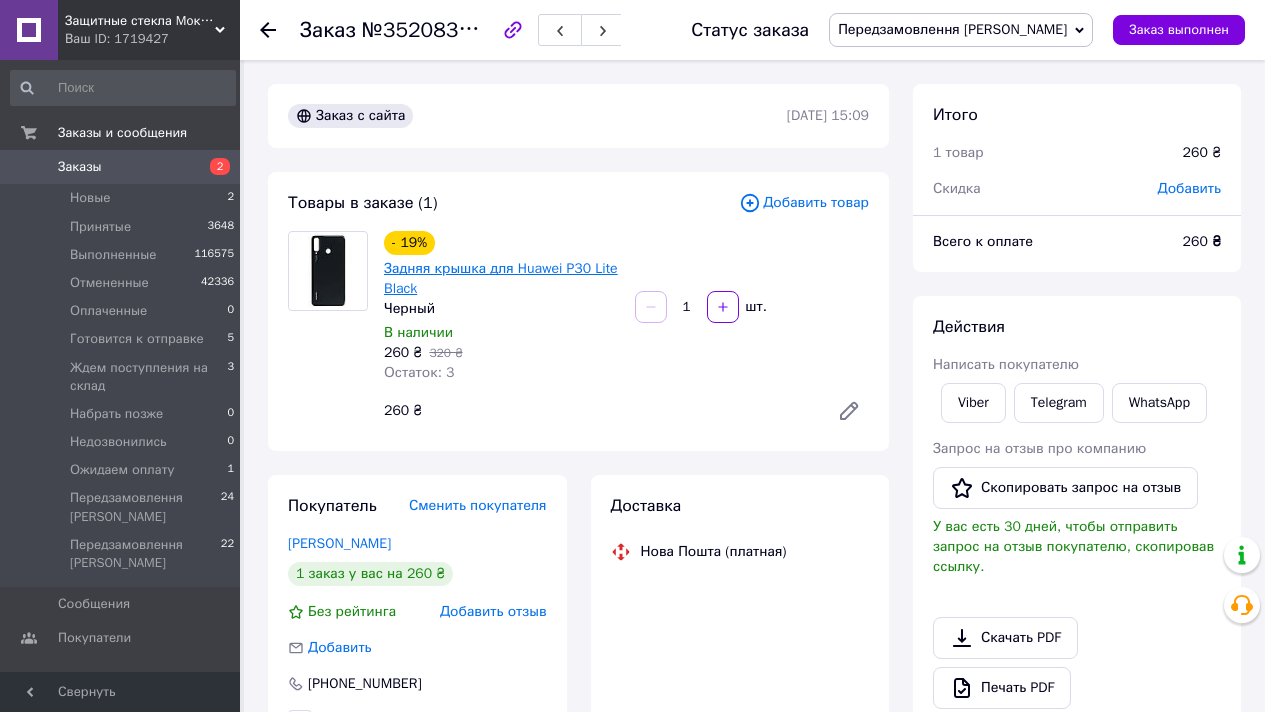 click on "Задняя крышка для Huawei P30 Lite Black" at bounding box center (501, 278) 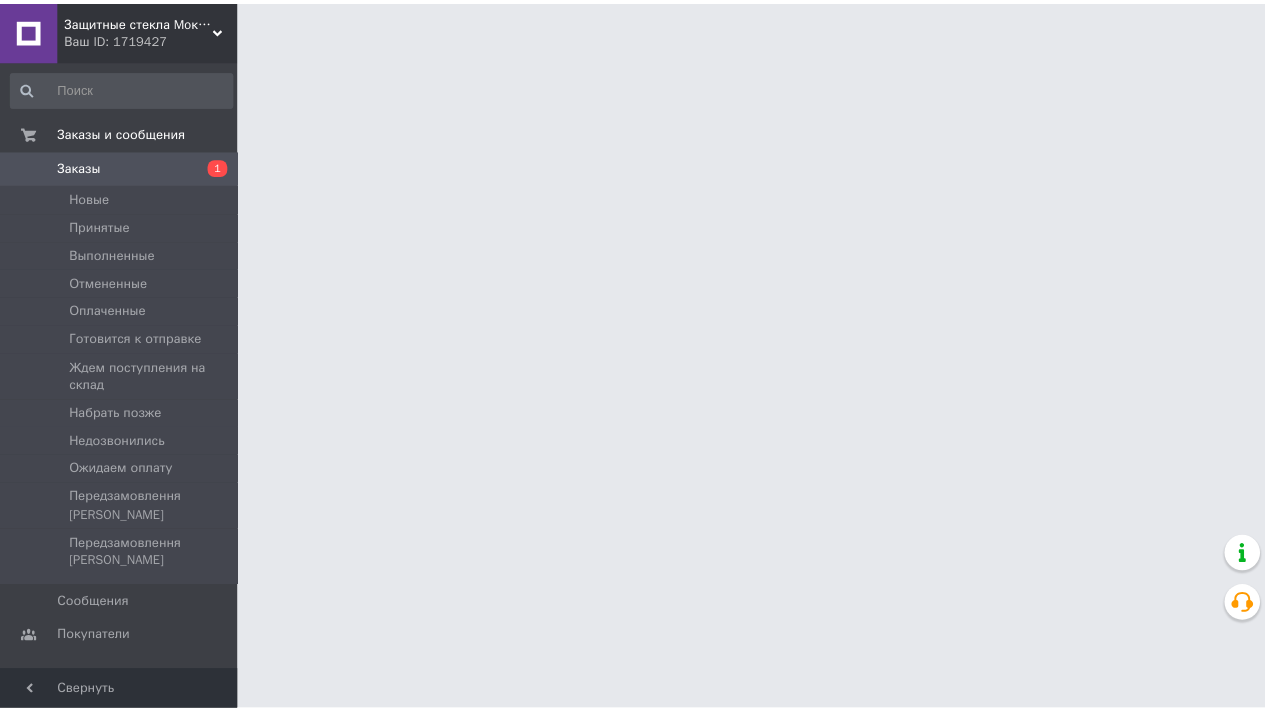 scroll, scrollTop: 0, scrollLeft: 0, axis: both 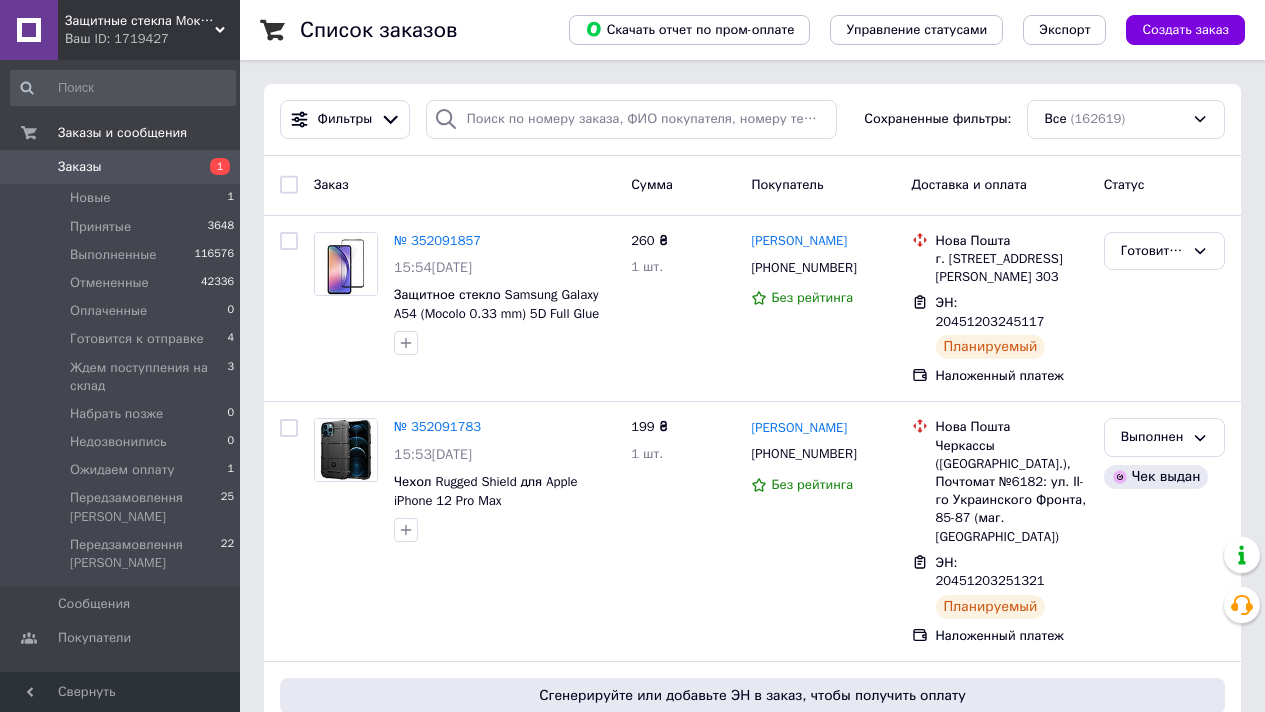 drag, startPoint x: 77, startPoint y: 12, endPoint x: 114, endPoint y: 63, distance: 63.007935 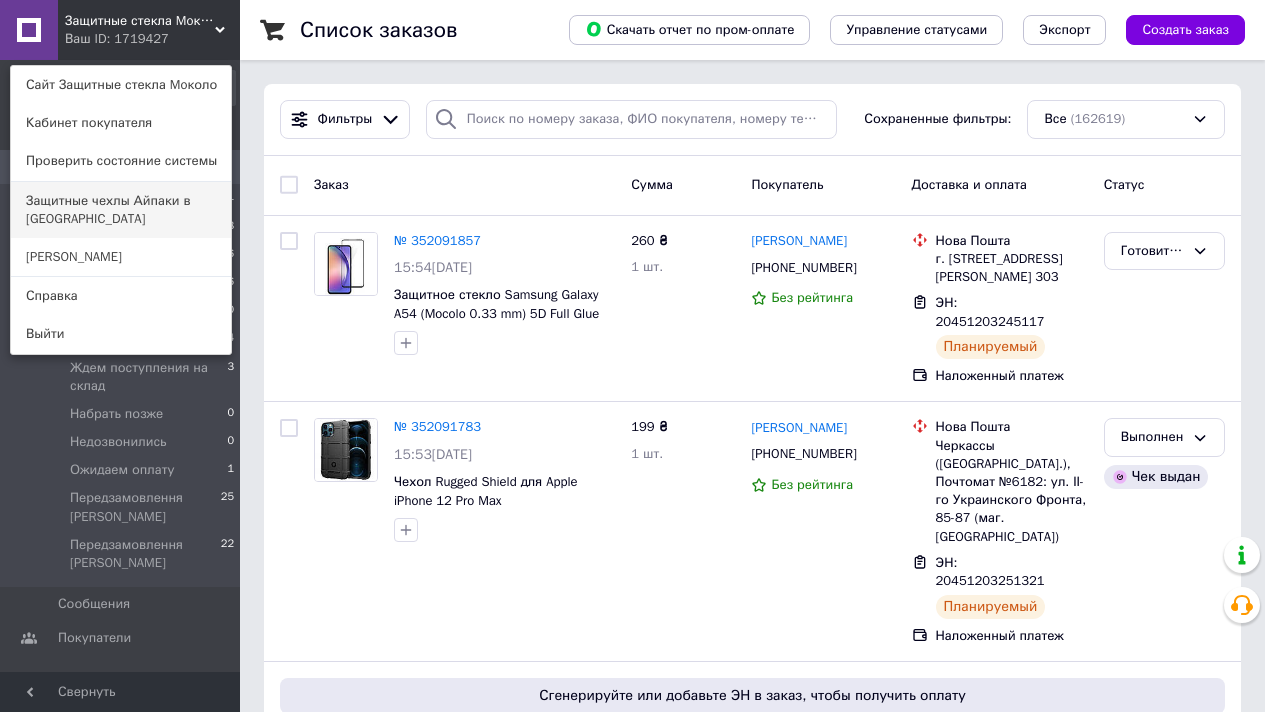 click on "Защитные чехлы Айпаки в [GEOGRAPHIC_DATA]" at bounding box center [121, 210] 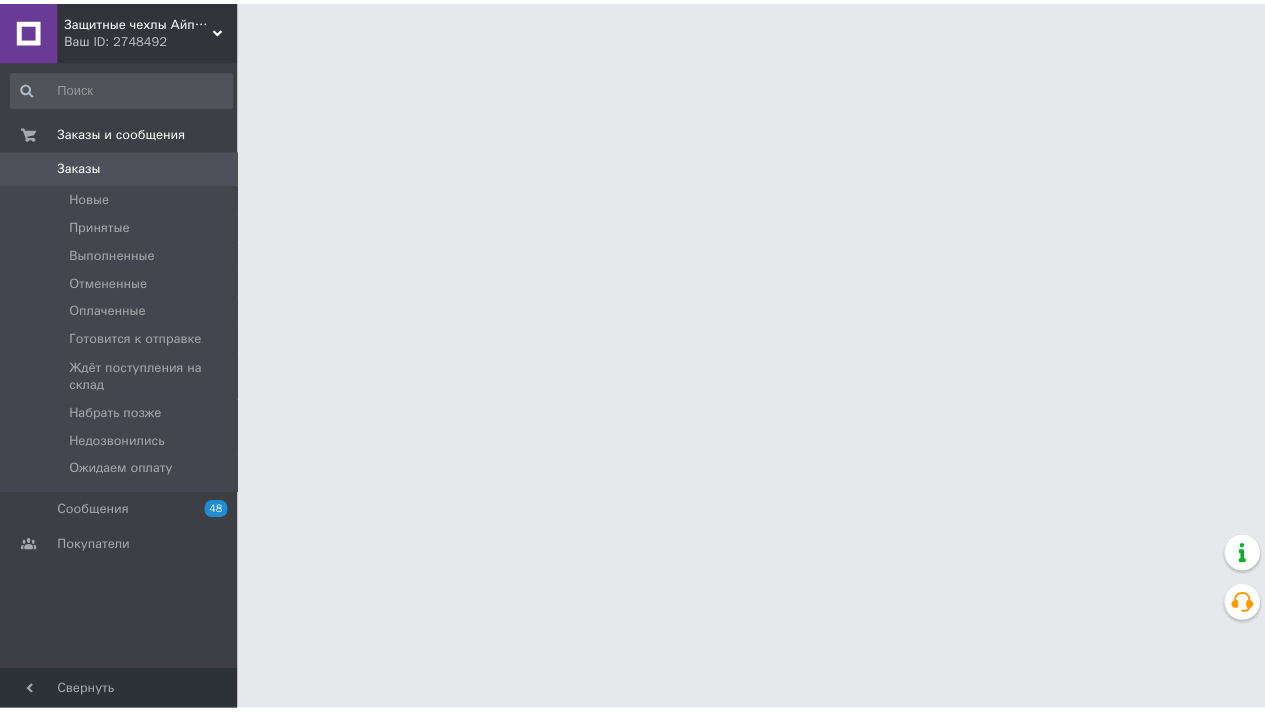 scroll, scrollTop: 0, scrollLeft: 0, axis: both 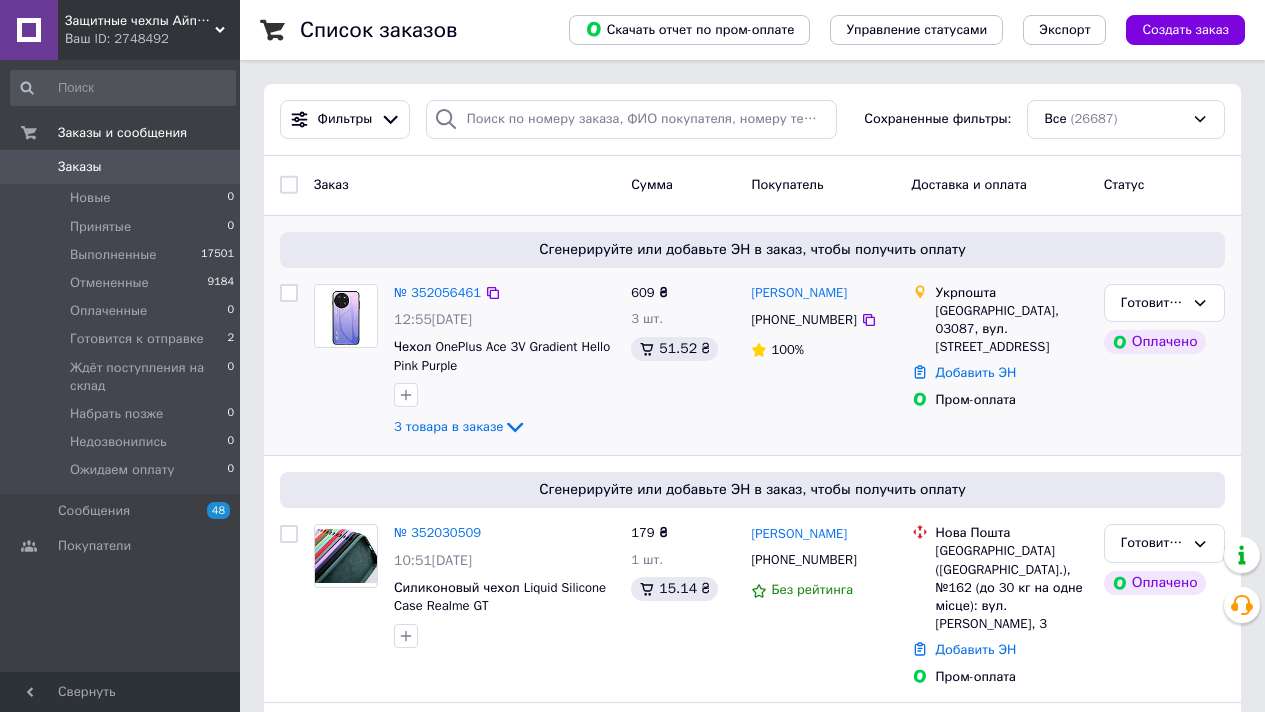drag, startPoint x: 436, startPoint y: 535, endPoint x: 461, endPoint y: 452, distance: 86.683334 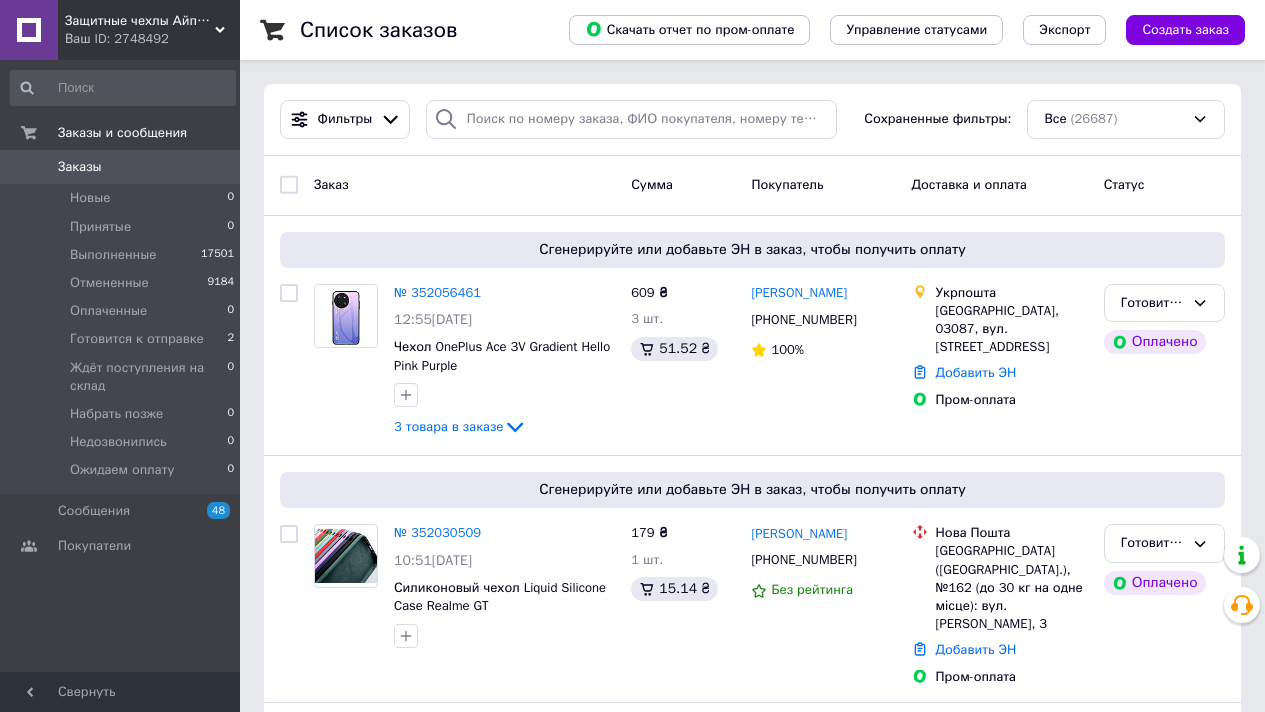 click on "Защитные чехлы Айпаки в [GEOGRAPHIC_DATA]" at bounding box center (140, 21) 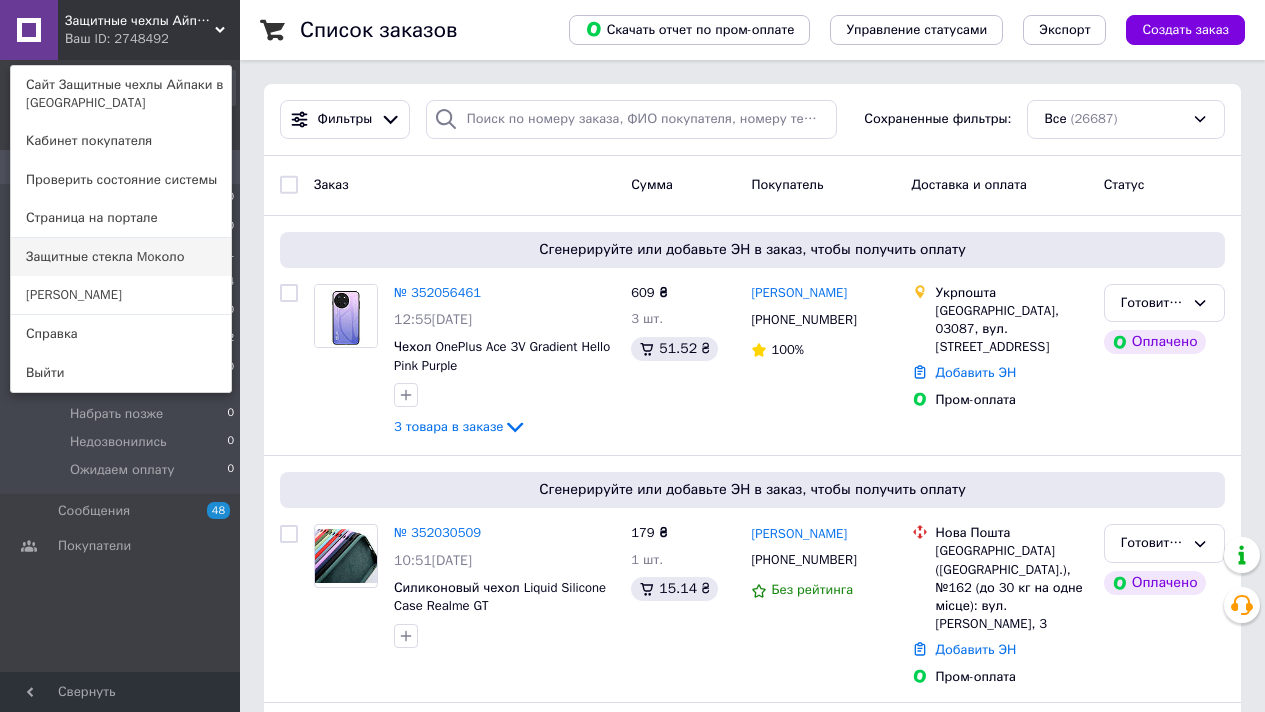 click on "Защитные стекла Moколо" at bounding box center [121, 257] 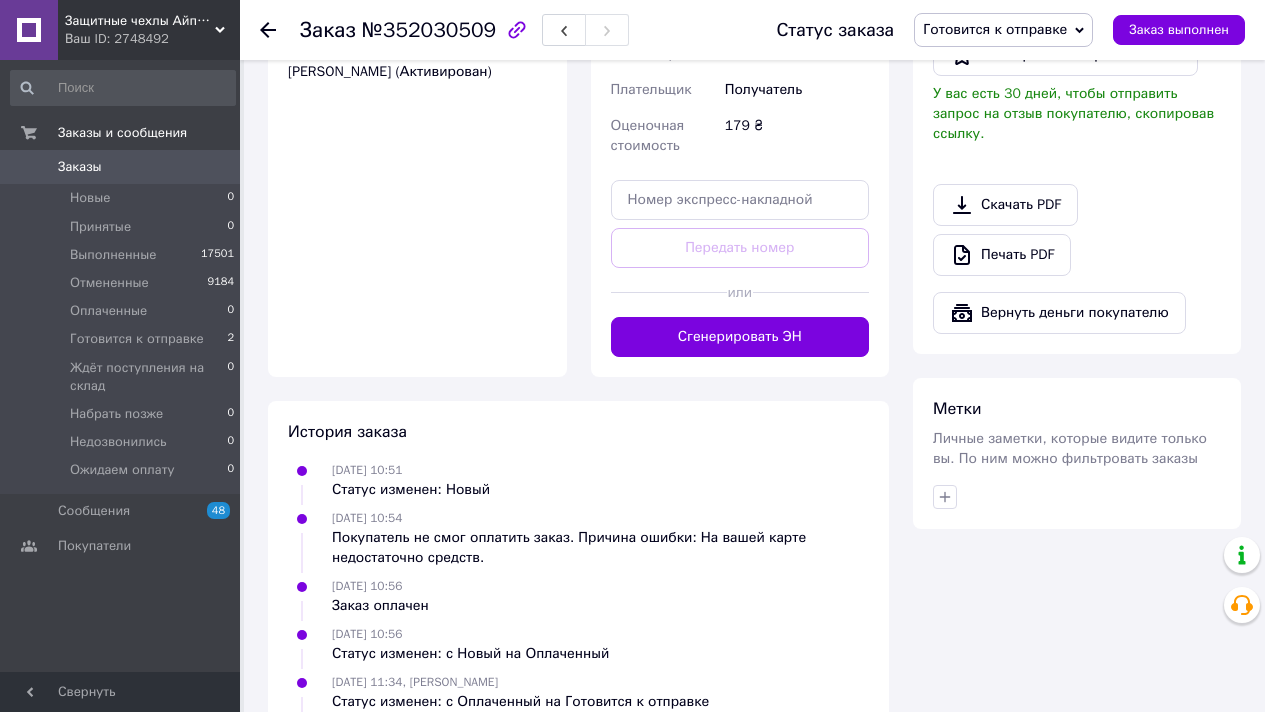 scroll, scrollTop: 994, scrollLeft: 0, axis: vertical 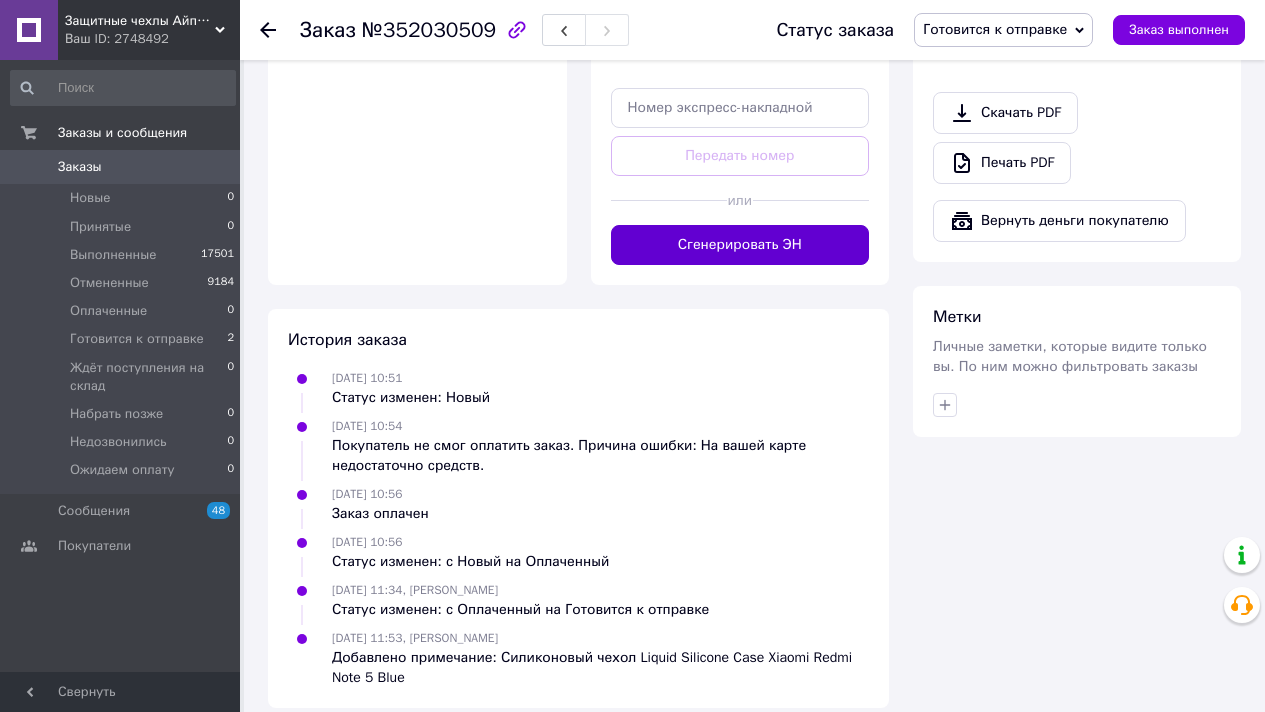 click on "Сгенерировать ЭН" at bounding box center [740, 245] 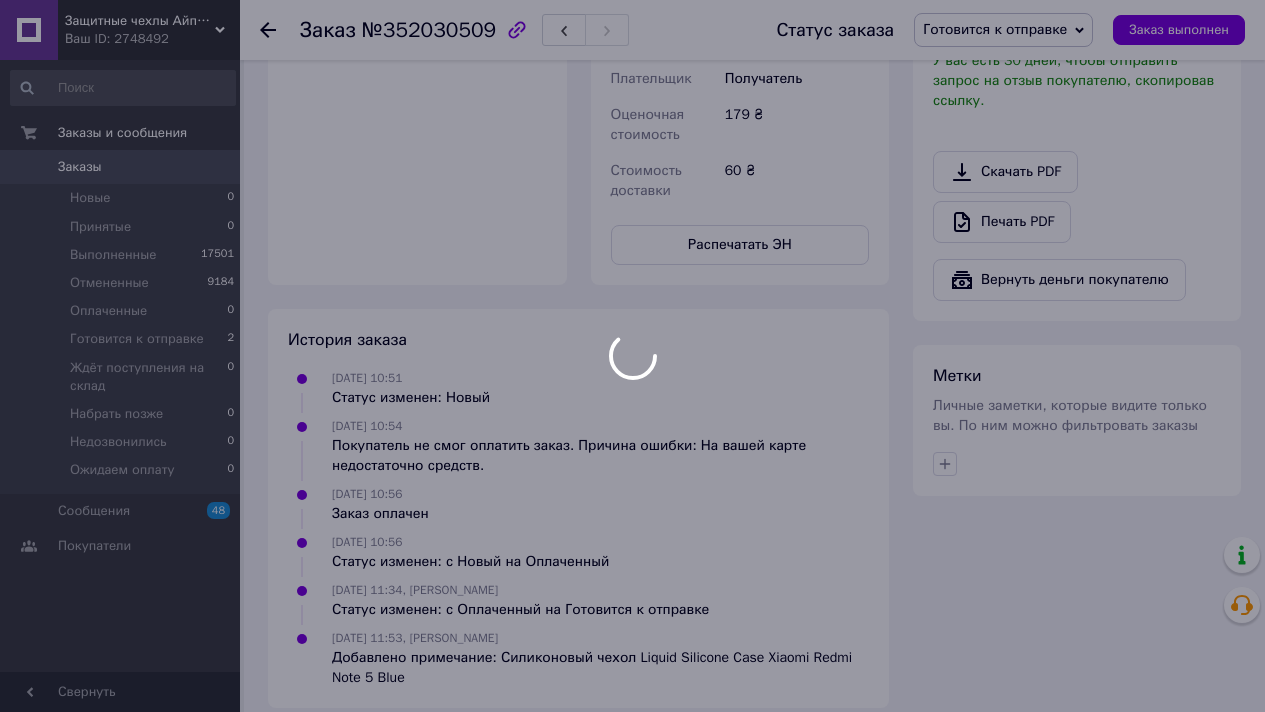 scroll, scrollTop: 983, scrollLeft: 0, axis: vertical 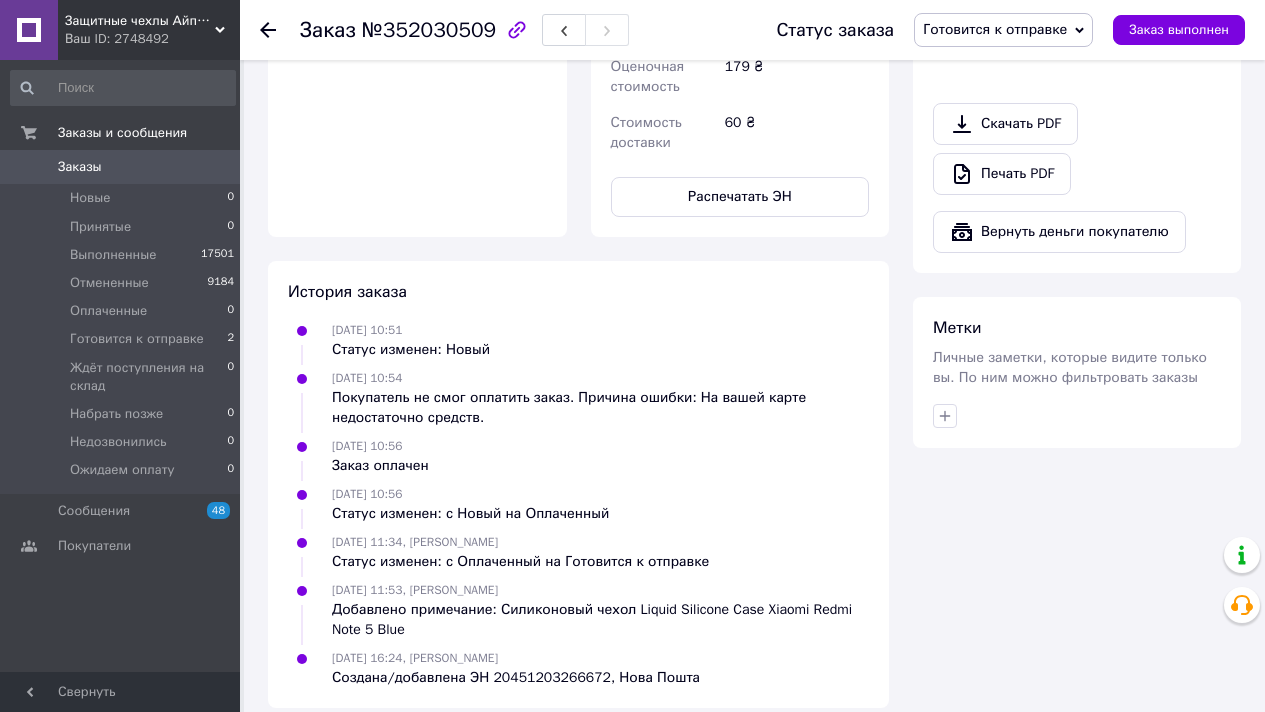 click on "Статус заказа Готовится к отправке Принят Выполнен Отменен Оплаченный Ждёт поступления на склад Набрать позже Недозвонились Ожидаем оплату Заказ выполнен" at bounding box center [990, 30] 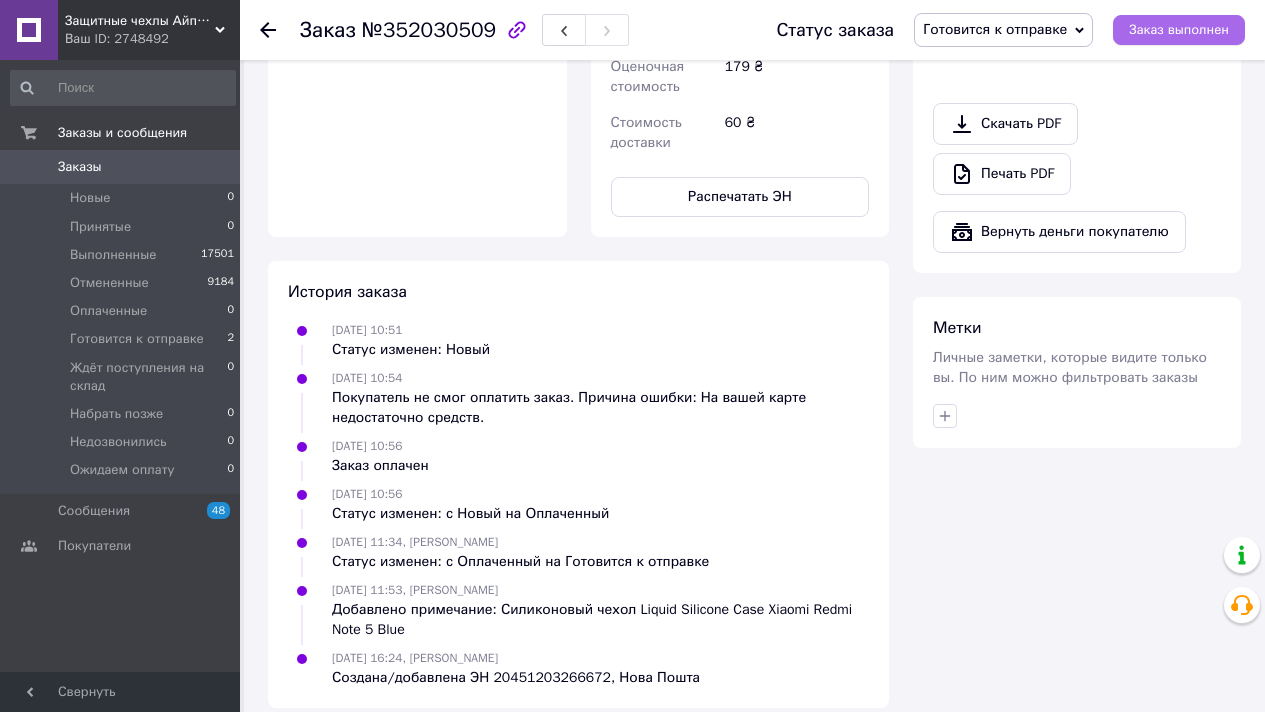 click on "Заказ выполнен" at bounding box center (1179, 30) 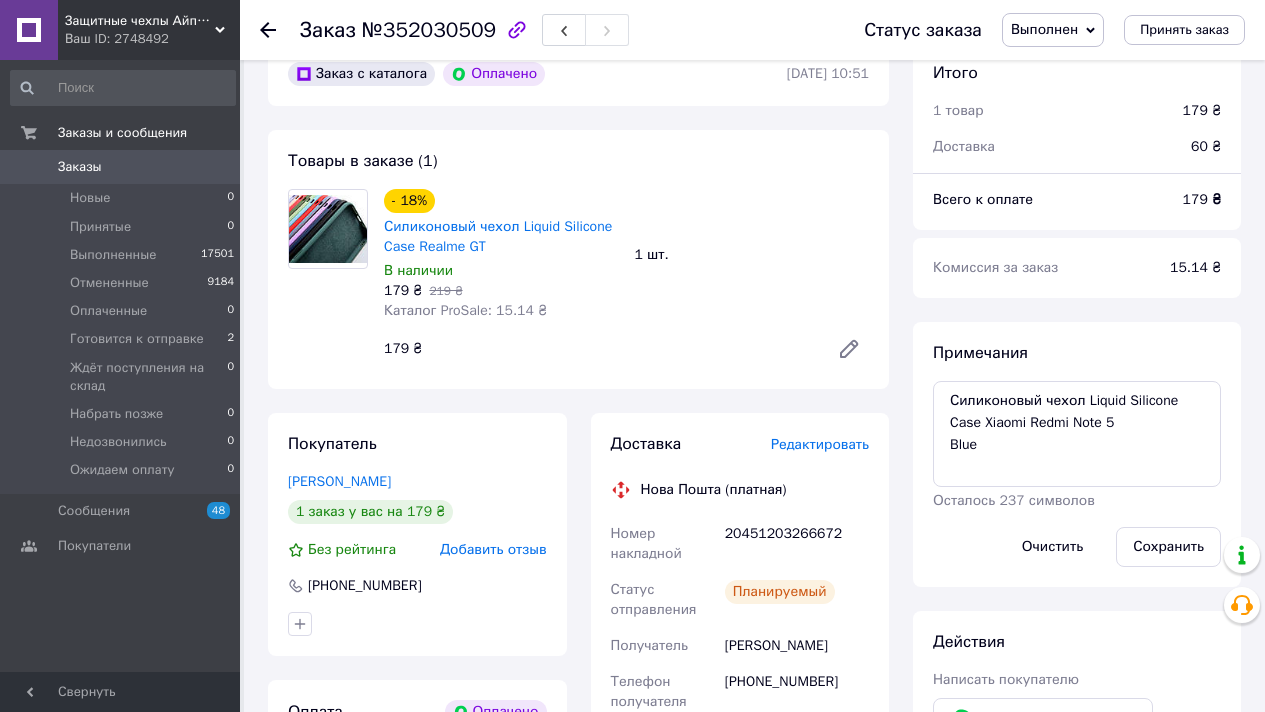 scroll, scrollTop: 216, scrollLeft: 0, axis: vertical 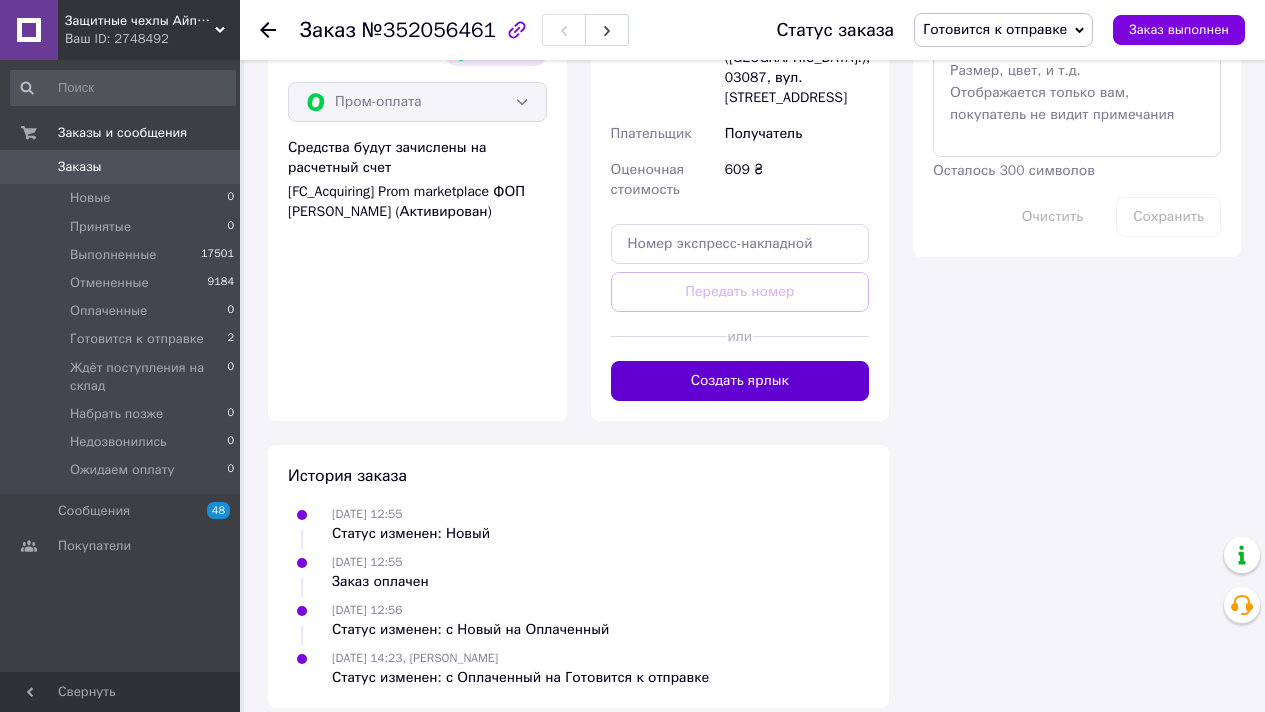 click on "Создать ярлык" at bounding box center (740, 381) 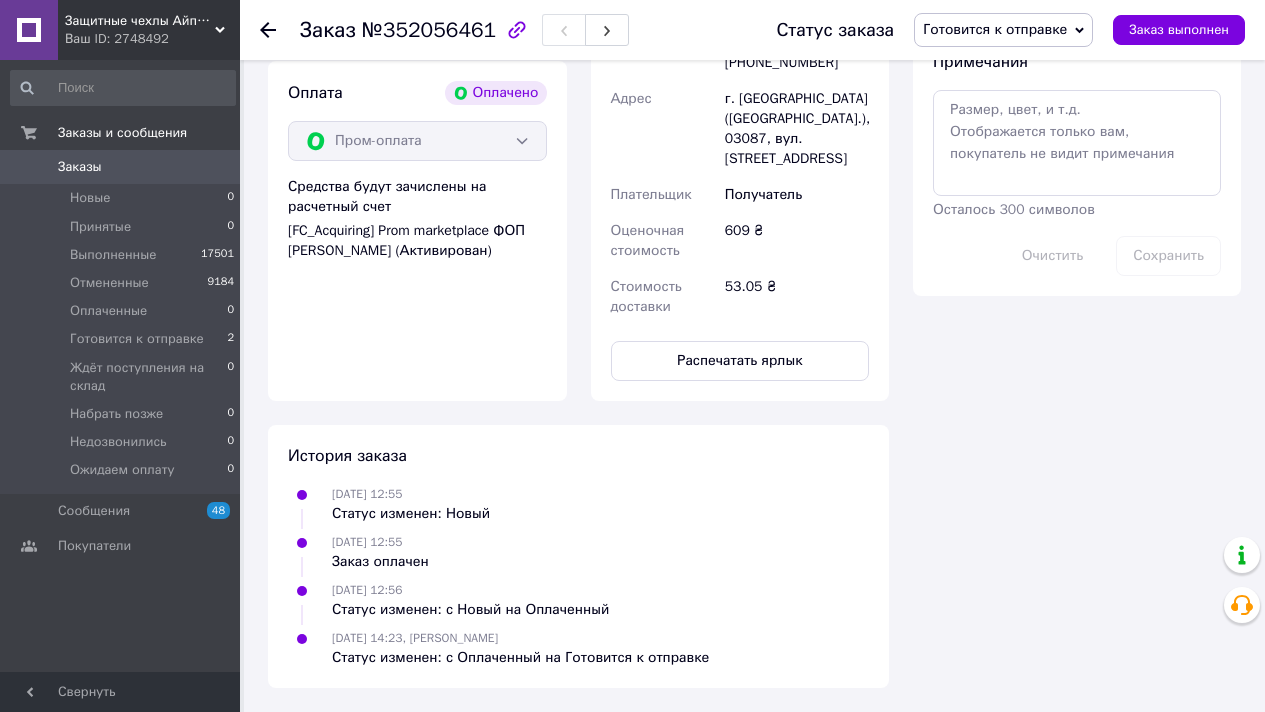 scroll, scrollTop: 1115, scrollLeft: 0, axis: vertical 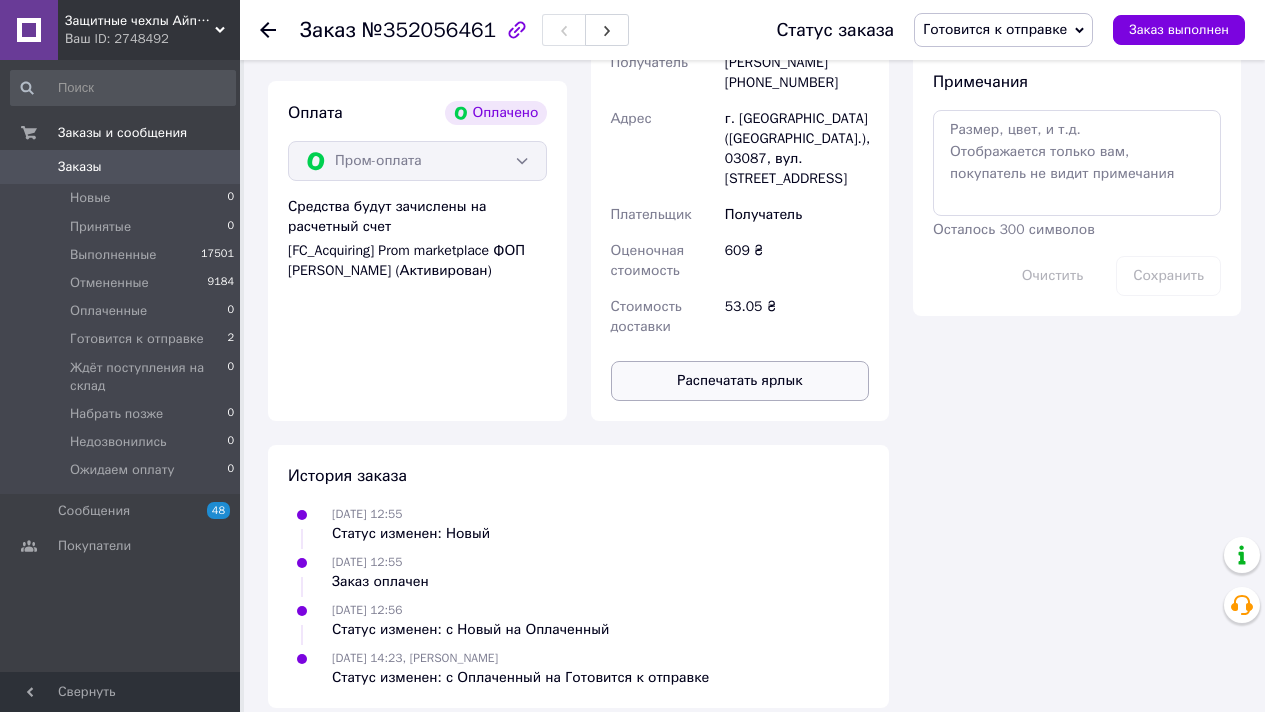click on "Распечатать ярлык" at bounding box center [740, 381] 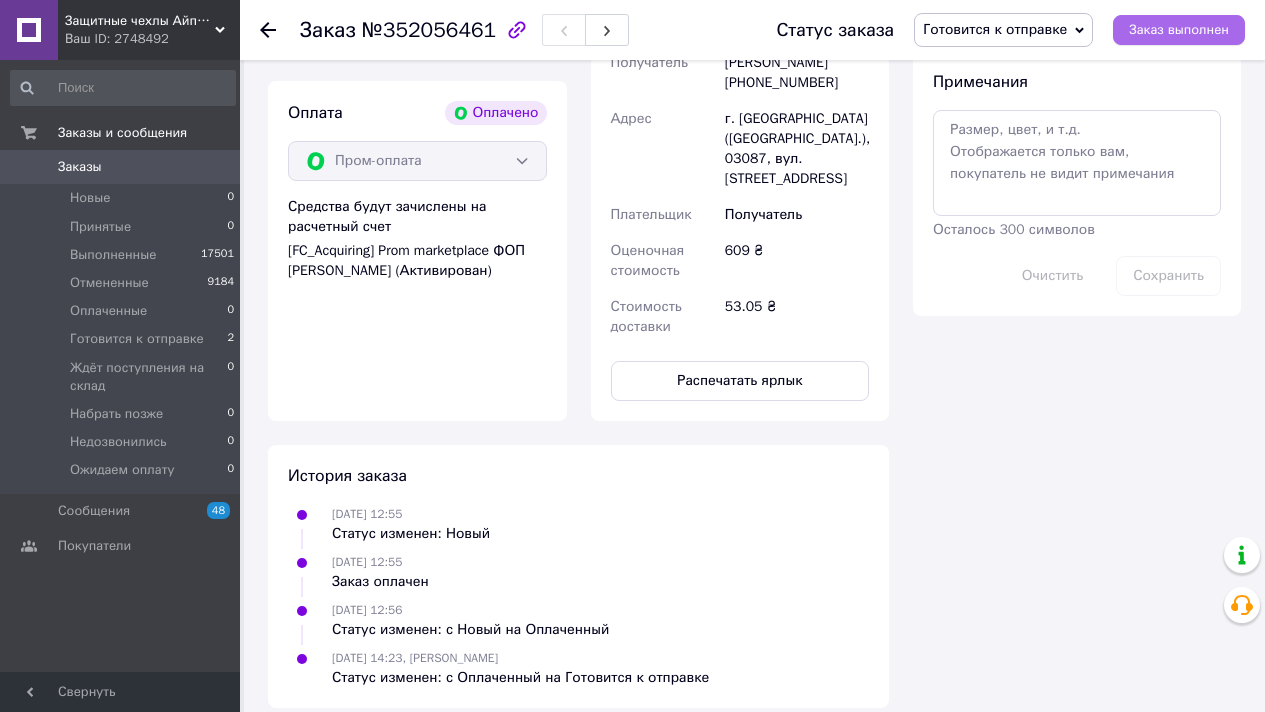 click on "Заказ выполнен" at bounding box center [1179, 30] 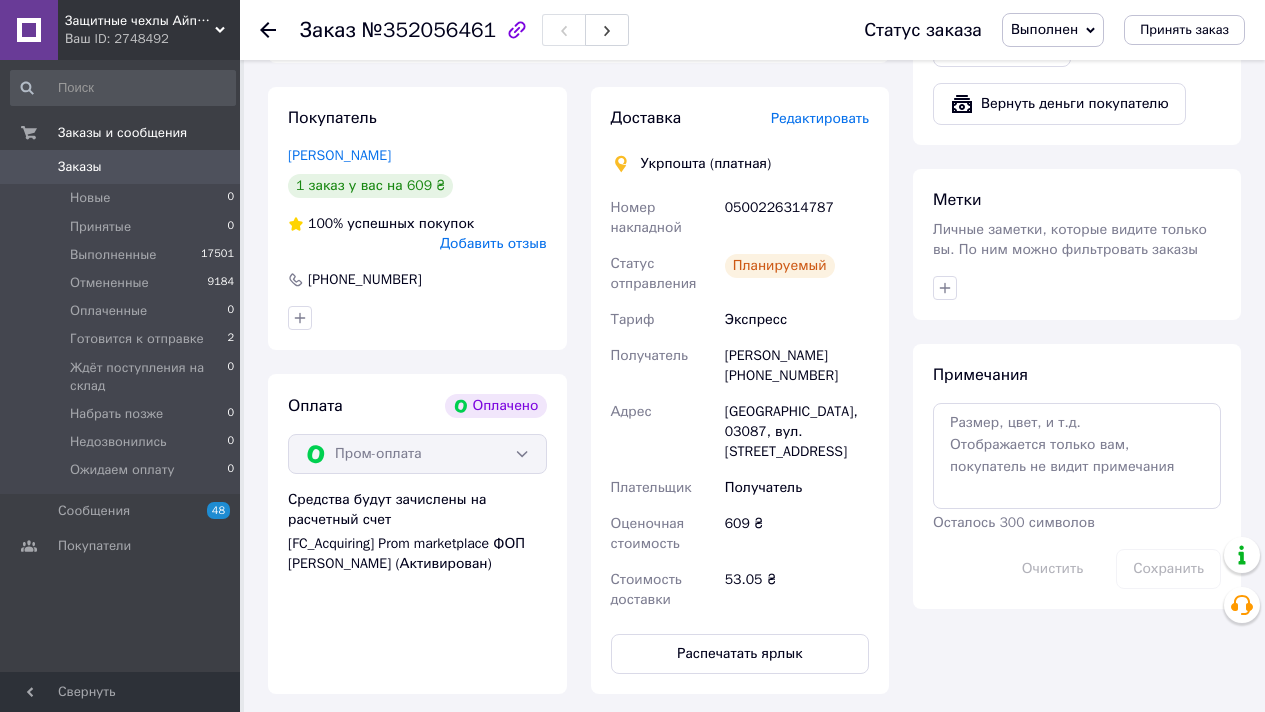 scroll, scrollTop: 432, scrollLeft: 0, axis: vertical 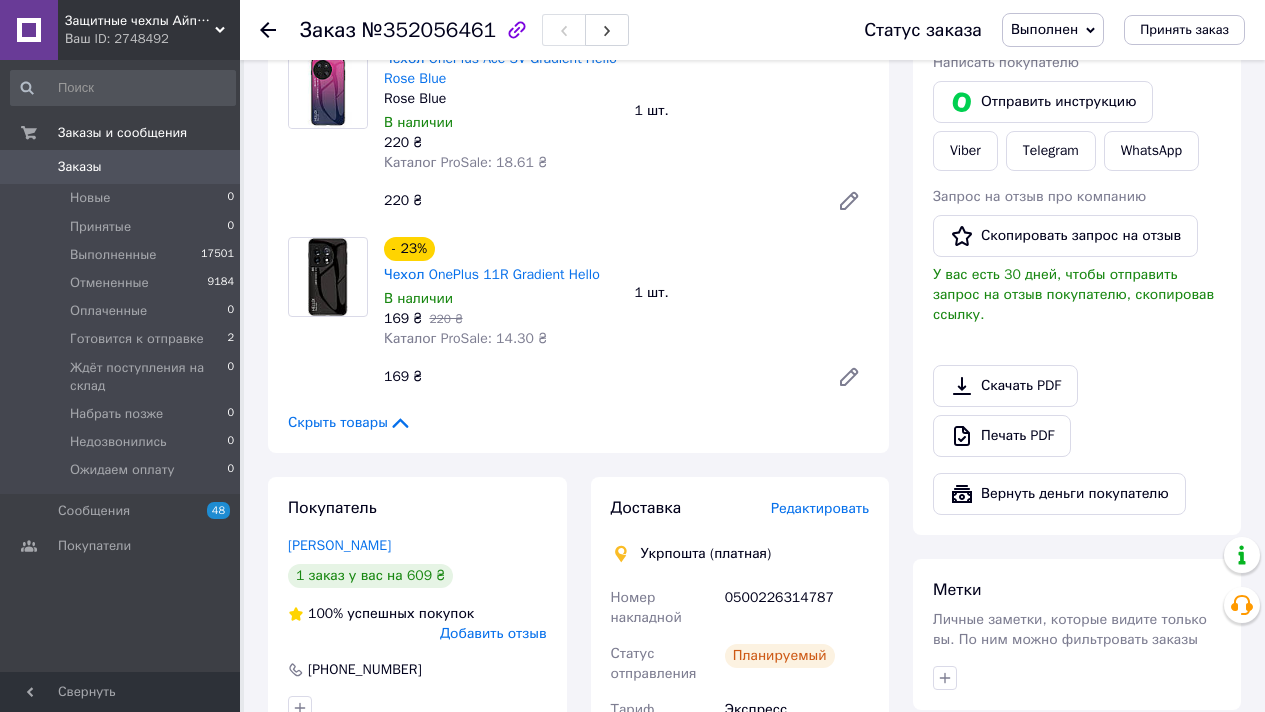 click on "Укрпошта (платная)" at bounding box center [706, 554] 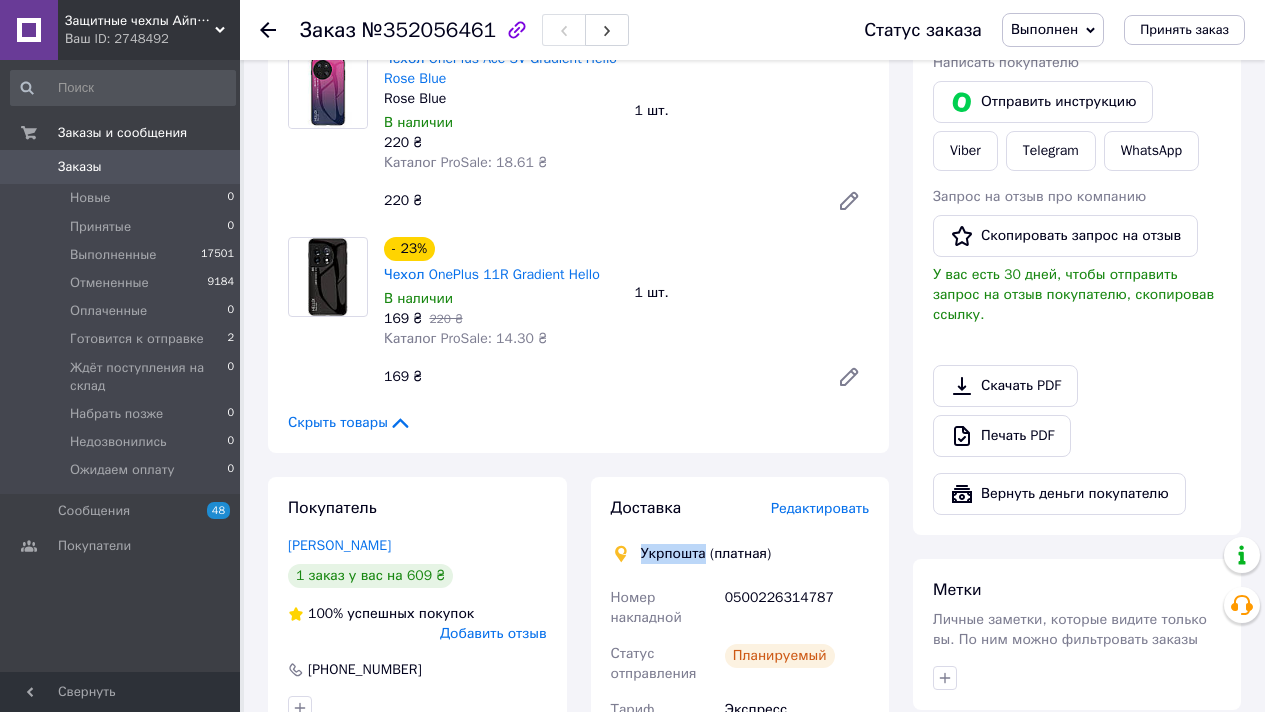 click on "Укрпошта (платная)" at bounding box center (706, 554) 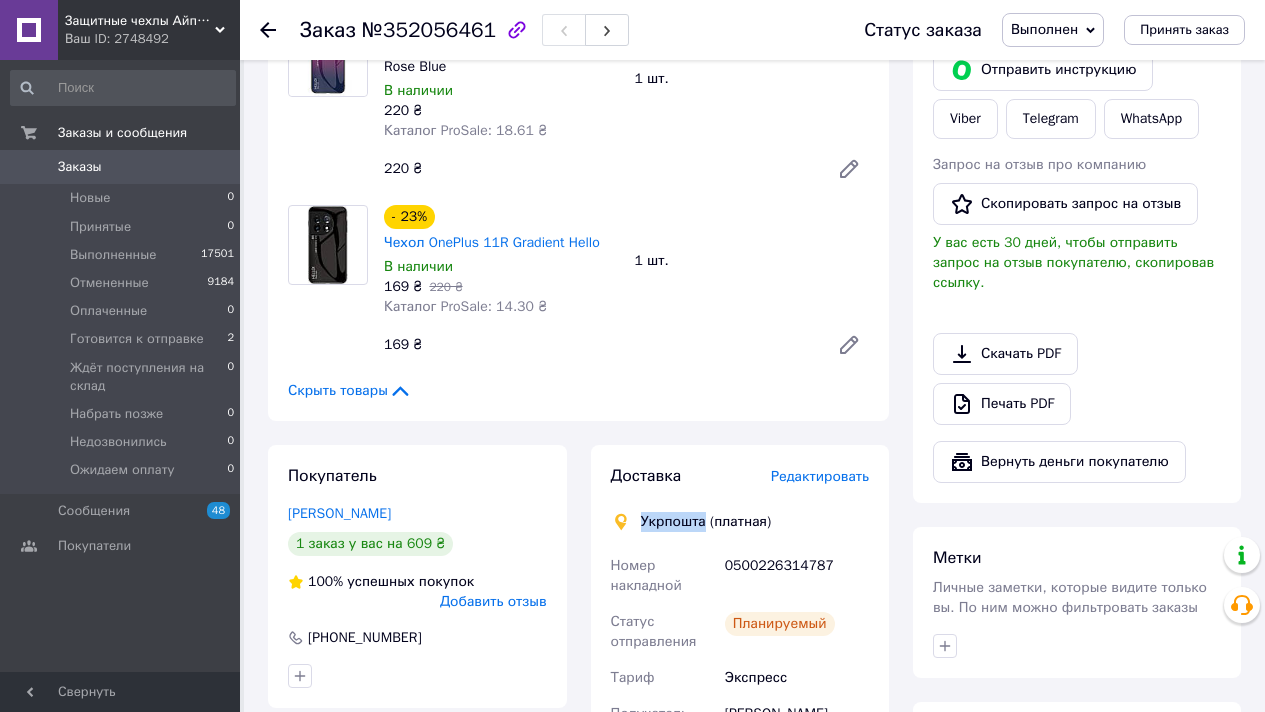 scroll, scrollTop: 23, scrollLeft: 0, axis: vertical 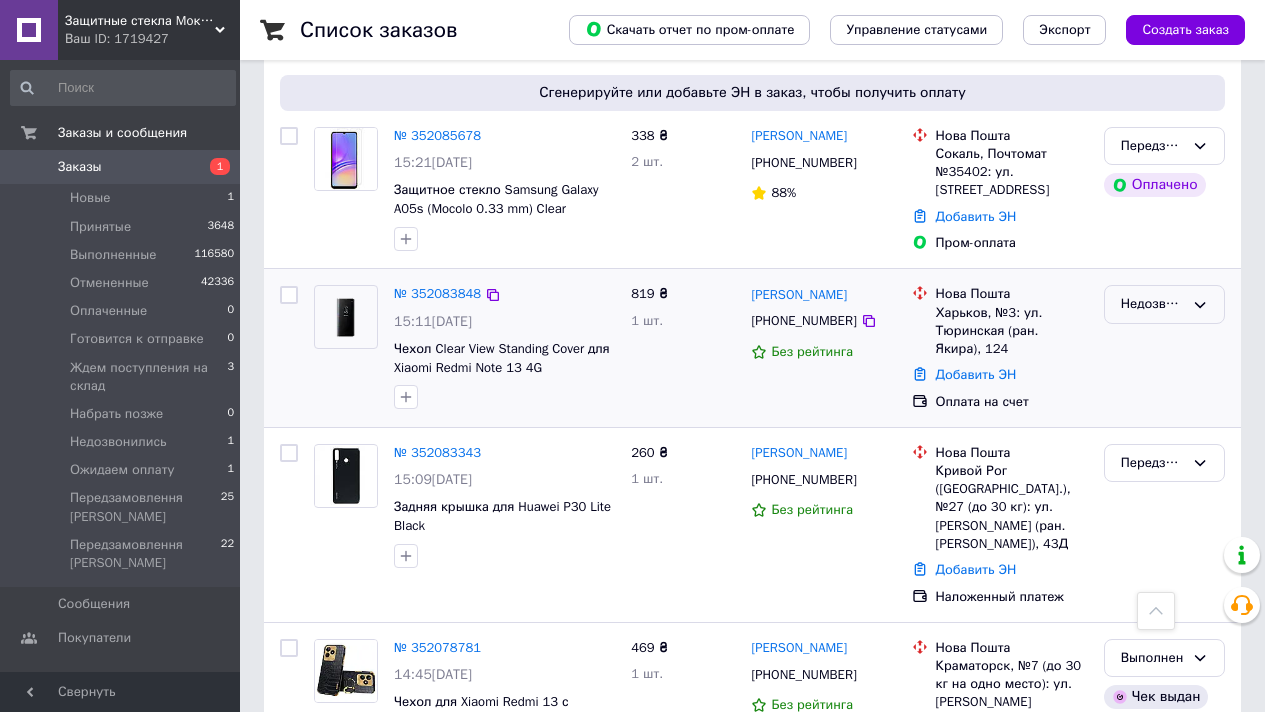 click on "Недозвонились" at bounding box center [1164, 304] 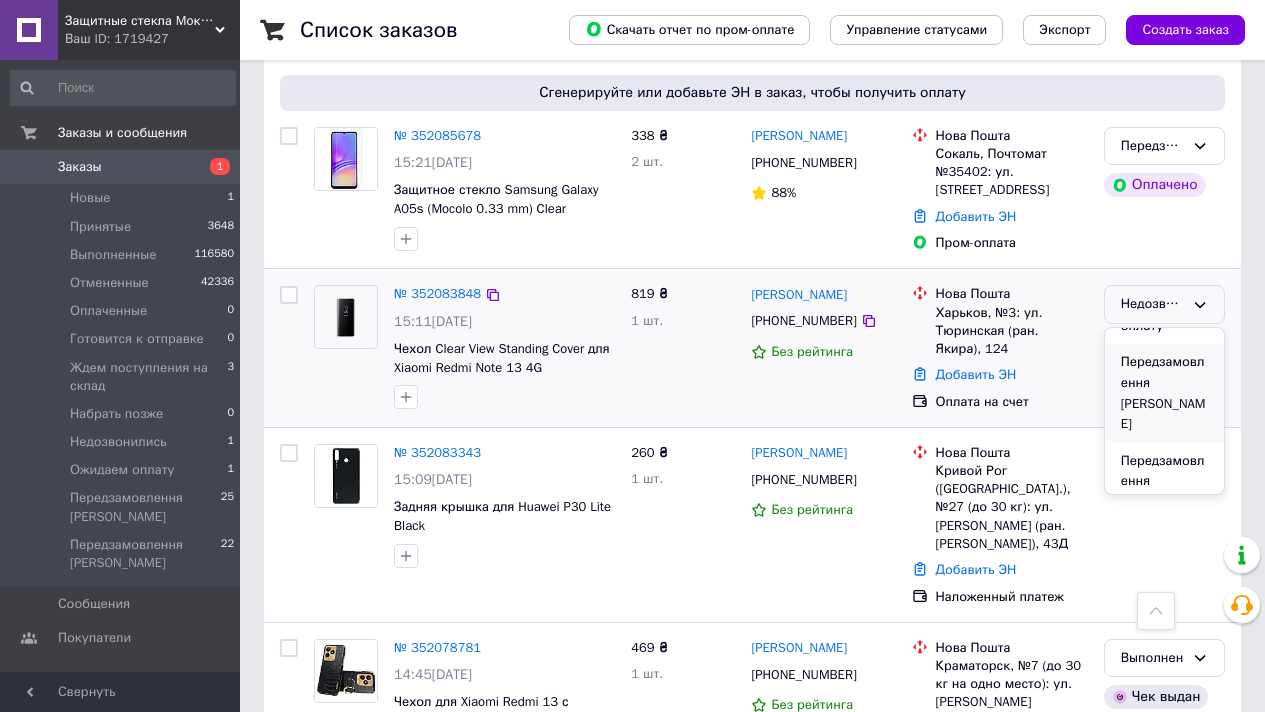 scroll, scrollTop: 385, scrollLeft: 0, axis: vertical 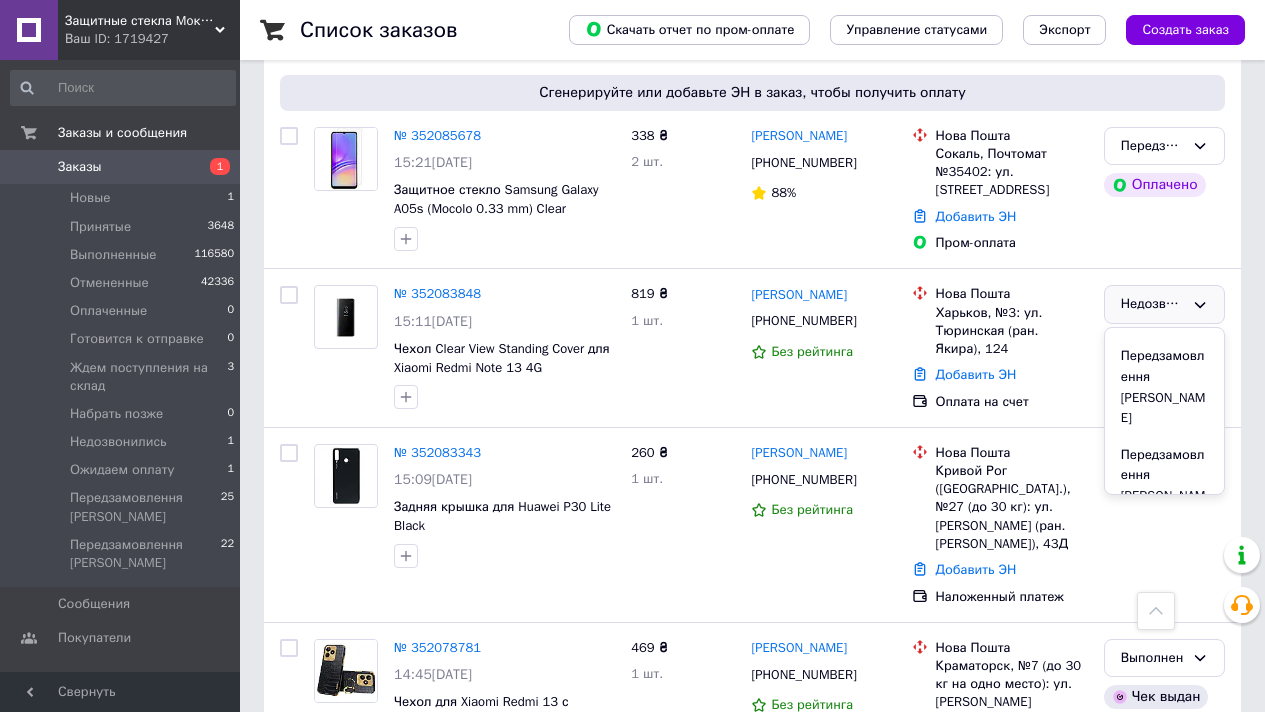 drag, startPoint x: 1157, startPoint y: 410, endPoint x: 329, endPoint y: 1, distance: 923.5069 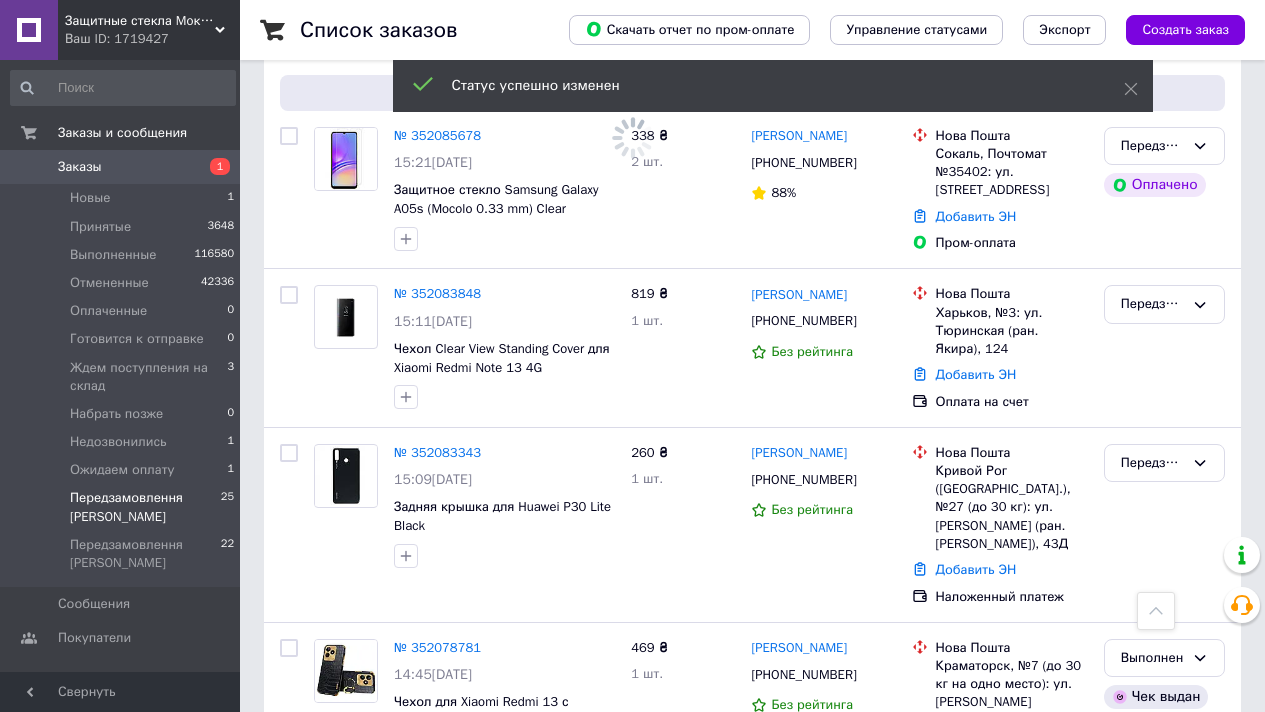 click on "Передзамовлення [PERSON_NAME]" at bounding box center (145, 507) 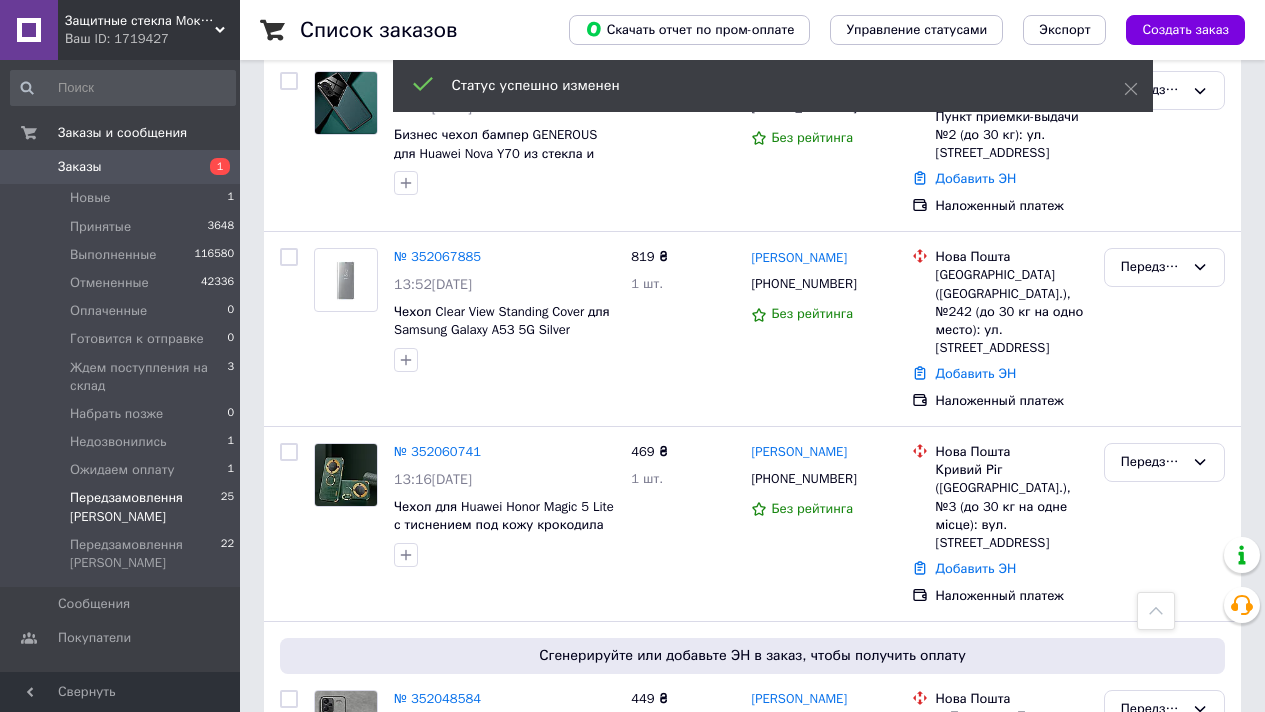 scroll, scrollTop: 0, scrollLeft: 0, axis: both 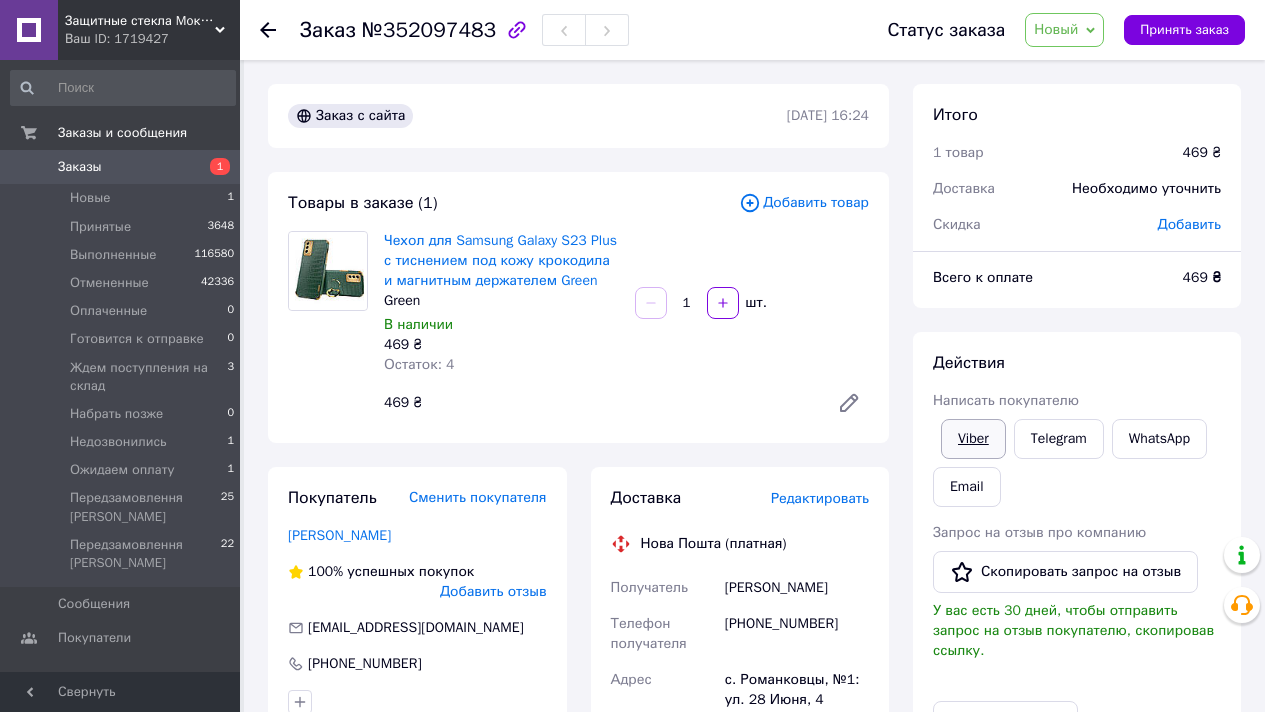 click on "Viber" at bounding box center (973, 439) 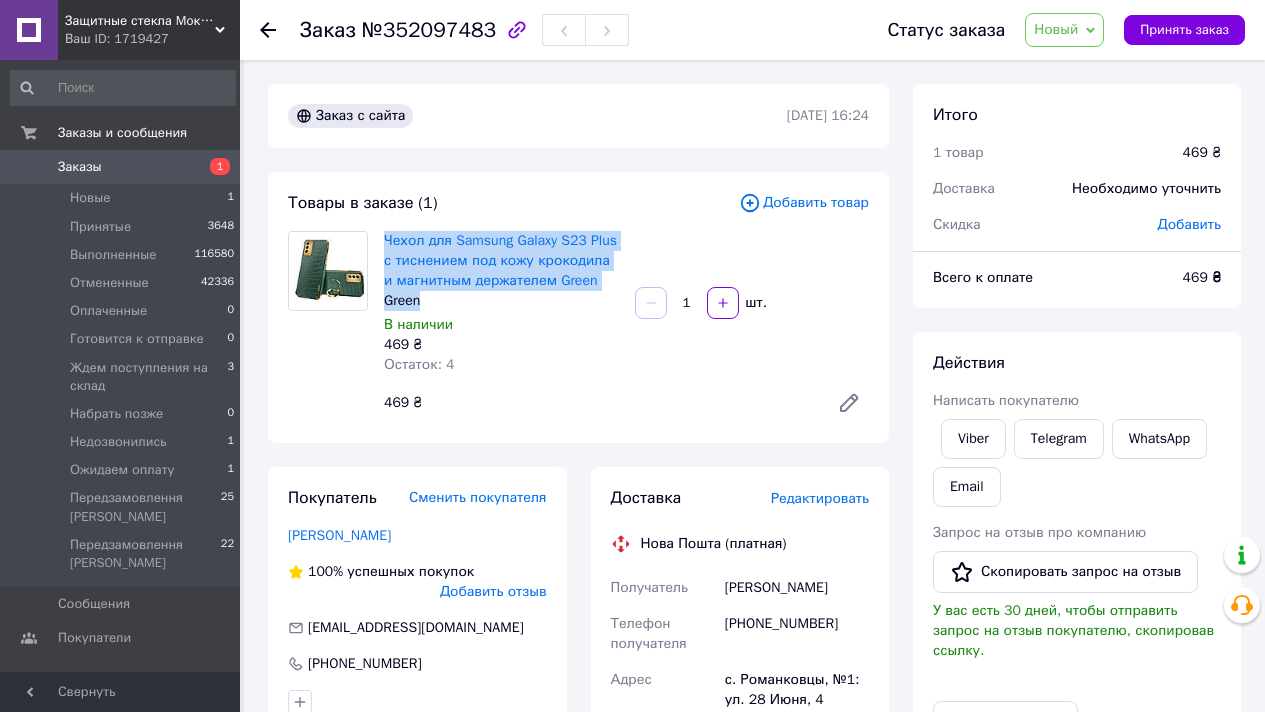 drag, startPoint x: 425, startPoint y: 319, endPoint x: 380, endPoint y: 245, distance: 86.608315 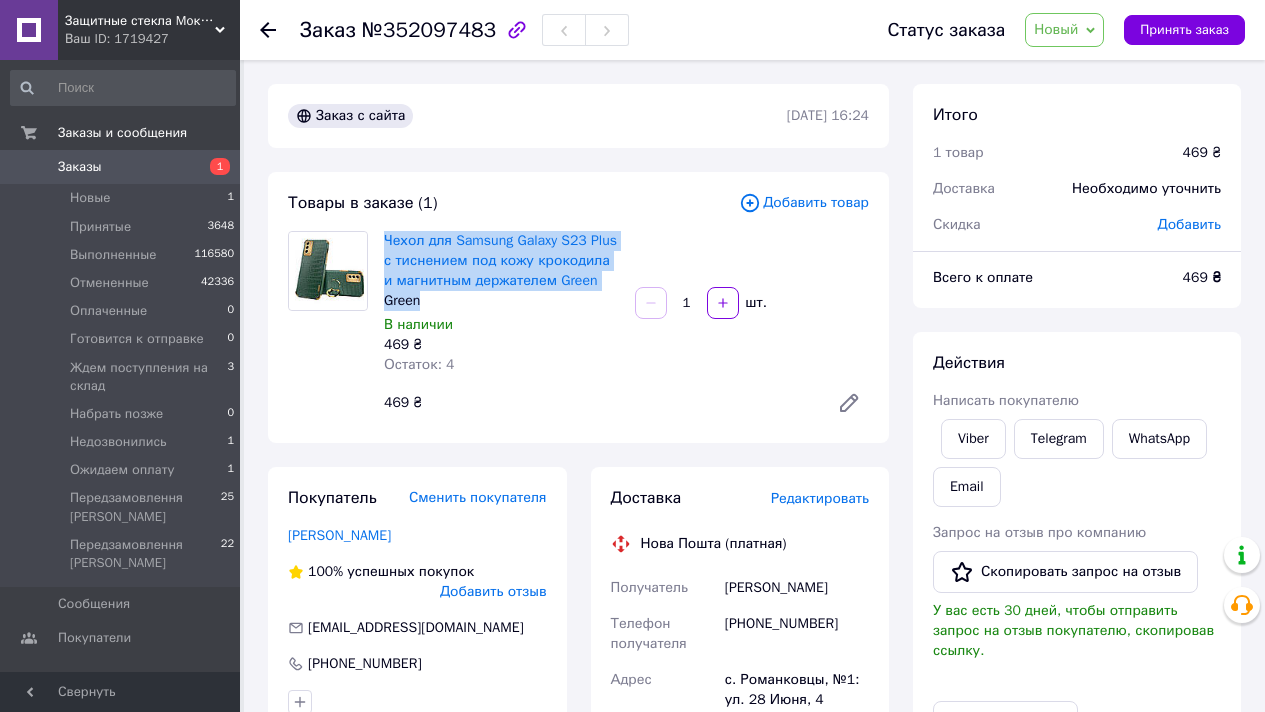 click on "Новый" at bounding box center [1056, 29] 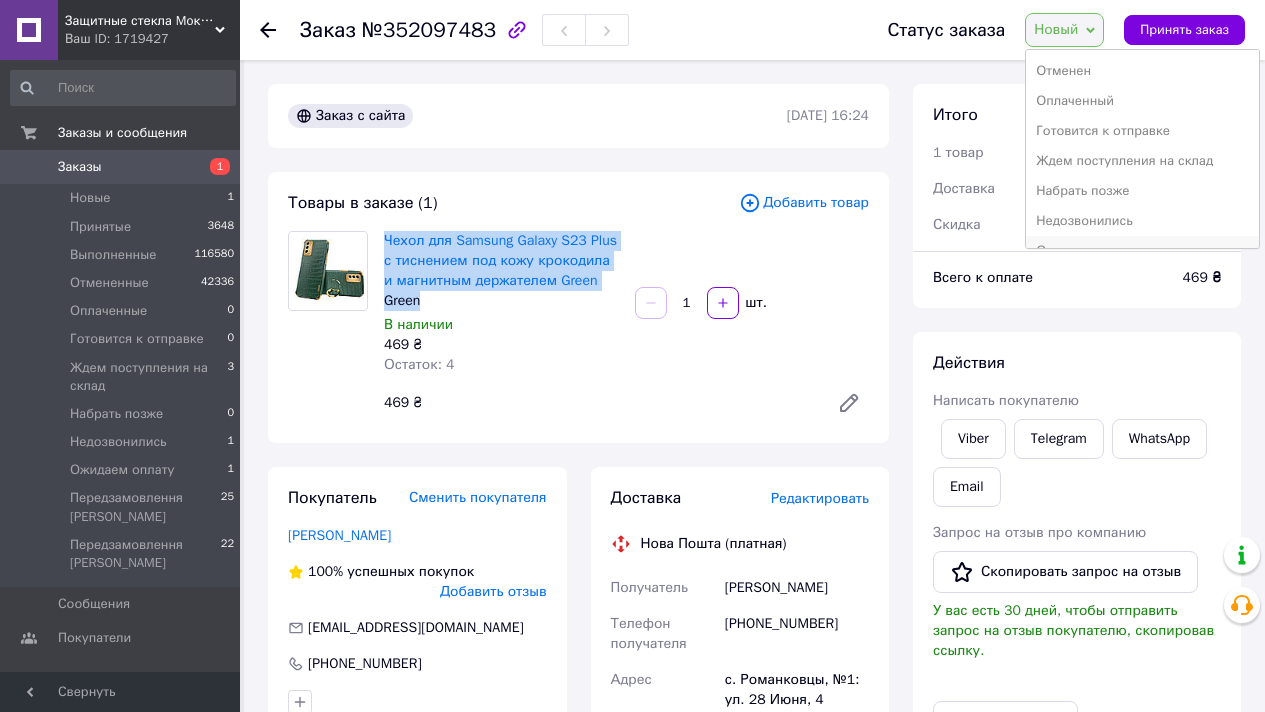 scroll, scrollTop: 142, scrollLeft: 0, axis: vertical 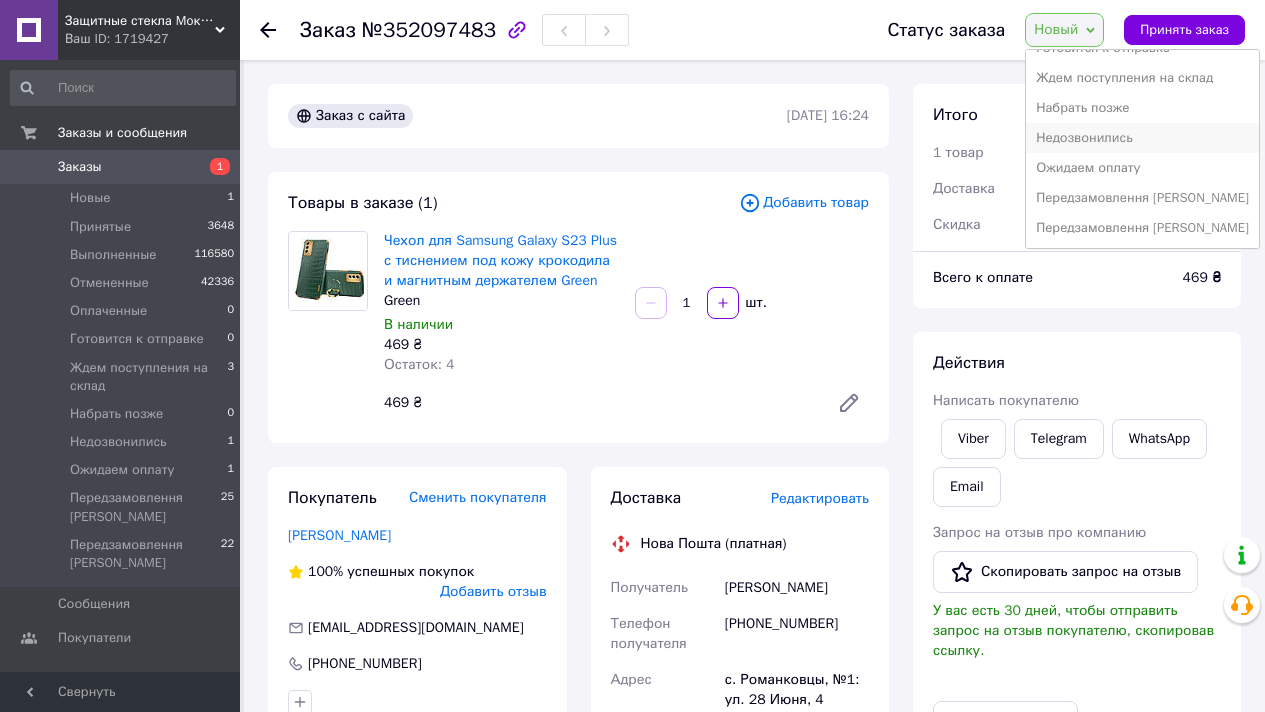click on "Недозвонились" at bounding box center (1142, 138) 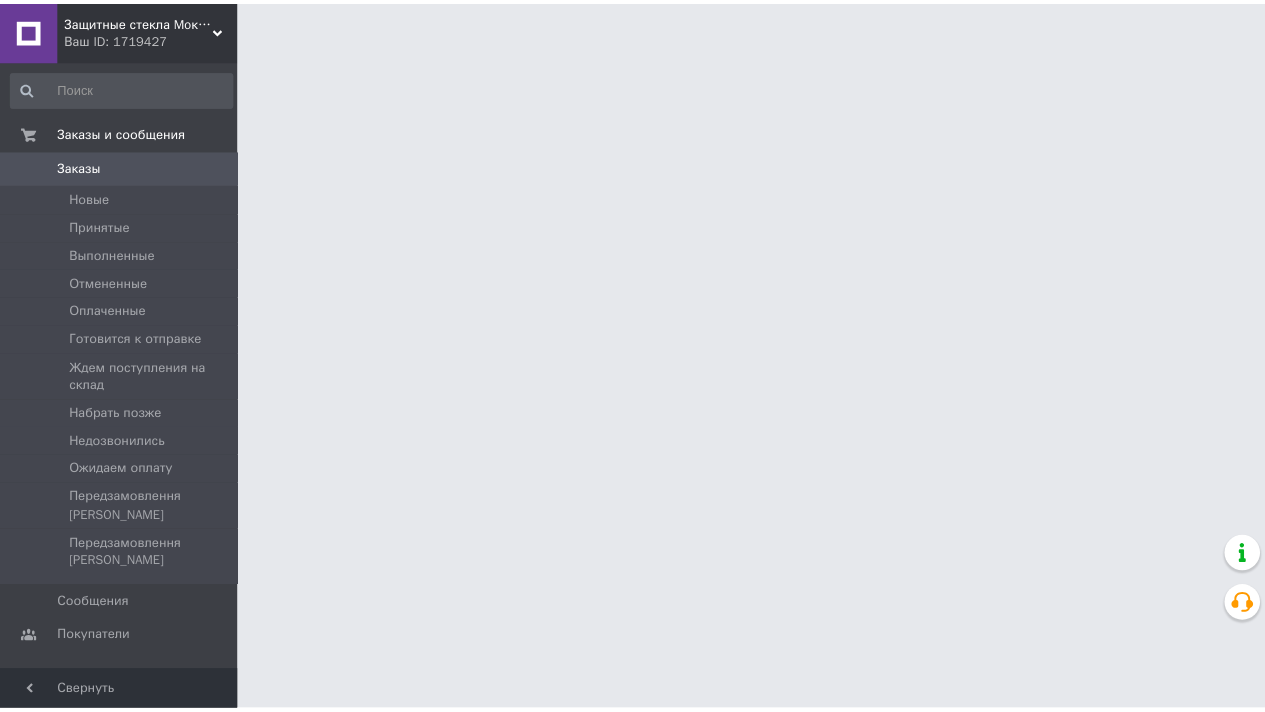 scroll, scrollTop: 0, scrollLeft: 0, axis: both 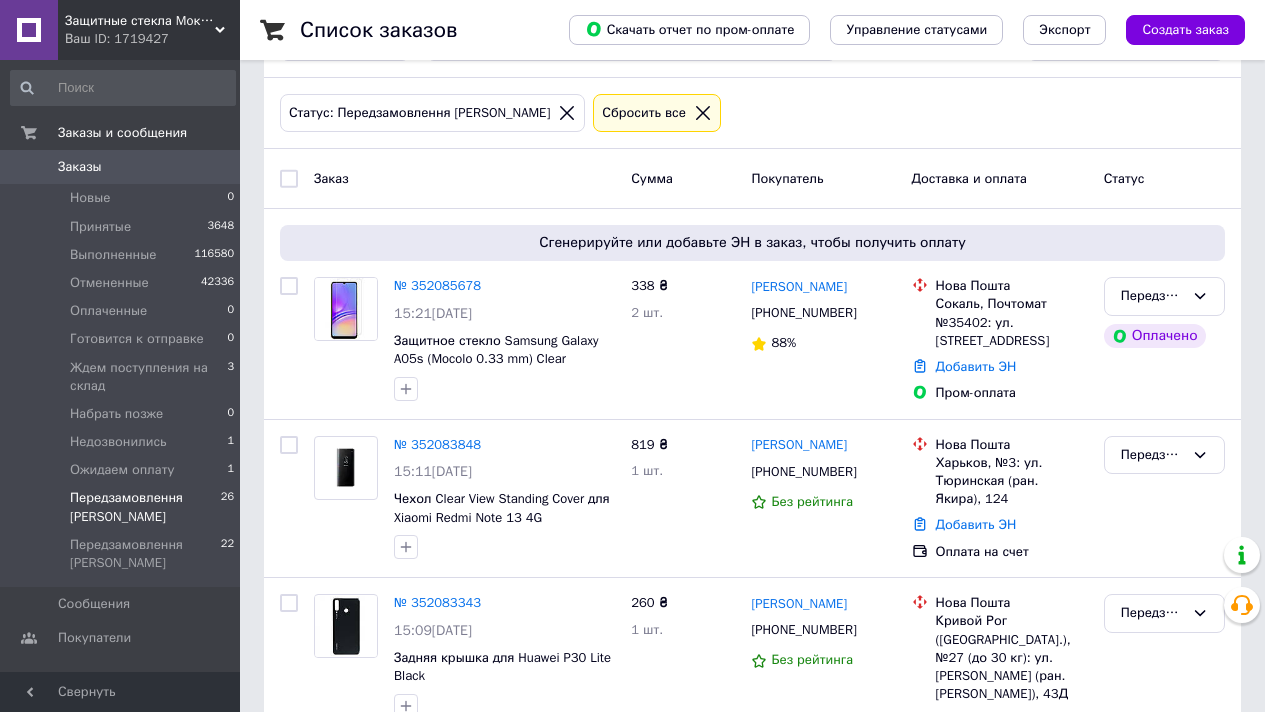 click on "Сбросить все" at bounding box center [657, 113] 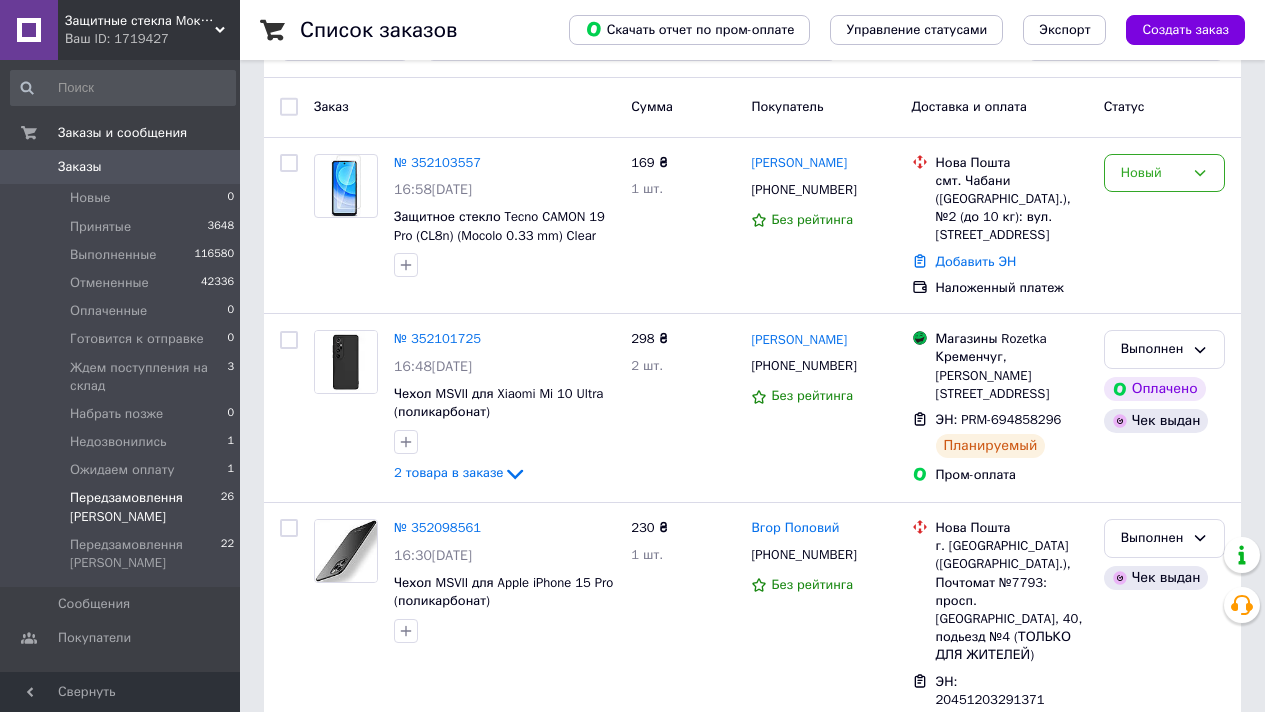 scroll, scrollTop: 0, scrollLeft: 0, axis: both 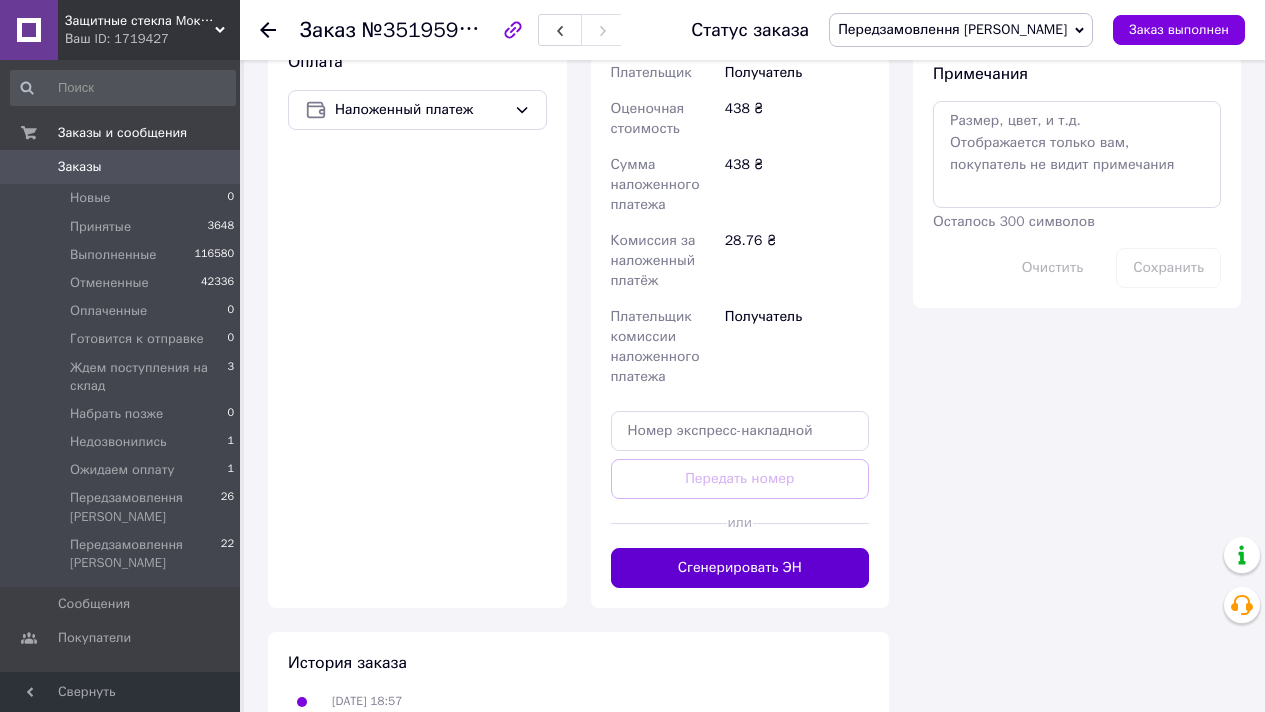 click on "Сгенерировать ЭН" at bounding box center (740, 568) 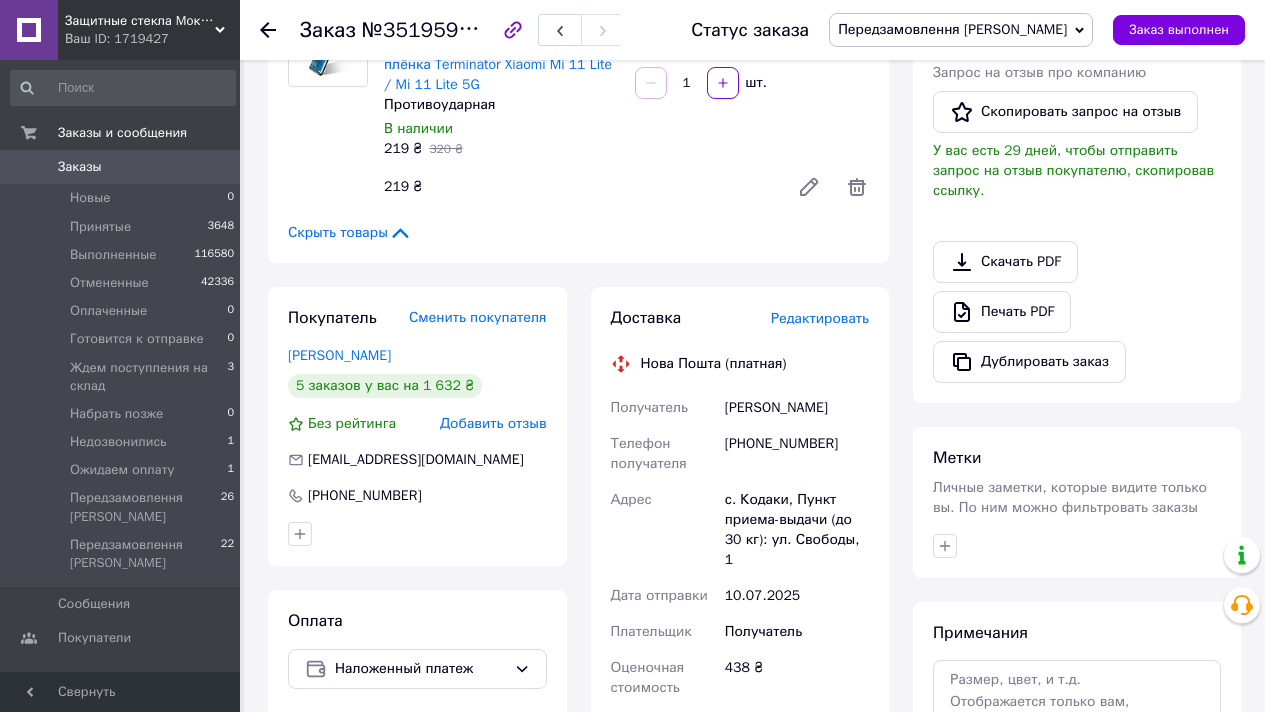 scroll, scrollTop: 310, scrollLeft: 0, axis: vertical 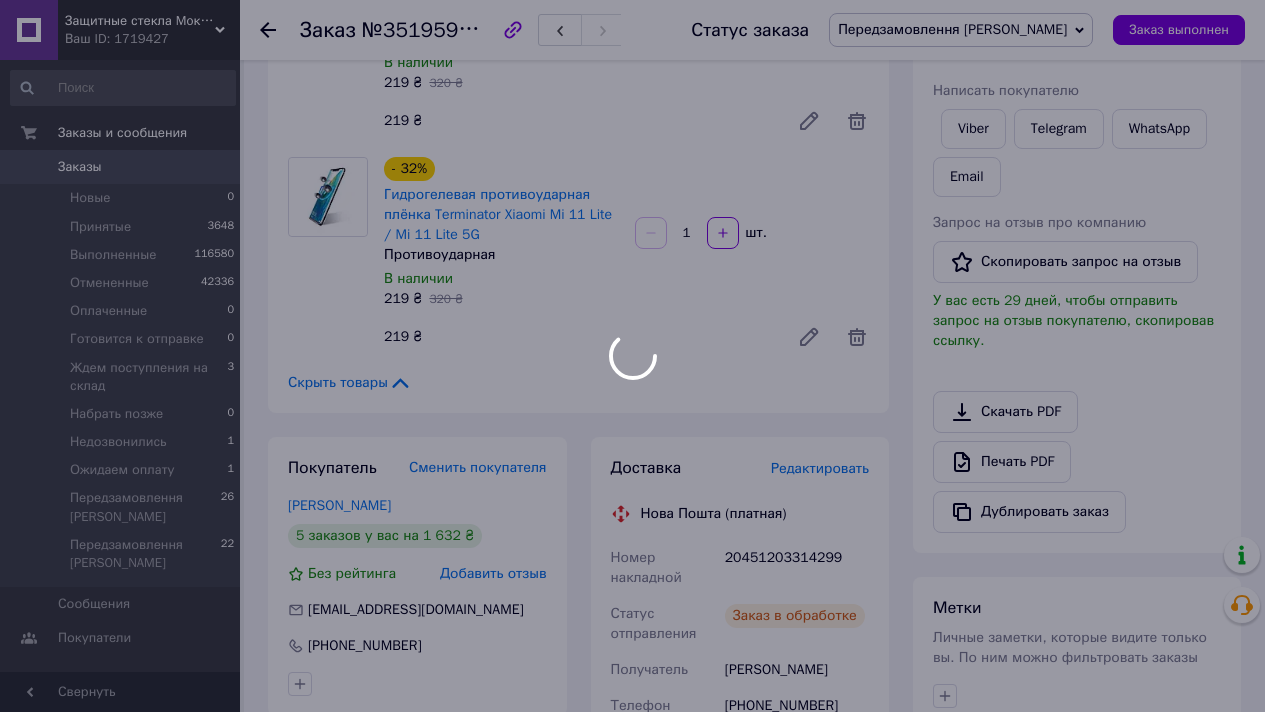 click at bounding box center (632, 356) 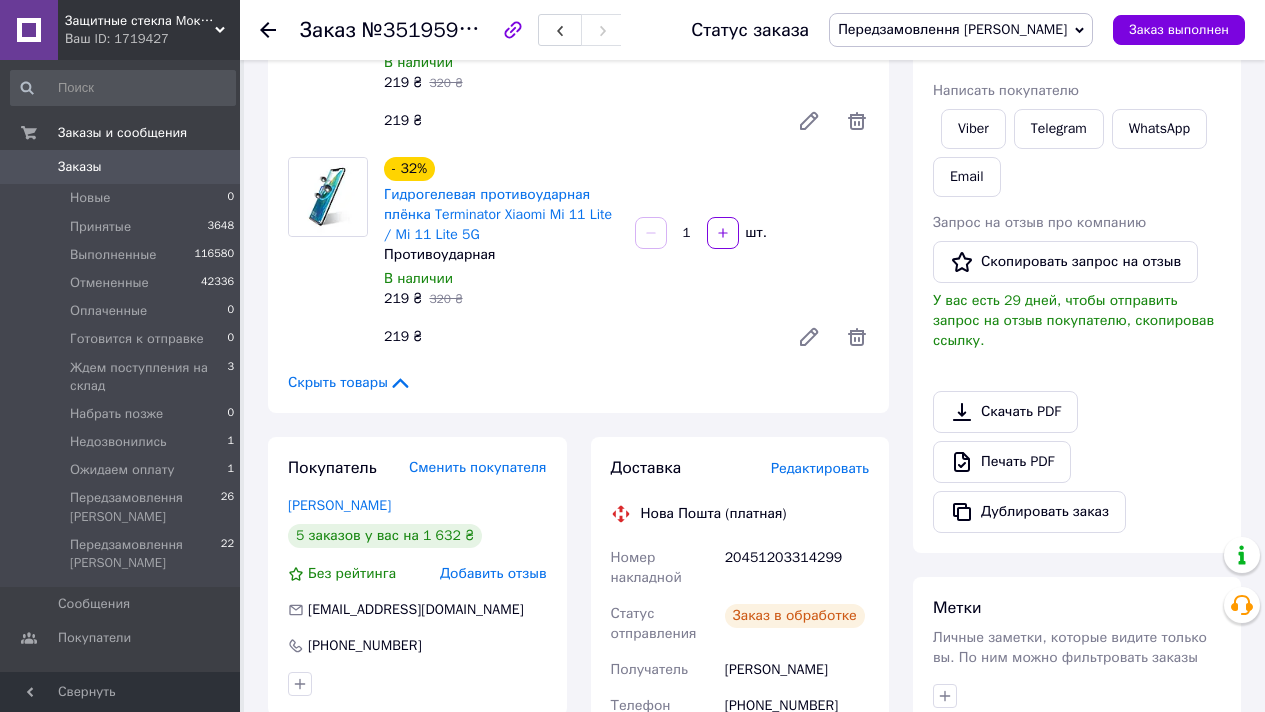 click on "20451203314299" at bounding box center [797, 568] 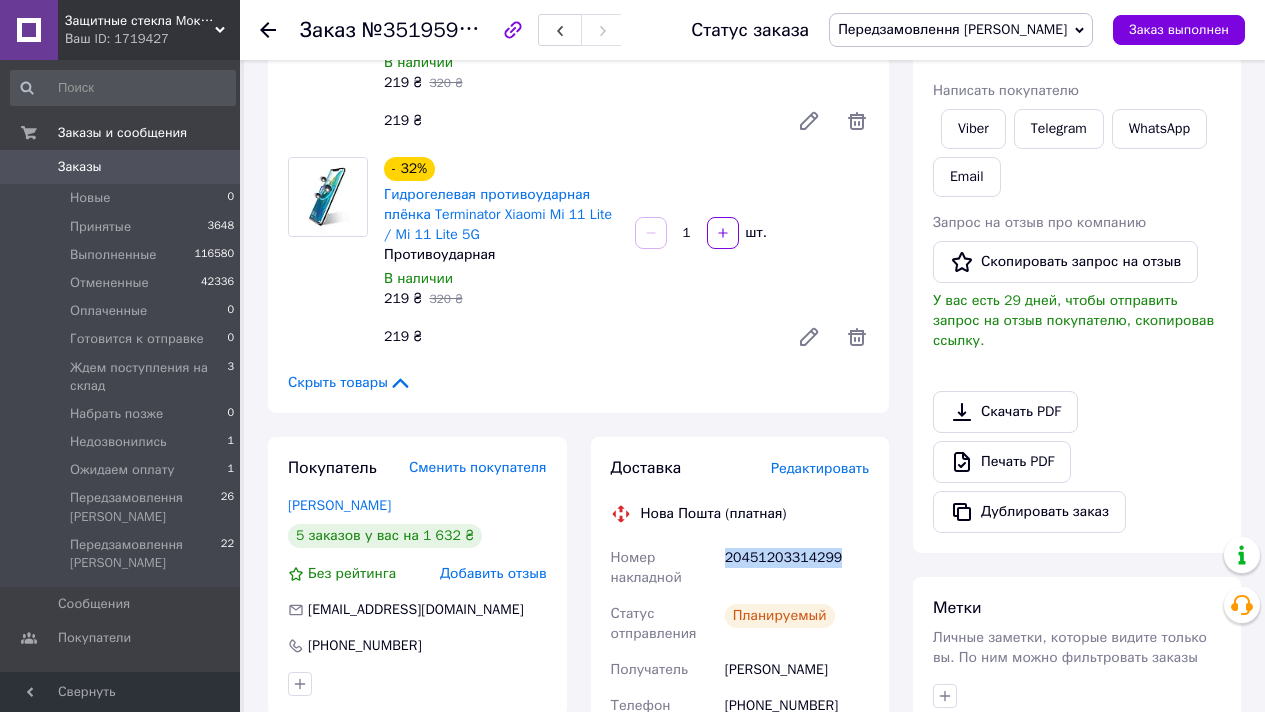 click on "20451203314299" at bounding box center [797, 568] 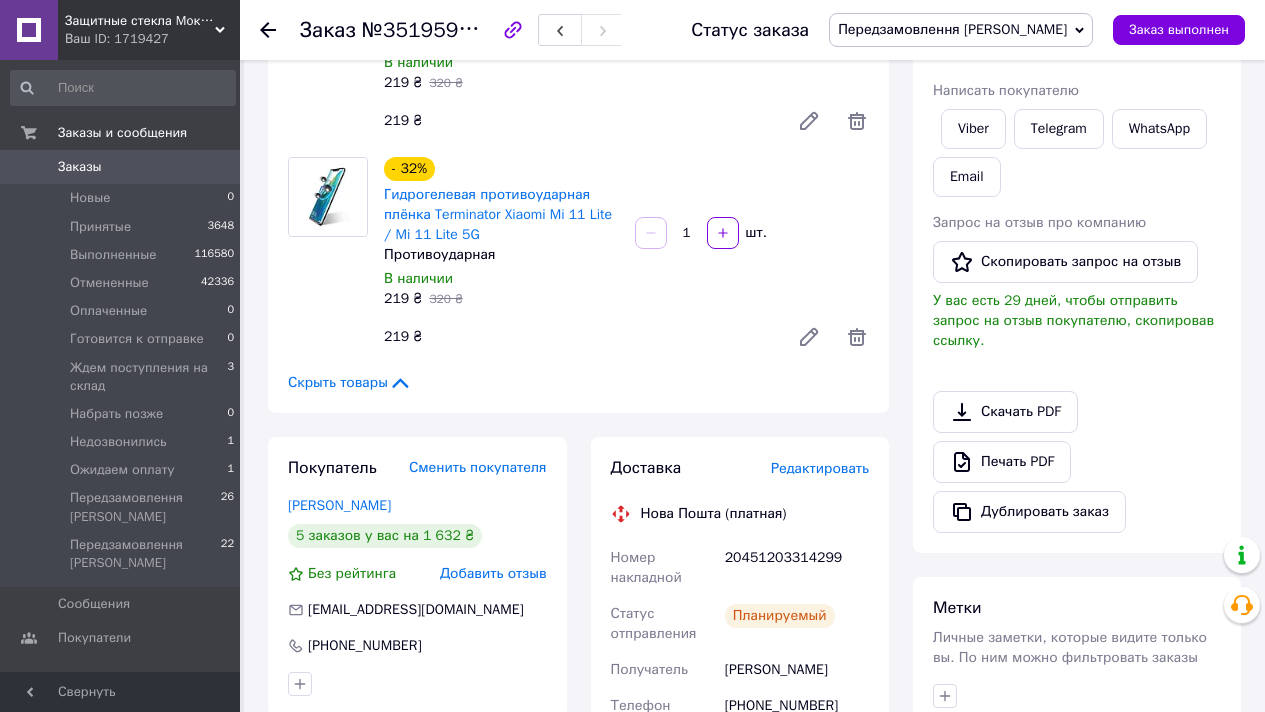 click on "Статус заказа Передзамовлення [PERSON_NAME] Принят Выполнен Отменен Оплаченный [PERSON_NAME] к отправке Ждем поступления на склад Набрать позже Недозвонились Ожидаем оплату Передзамовлення [PERSON_NAME] выполнен" at bounding box center [948, 30] 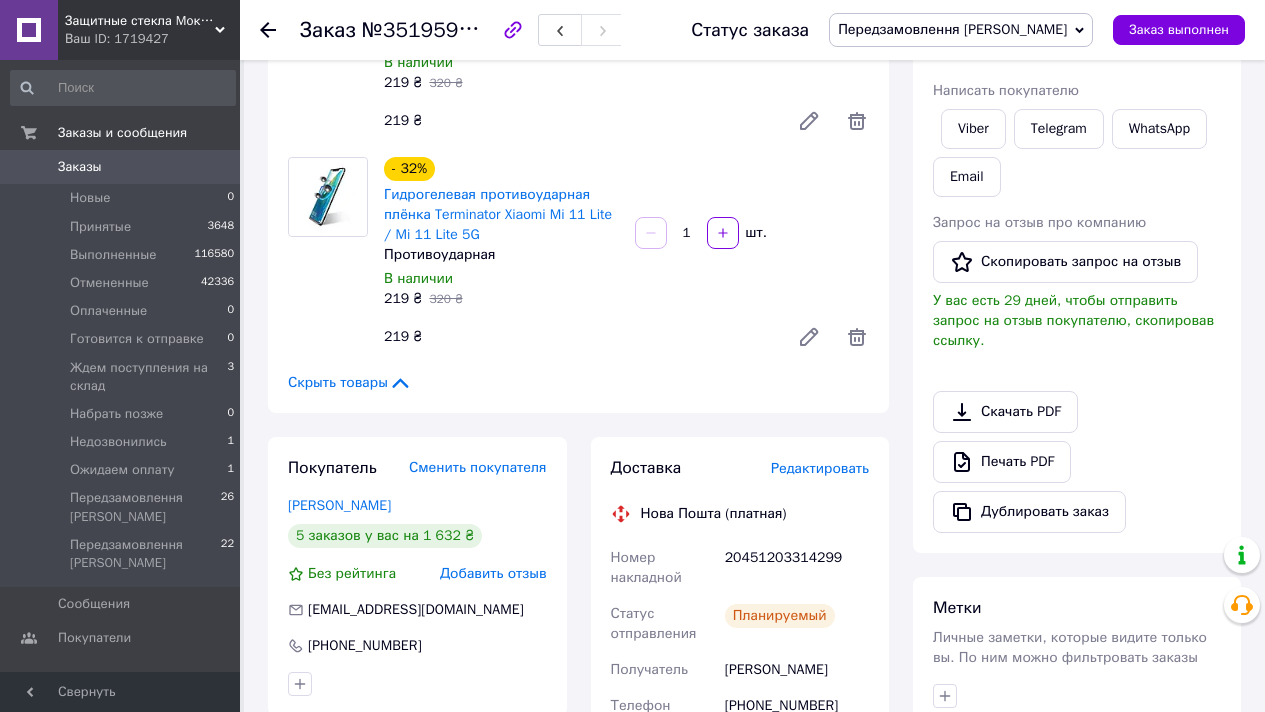 drag, startPoint x: 1159, startPoint y: 24, endPoint x: 1135, endPoint y: 63, distance: 45.79301 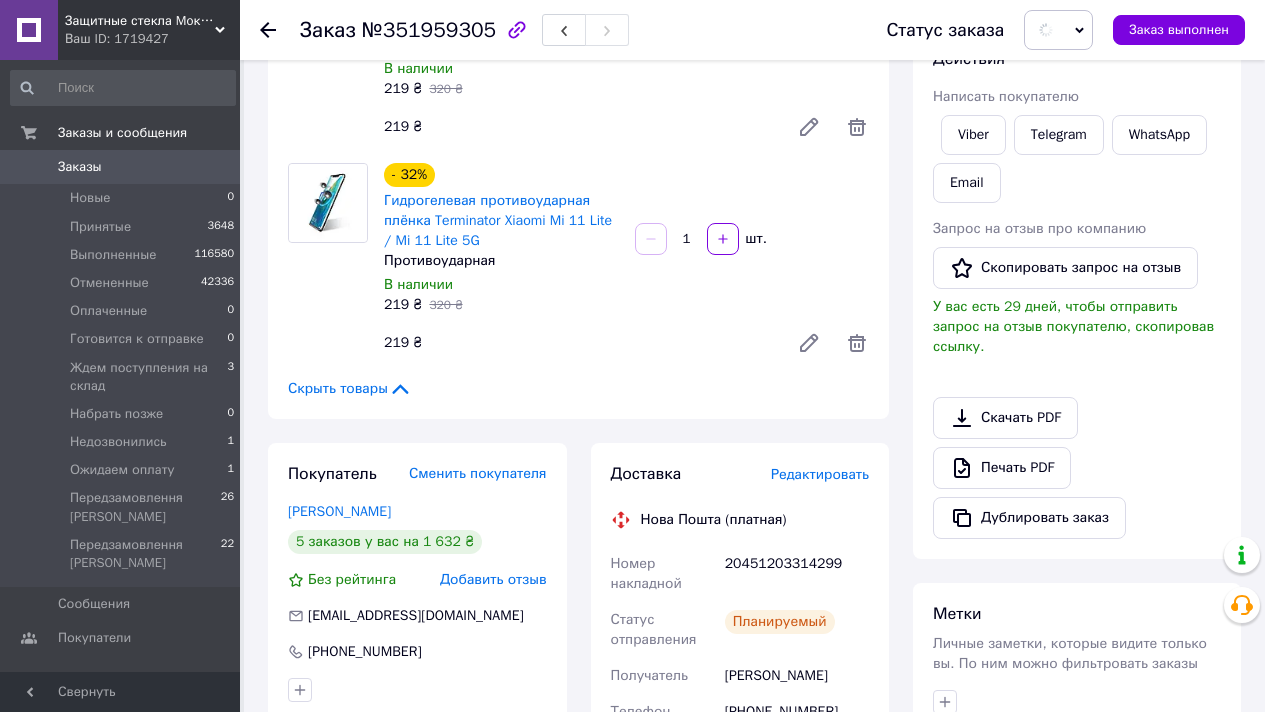scroll, scrollTop: 0, scrollLeft: 0, axis: both 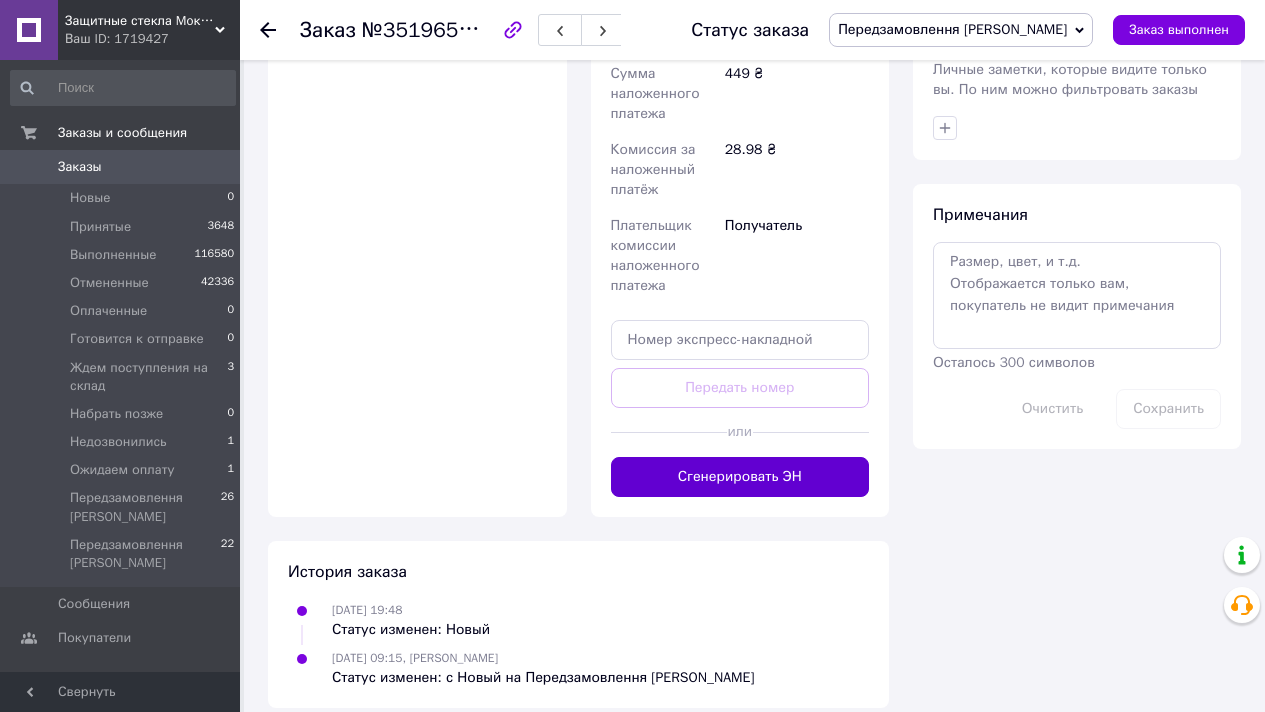 click on "Сгенерировать ЭН" at bounding box center (740, 477) 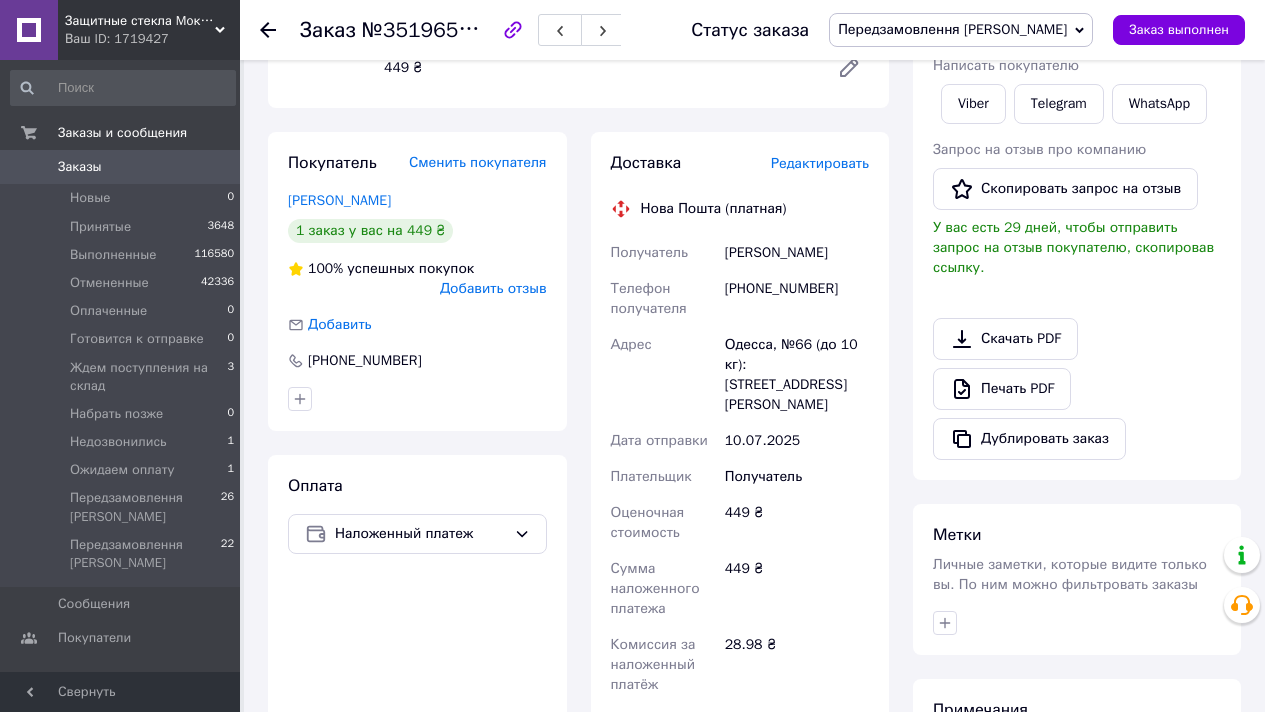 scroll, scrollTop: 0, scrollLeft: 0, axis: both 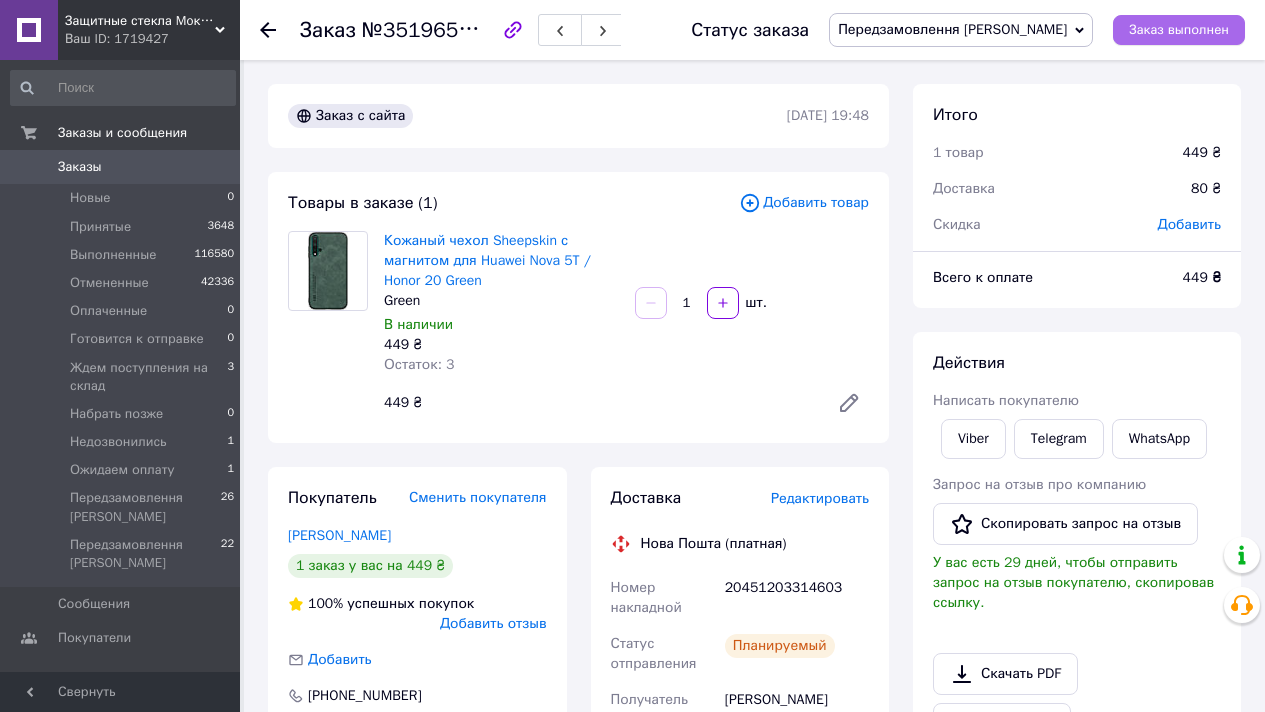click on "Заказ выполнен" at bounding box center [1179, 30] 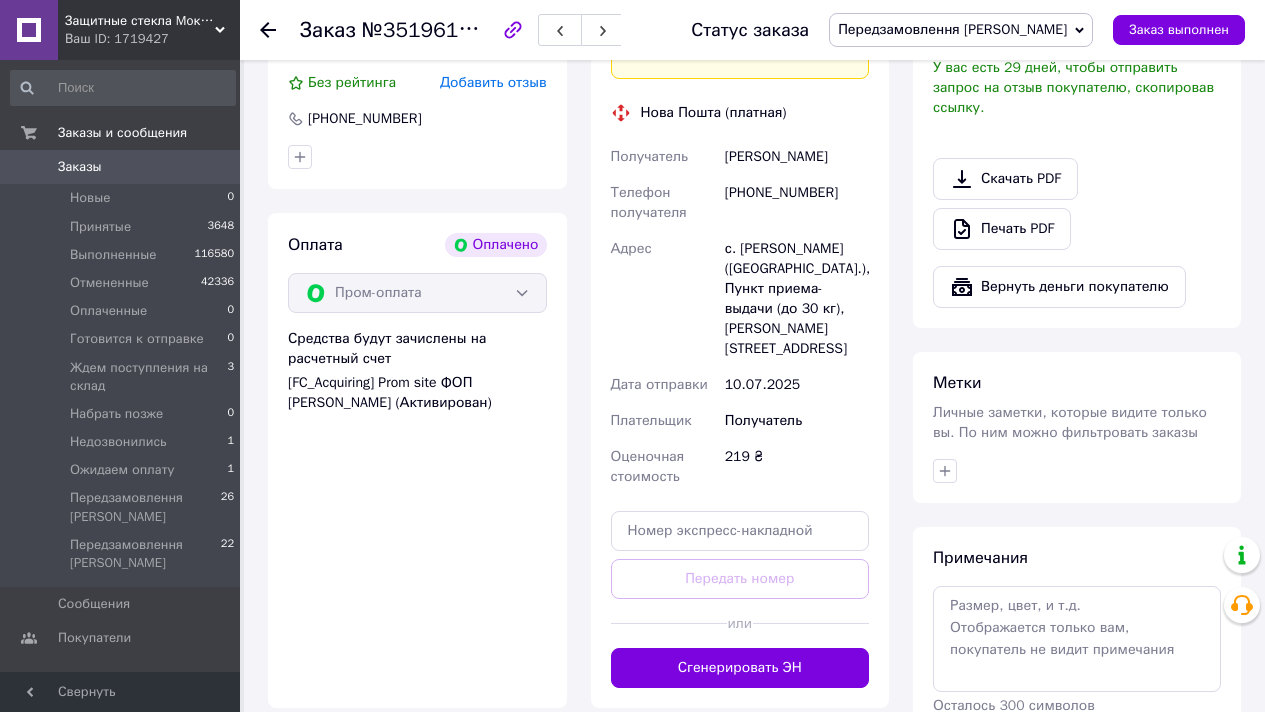 scroll, scrollTop: 858, scrollLeft: 0, axis: vertical 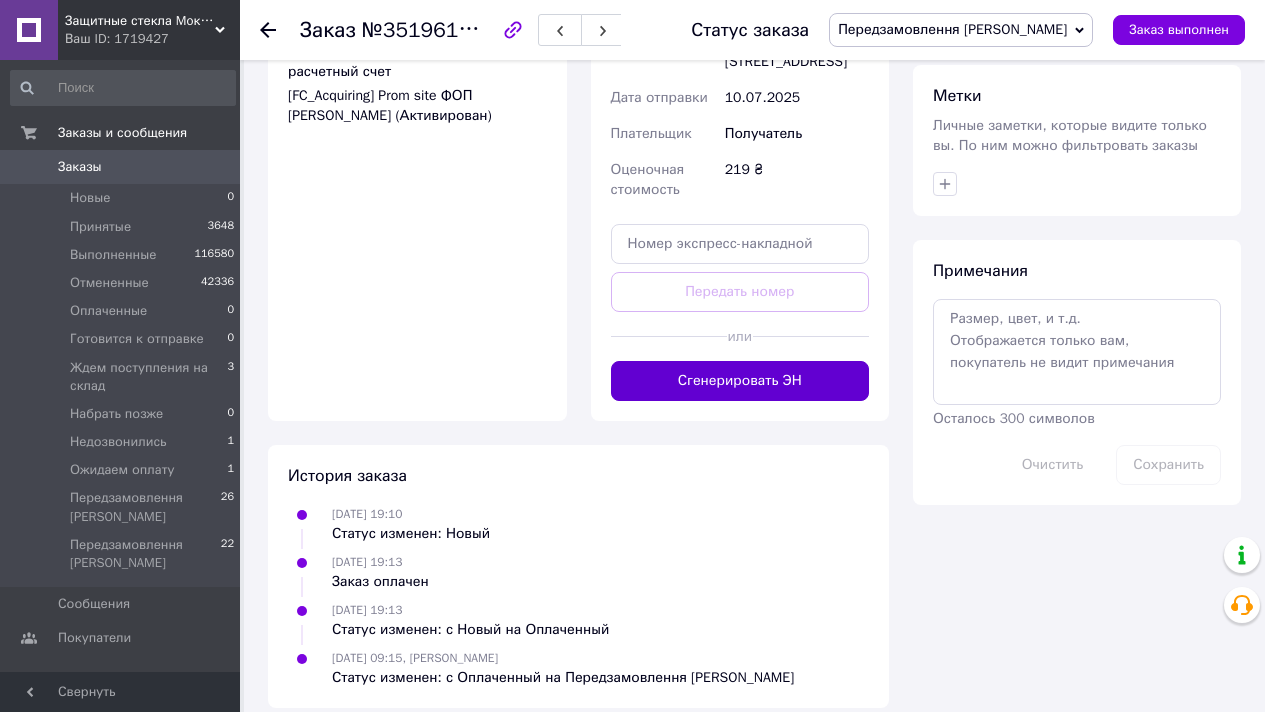 click on "Сгенерировать ЭН" at bounding box center [740, 381] 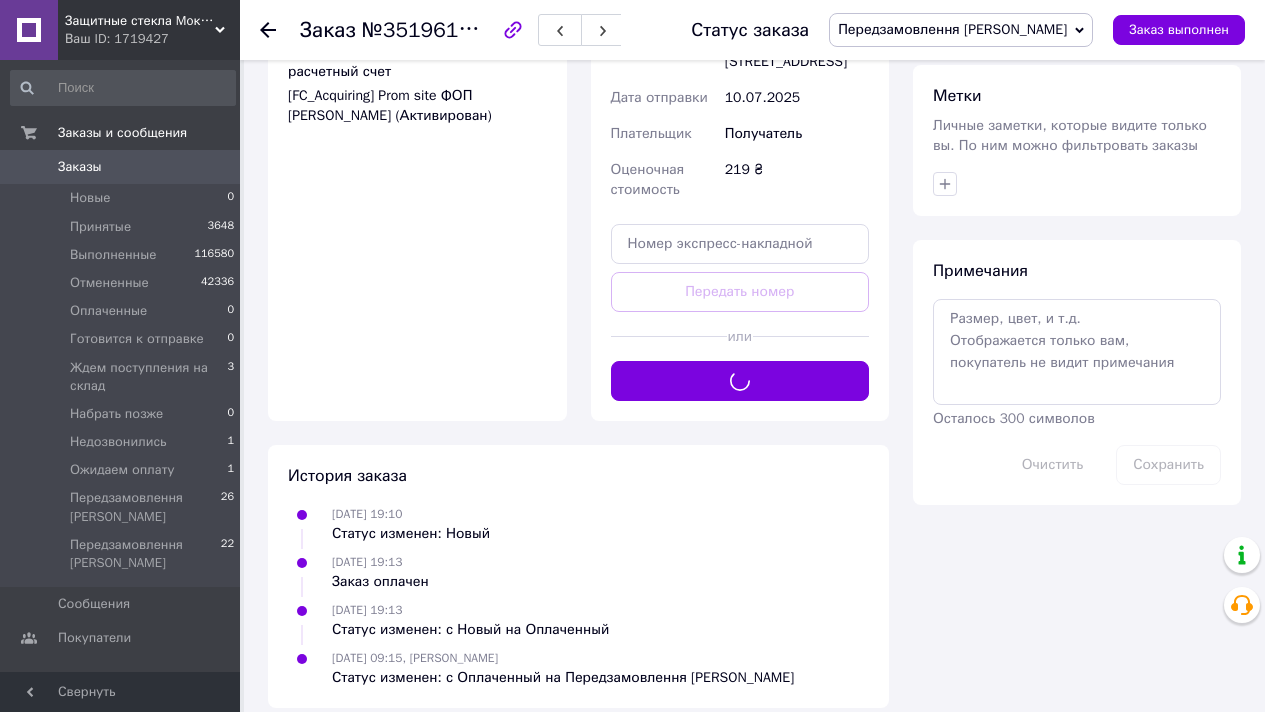 scroll, scrollTop: 0, scrollLeft: 0, axis: both 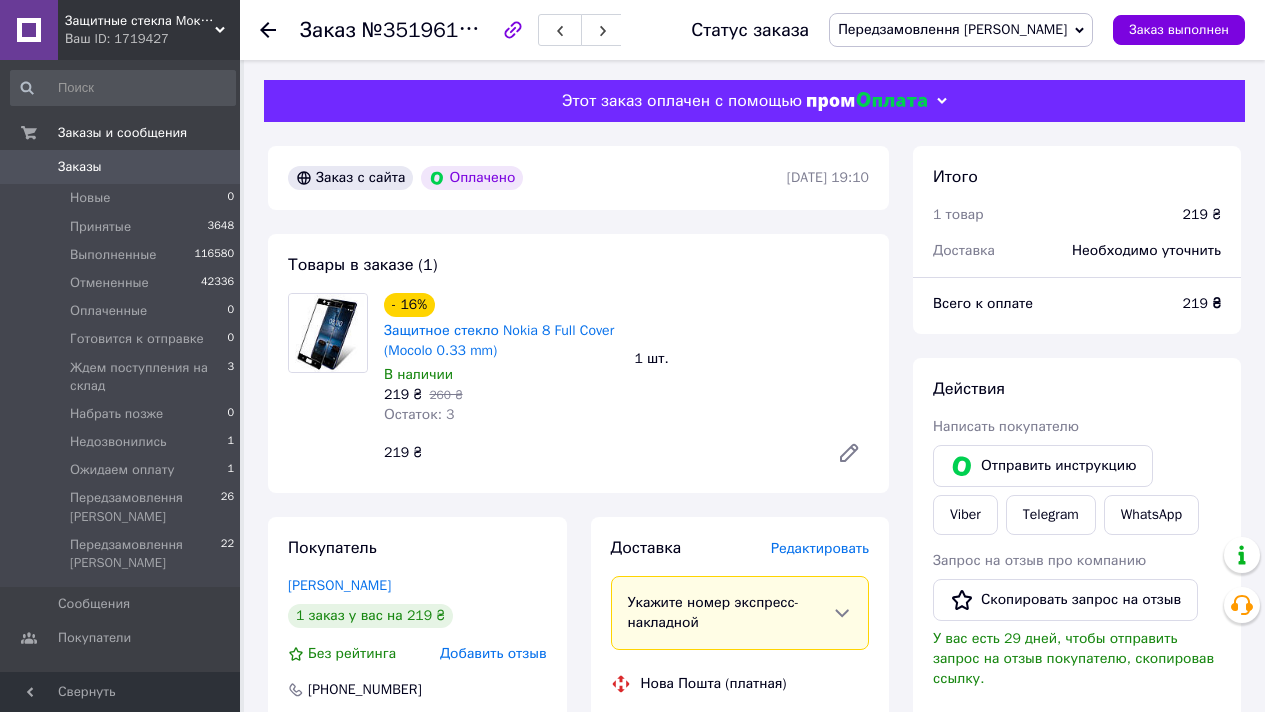 type 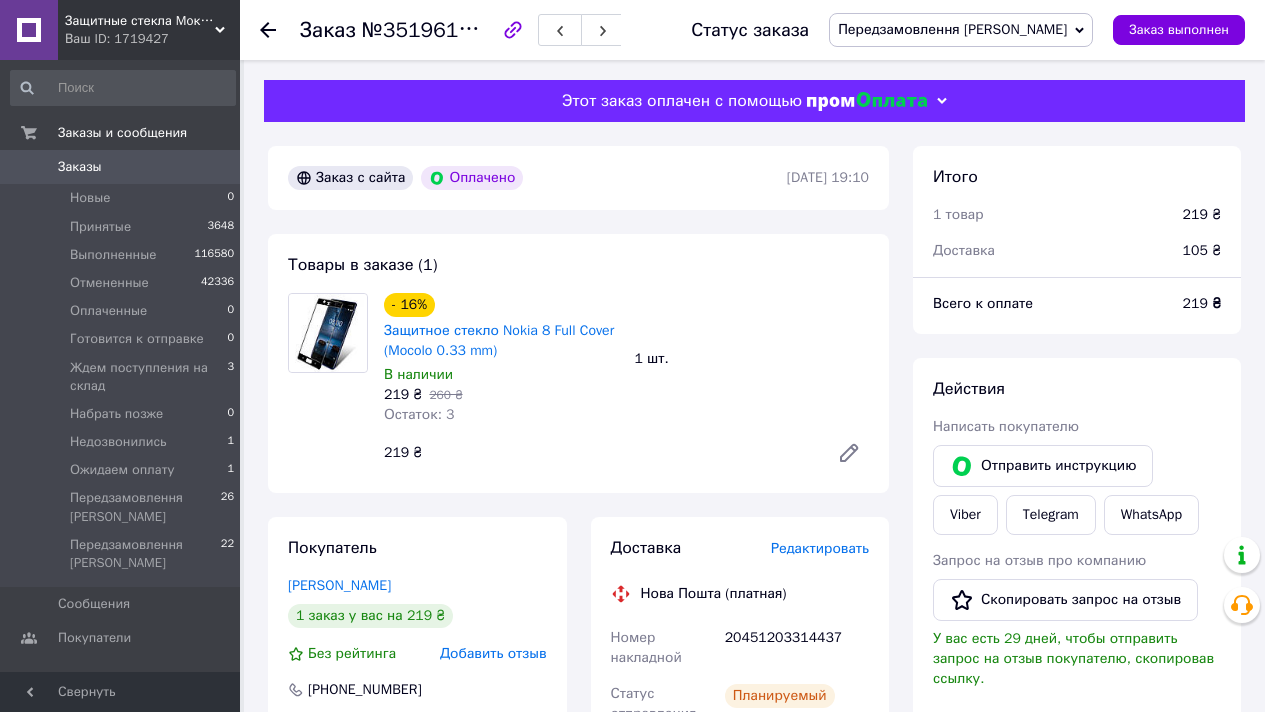 click on "Статус заказа Передзамовлення Вадим Принят Выполнен Отменен Оплаченный Готовится к отправке Ждем поступления на склад Набрать позже Недозвонились Ожидаем оплату Передзамовлення Олександр Заказ выполнен" at bounding box center [948, 30] 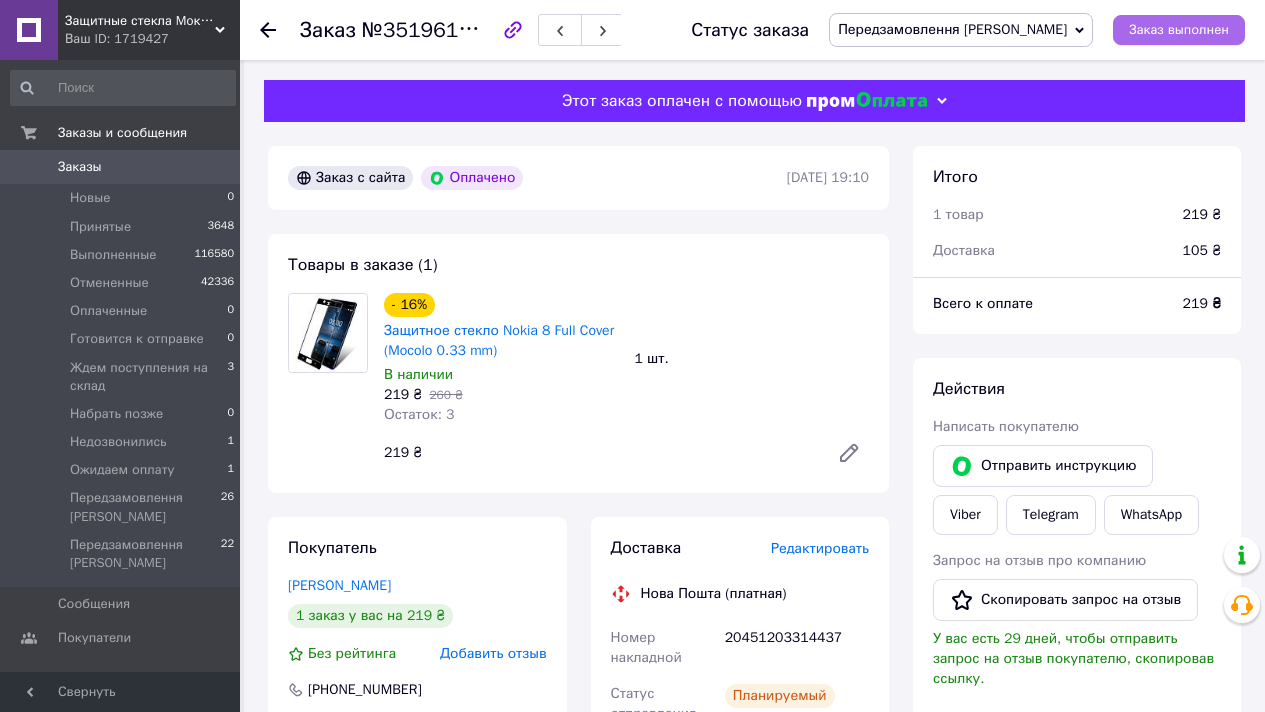 click on "Заказ выполнен" at bounding box center [1179, 30] 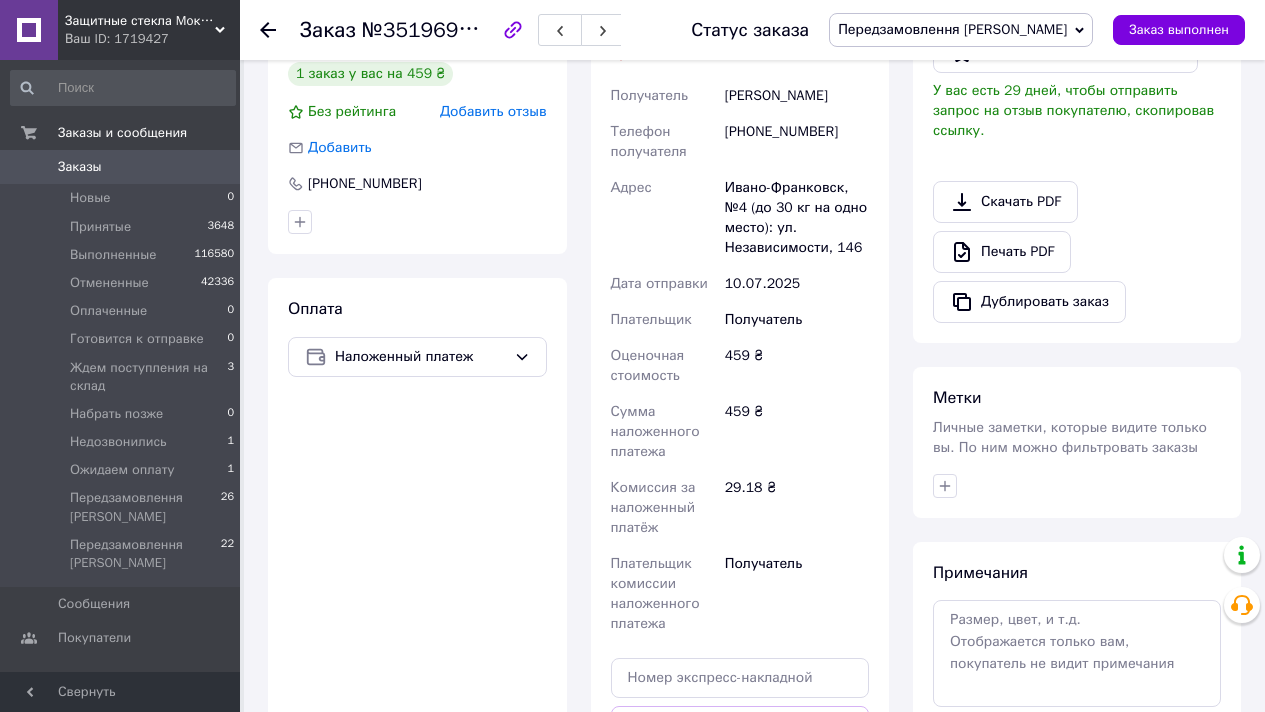 scroll, scrollTop: 679, scrollLeft: 0, axis: vertical 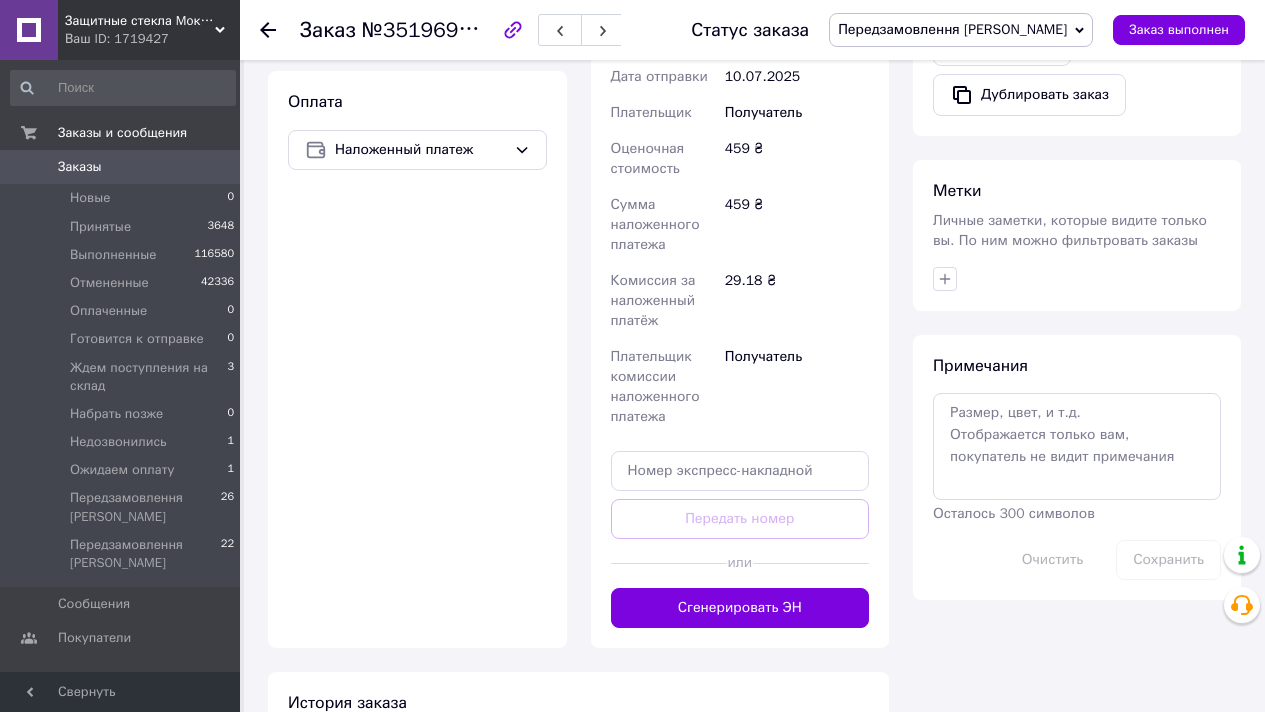 click on "или" at bounding box center (740, 563) 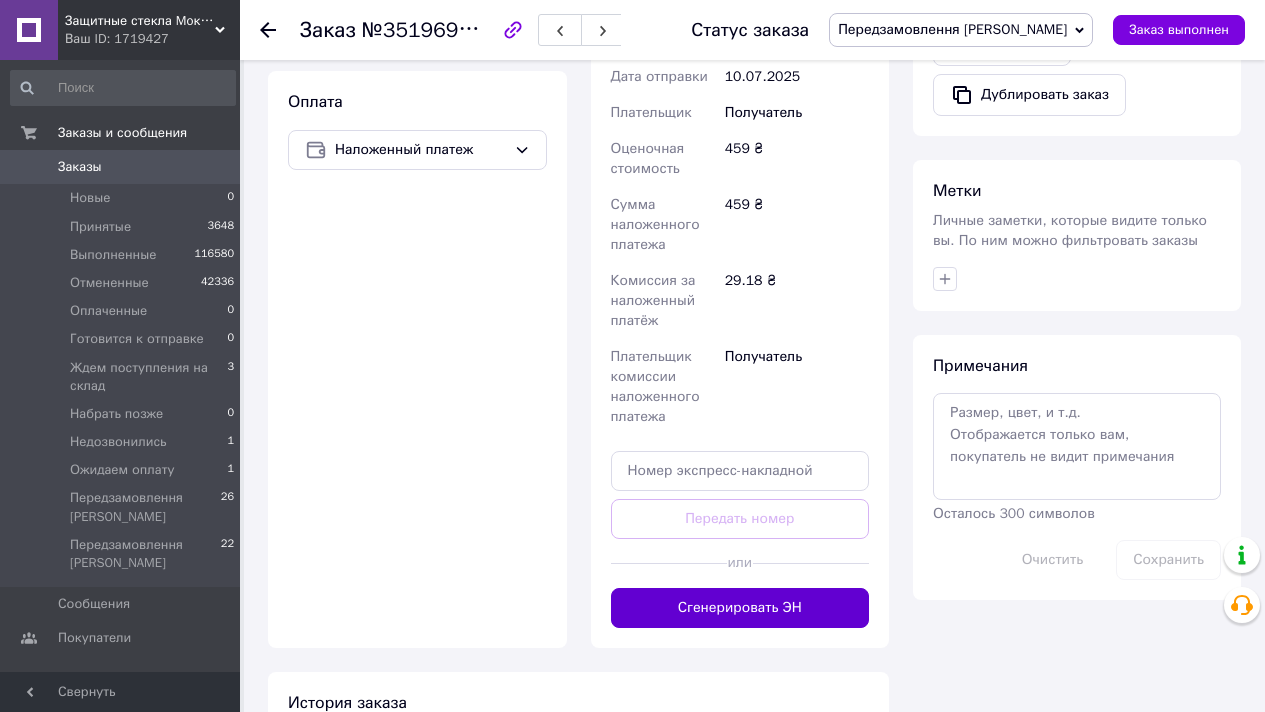 click on "Сгенерировать ЭН" at bounding box center [740, 608] 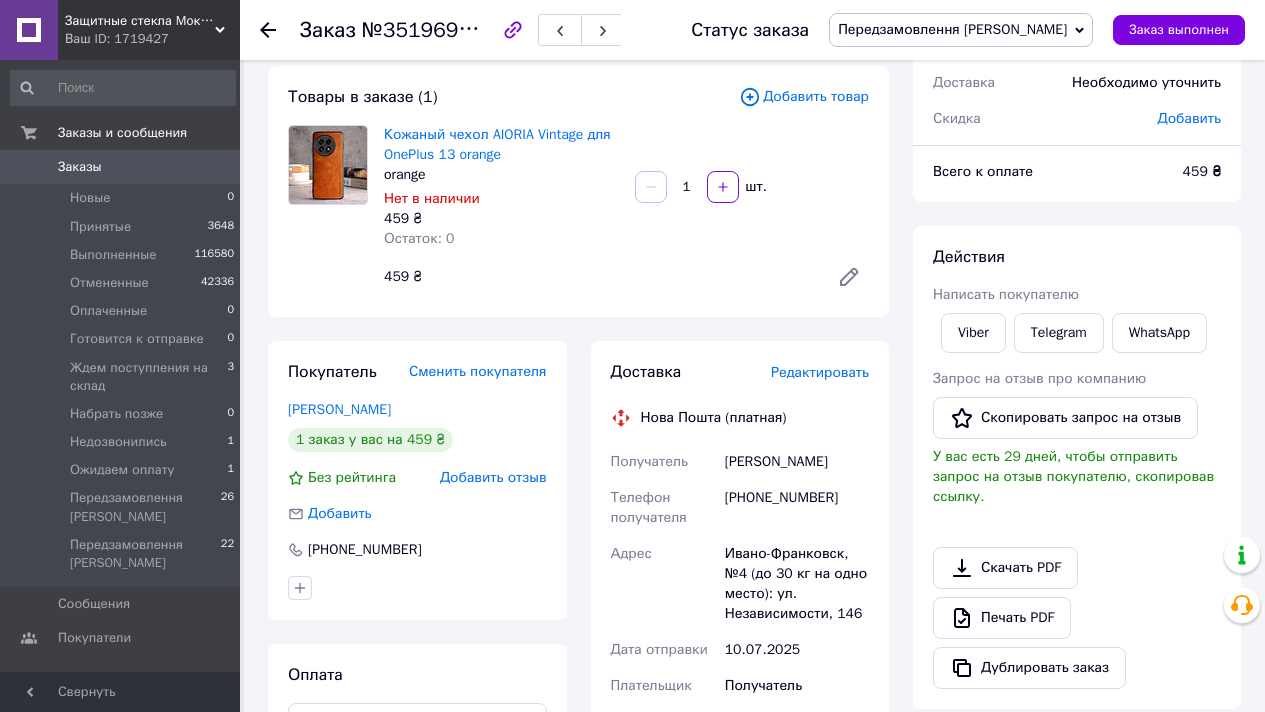 scroll, scrollTop: 0, scrollLeft: 0, axis: both 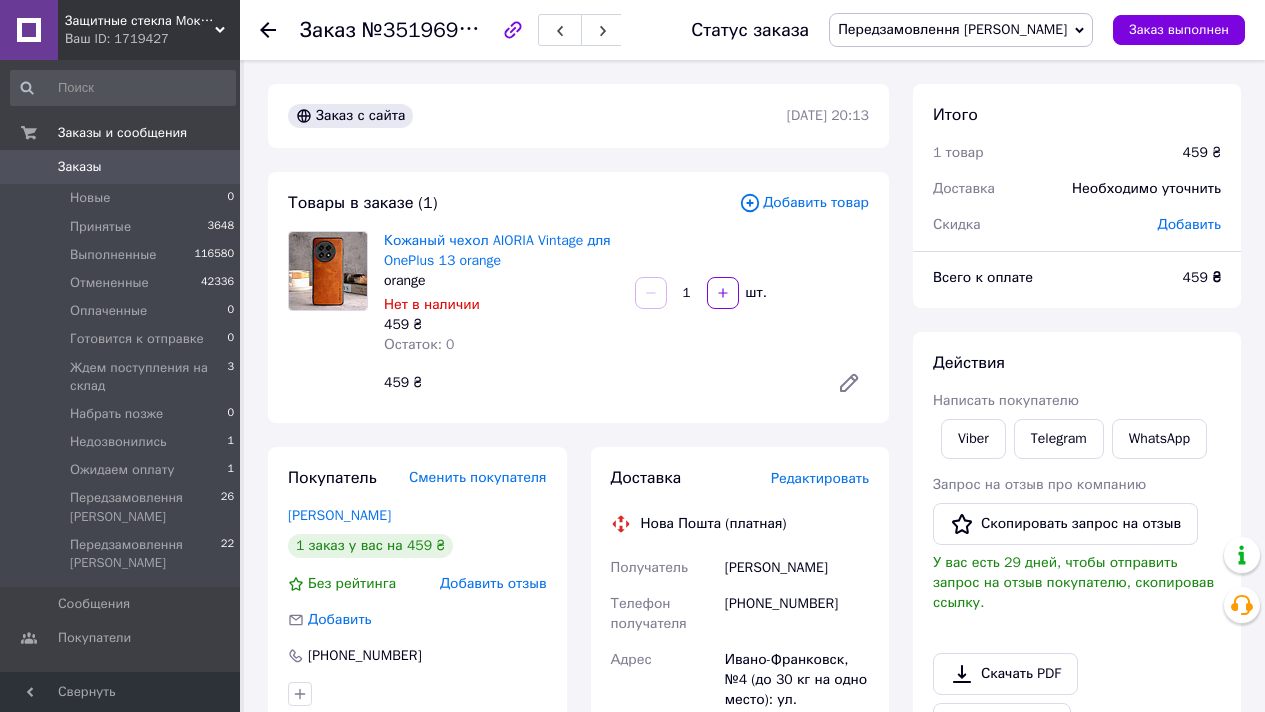type 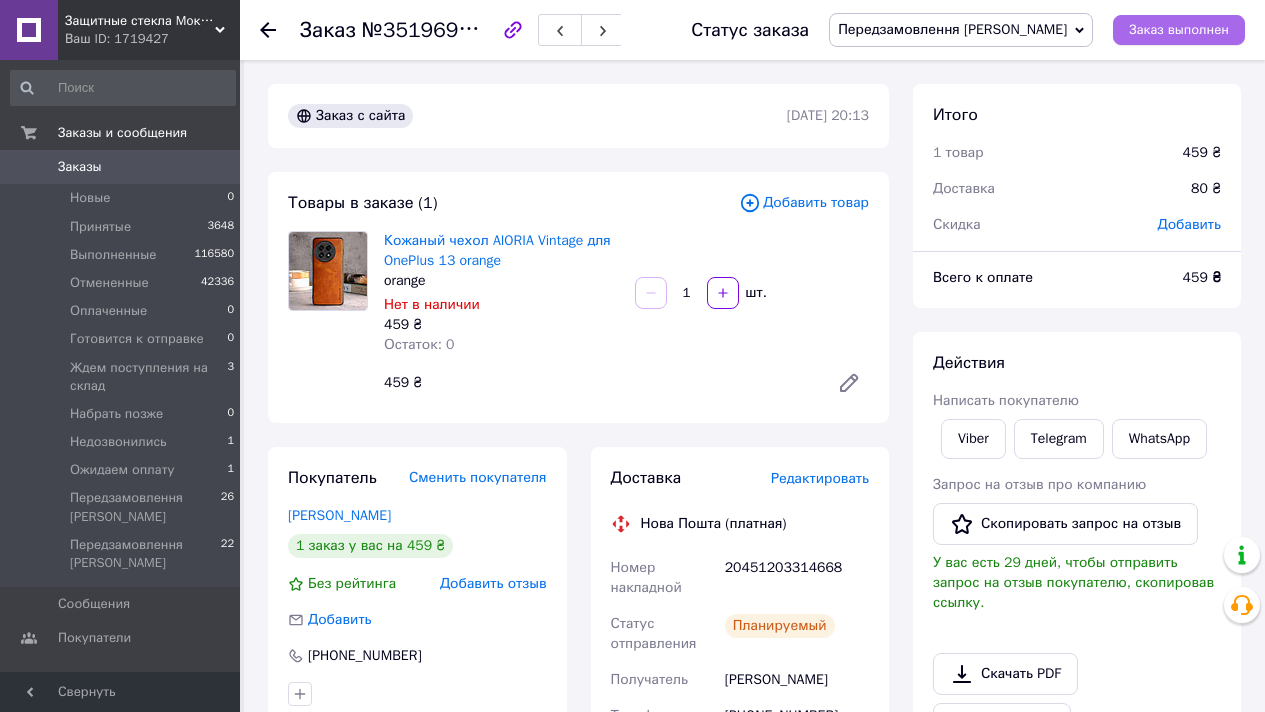 click on "Заказ выполнен" at bounding box center [1179, 30] 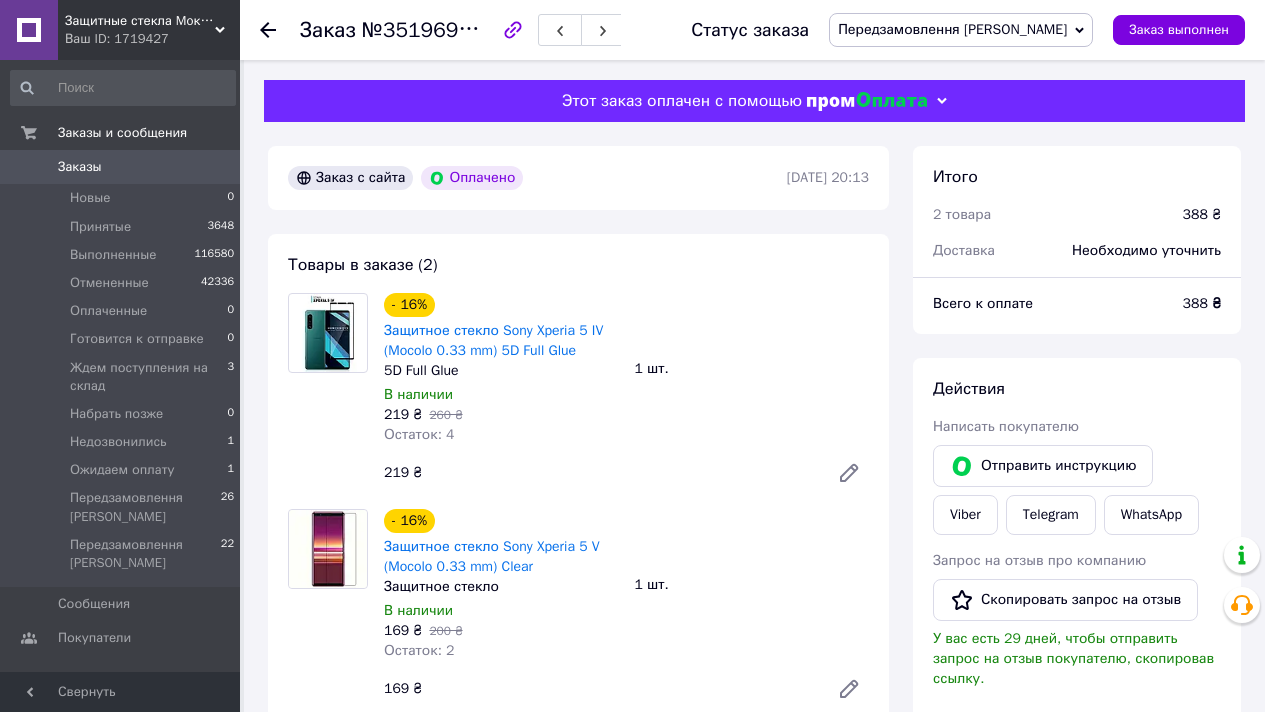 scroll, scrollTop: 162, scrollLeft: 0, axis: vertical 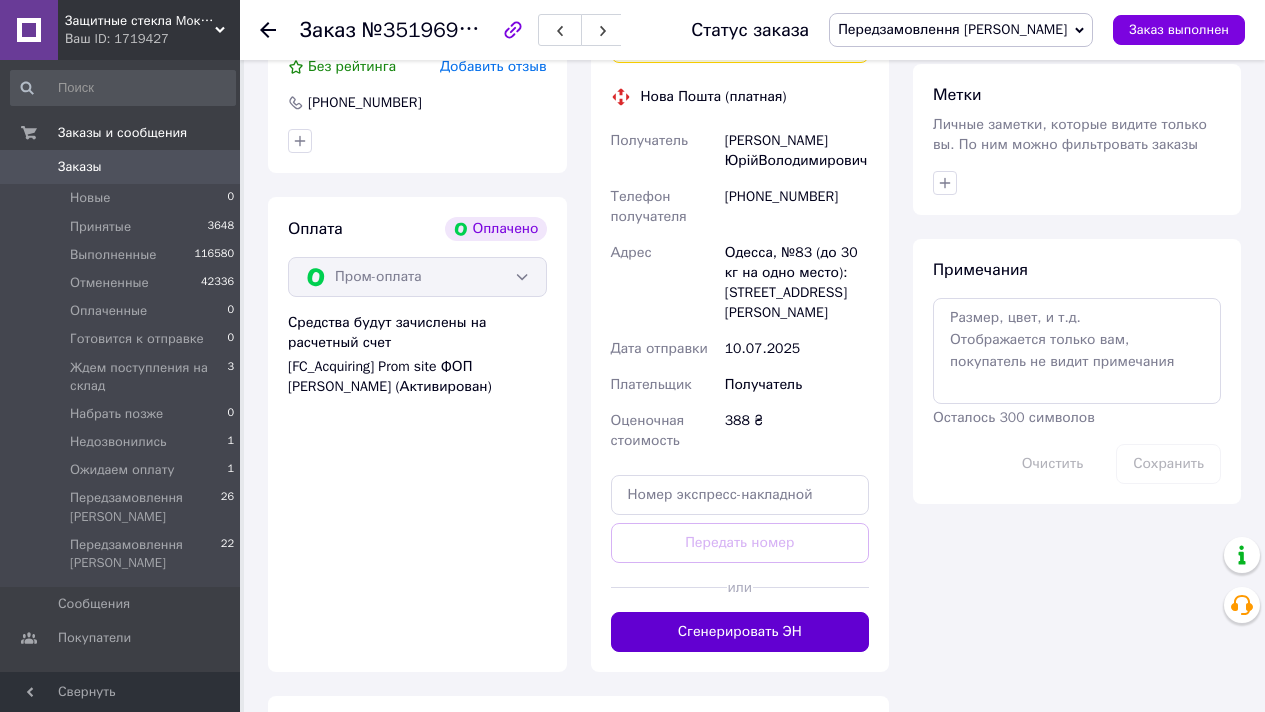 click on "Сгенерировать ЭН" at bounding box center (740, 632) 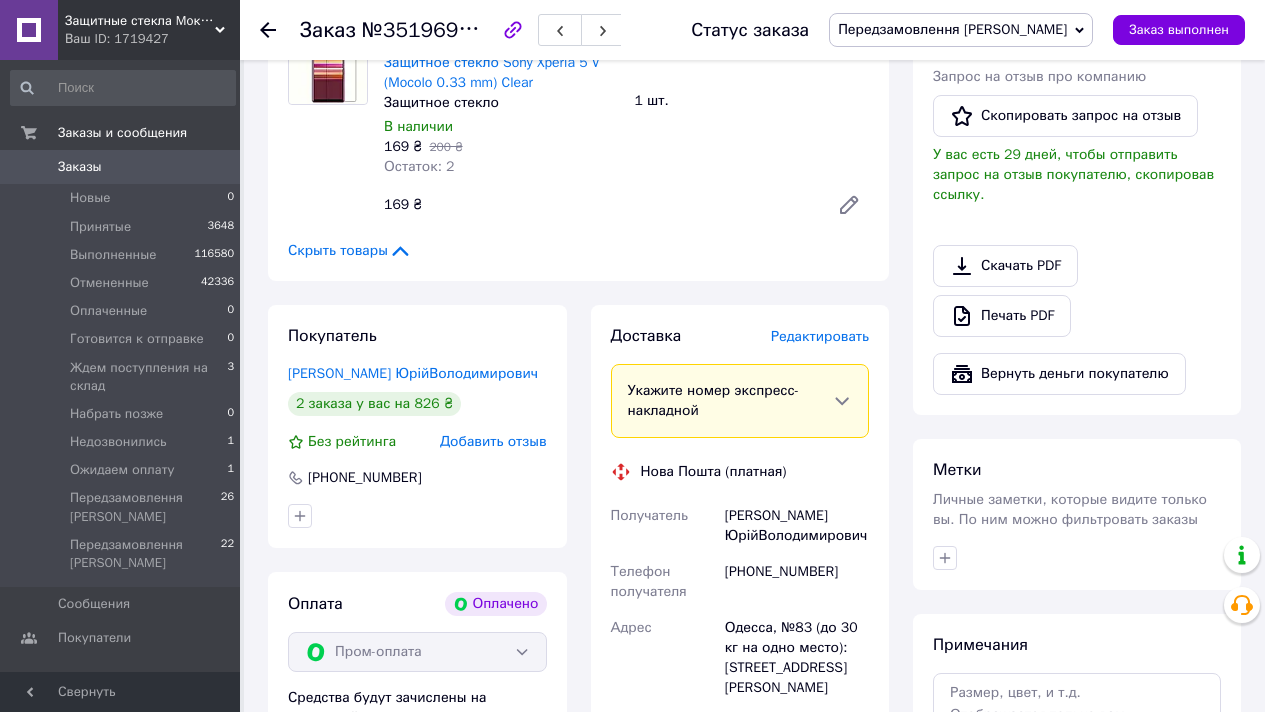 scroll, scrollTop: 414, scrollLeft: 0, axis: vertical 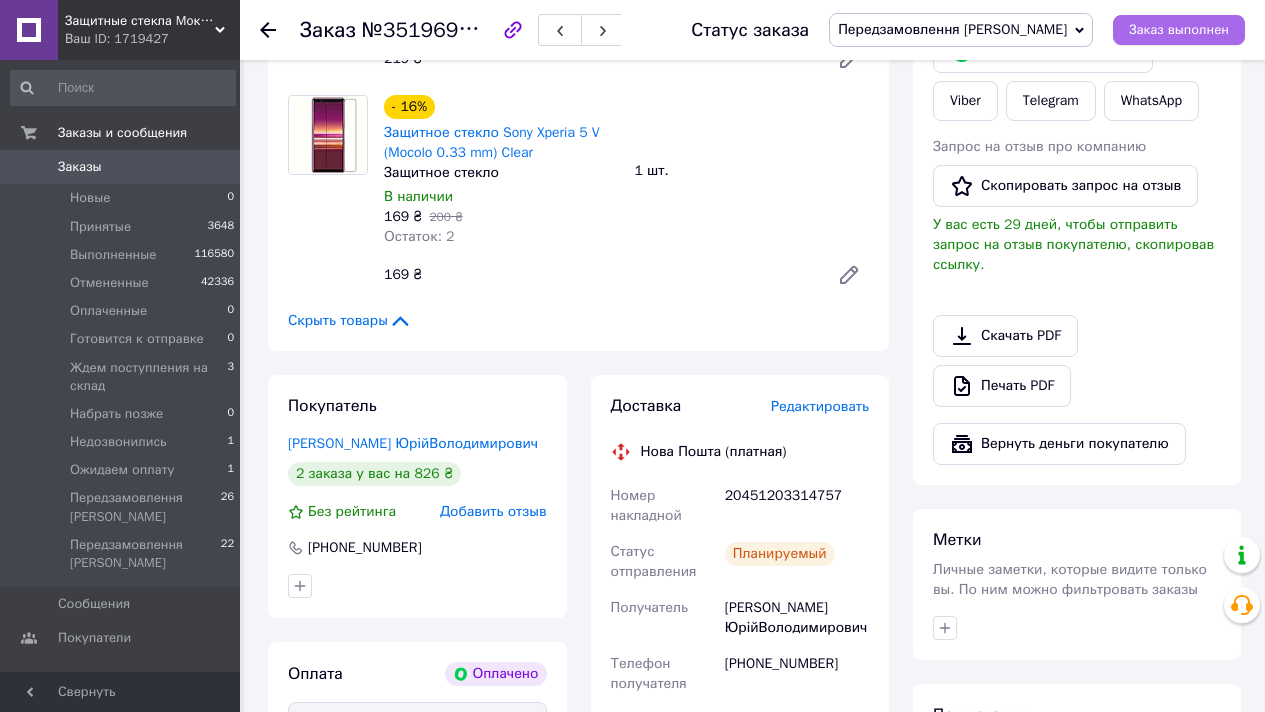 click on "Заказ выполнен" at bounding box center (1179, 30) 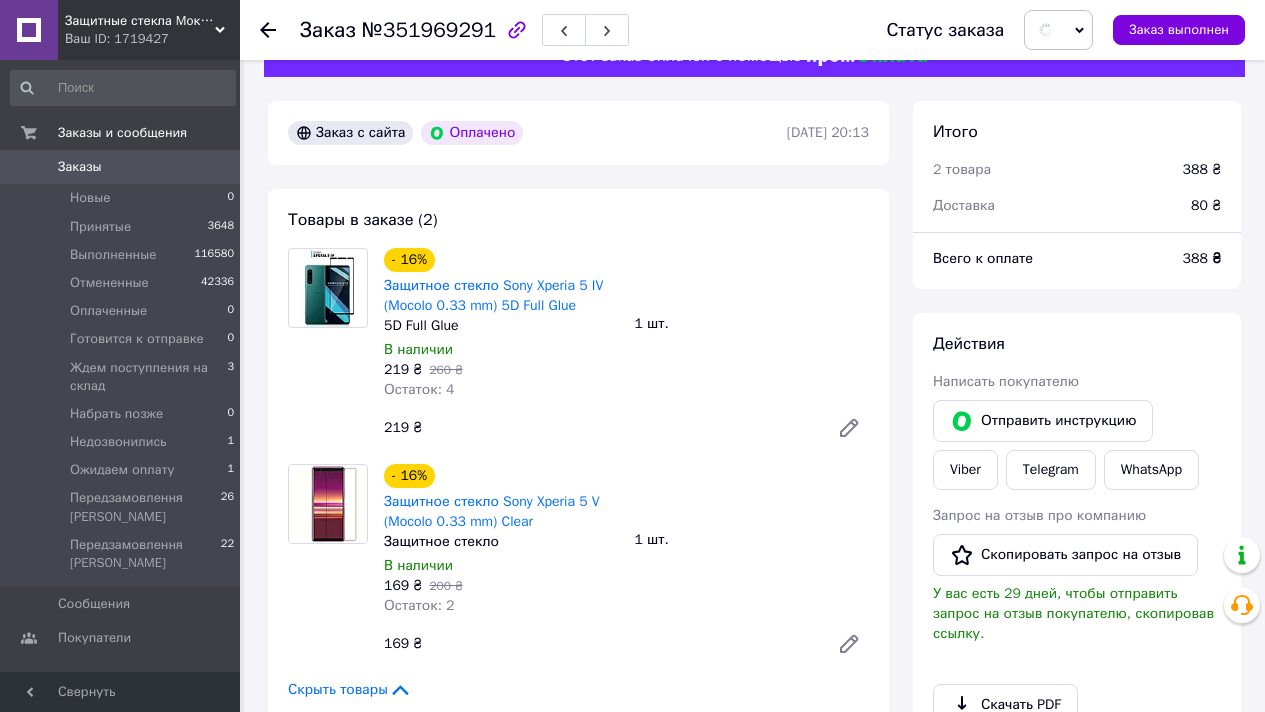 scroll, scrollTop: 0, scrollLeft: 0, axis: both 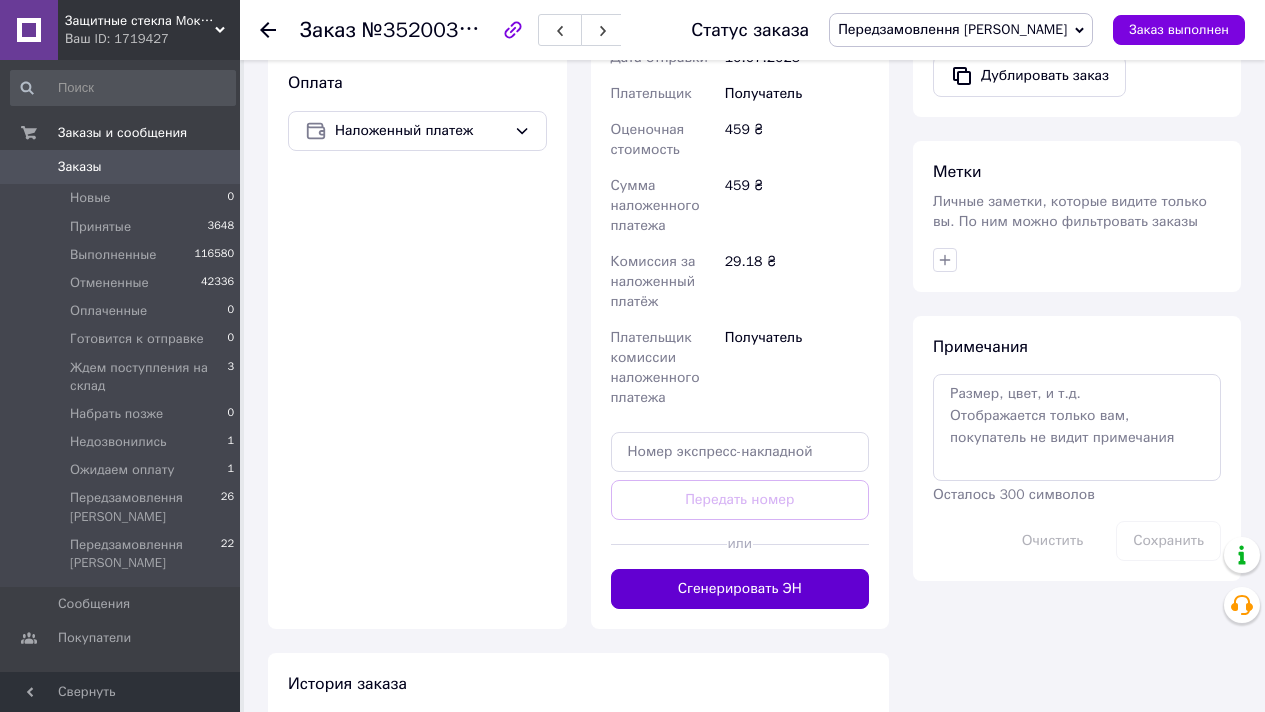 click on "Сгенерировать ЭН" at bounding box center (740, 589) 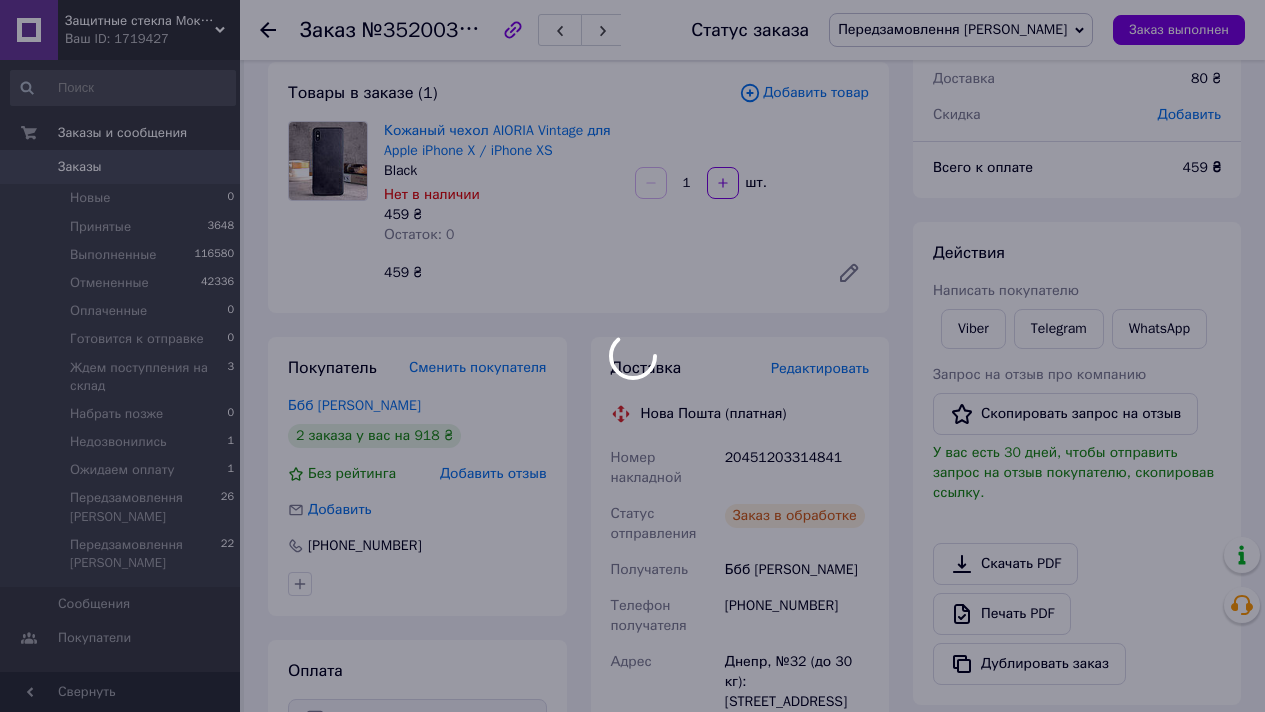 scroll, scrollTop: 114, scrollLeft: 0, axis: vertical 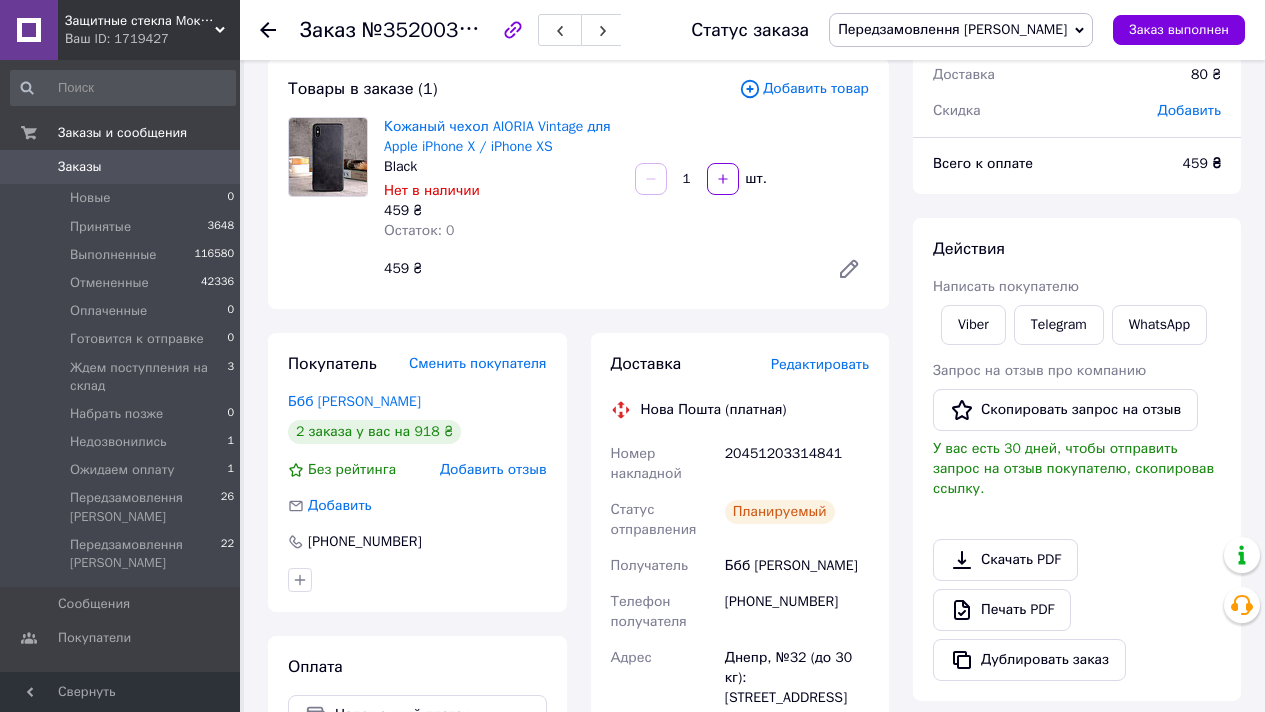 click on "Заказ №352003951 Статус заказа Передзамовлення Вадим Принят Выполнен Отменен Оплаченный Готовится к отправке Ждем поступления на склад Набрать позже Недозвонились Ожидаем оплату Передзамовлення Олександр Заказ выполнен" at bounding box center (752, 30) 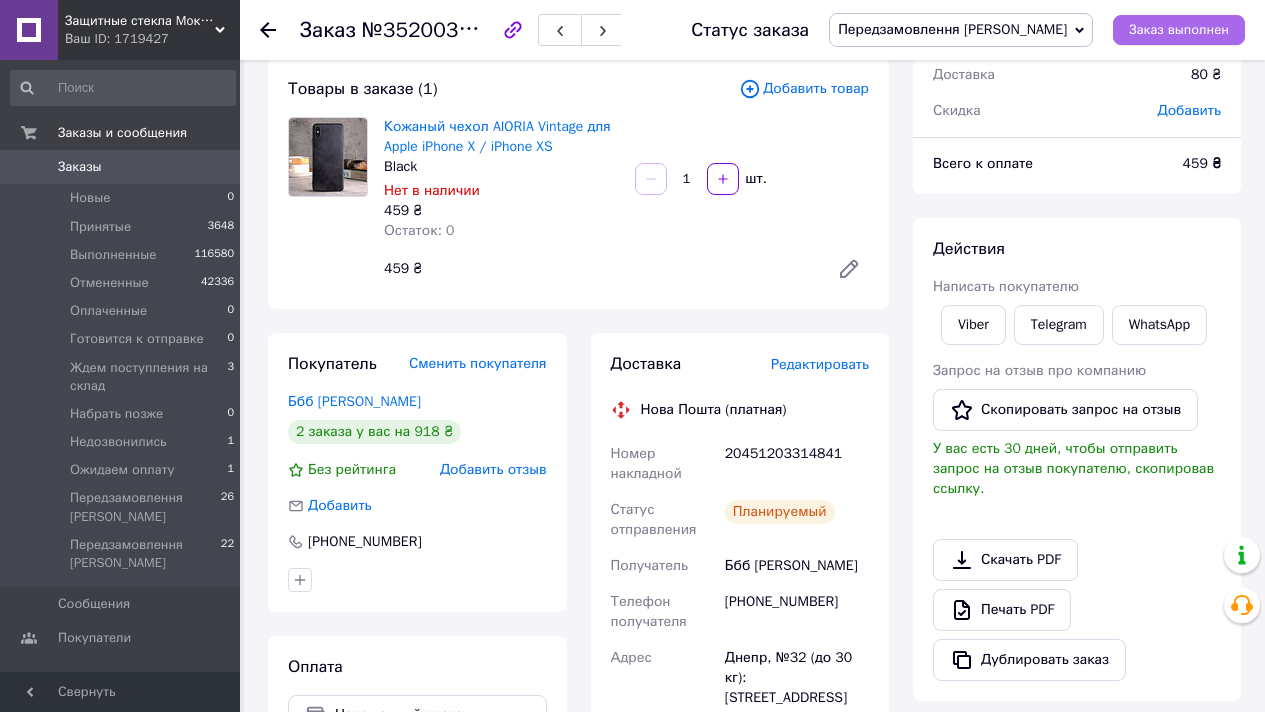 click on "Заказ выполнен" at bounding box center [1179, 30] 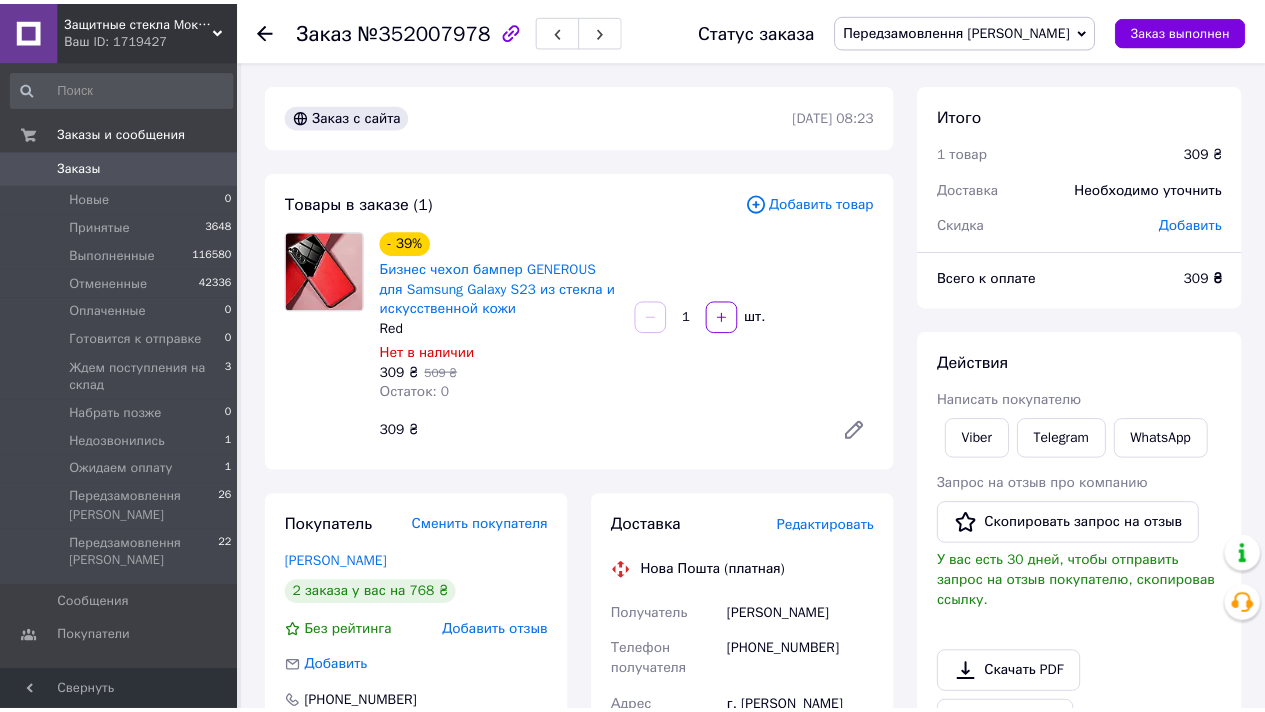 scroll, scrollTop: 0, scrollLeft: 0, axis: both 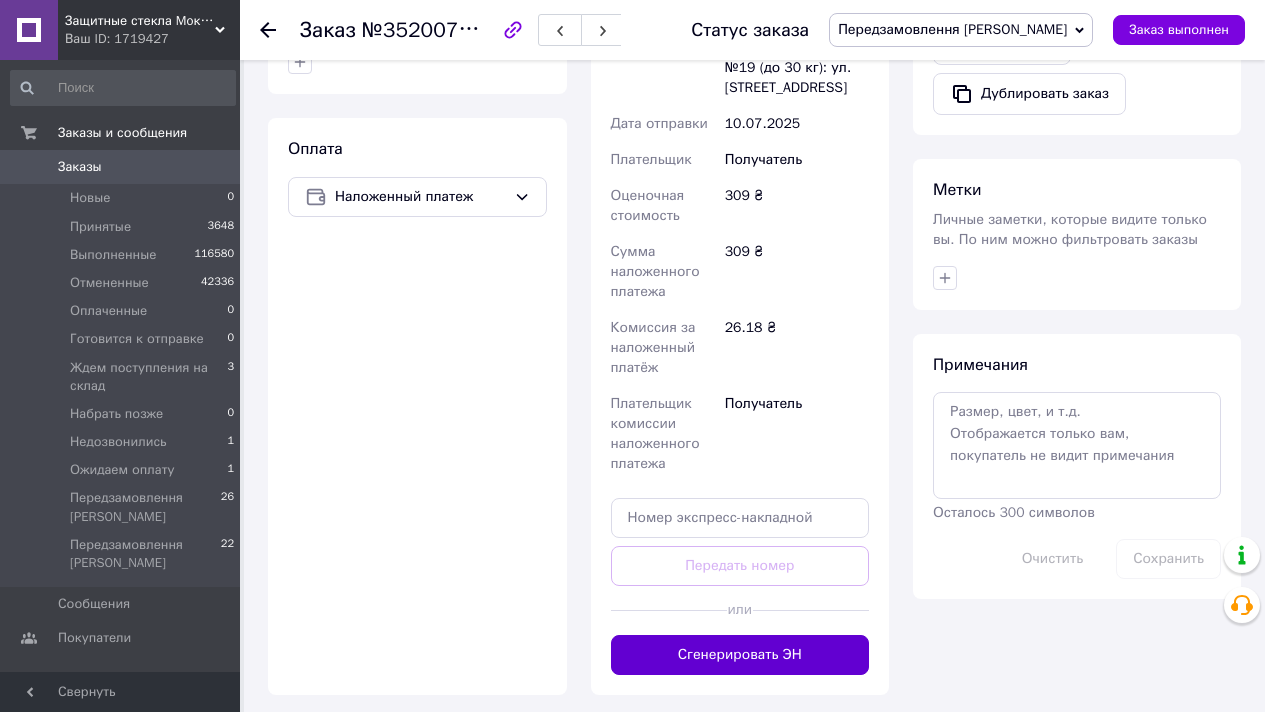 click on "Сгенерировать ЭН" at bounding box center (740, 655) 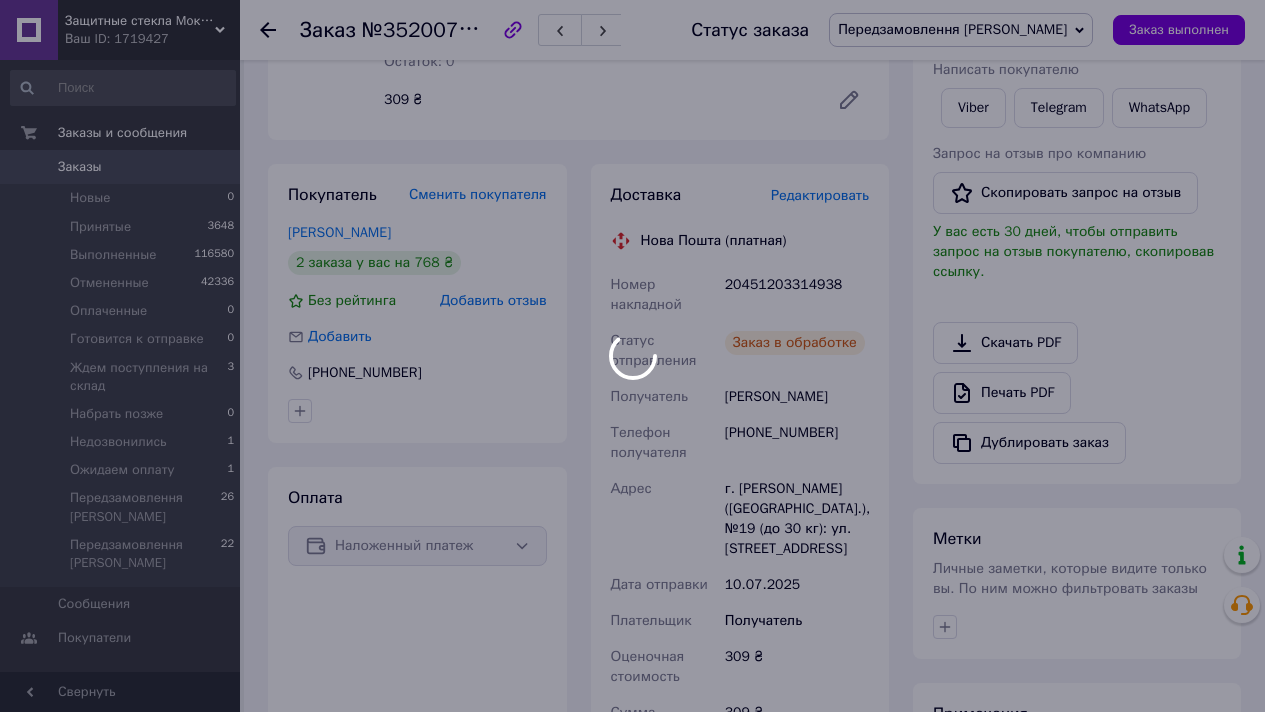 scroll, scrollTop: 0, scrollLeft: 0, axis: both 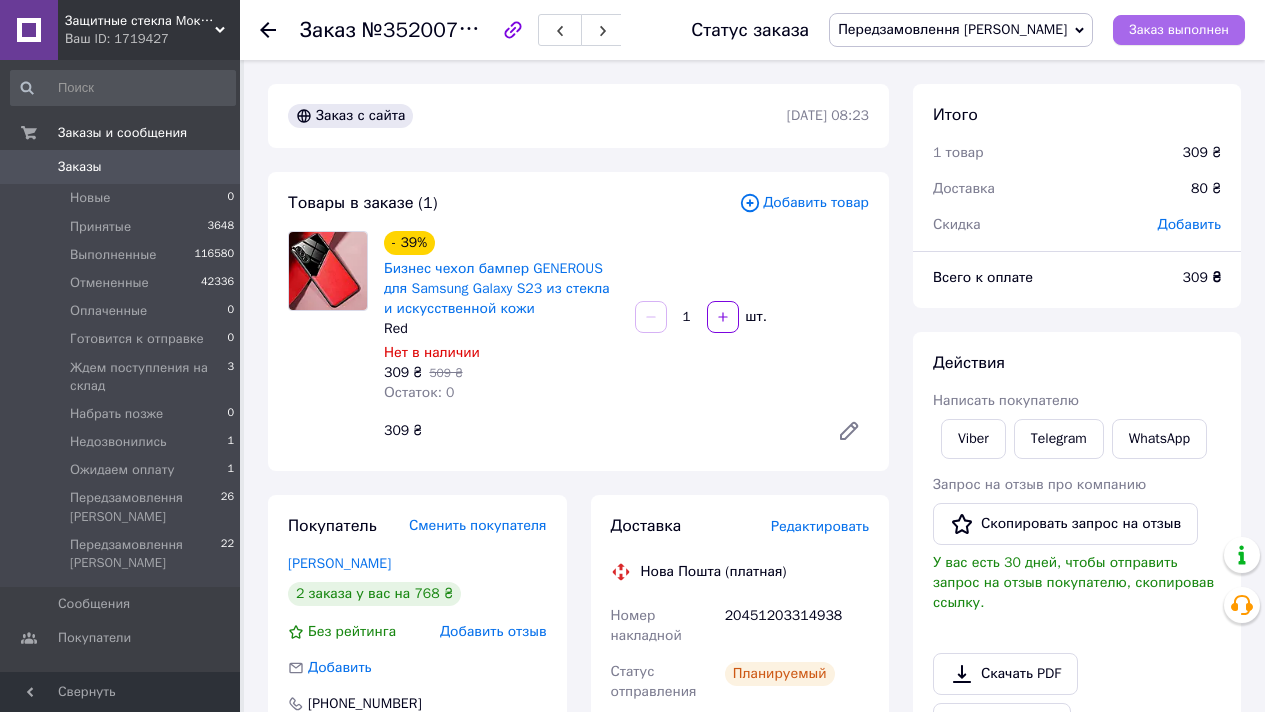 click on "Заказ выполнен" at bounding box center (1179, 30) 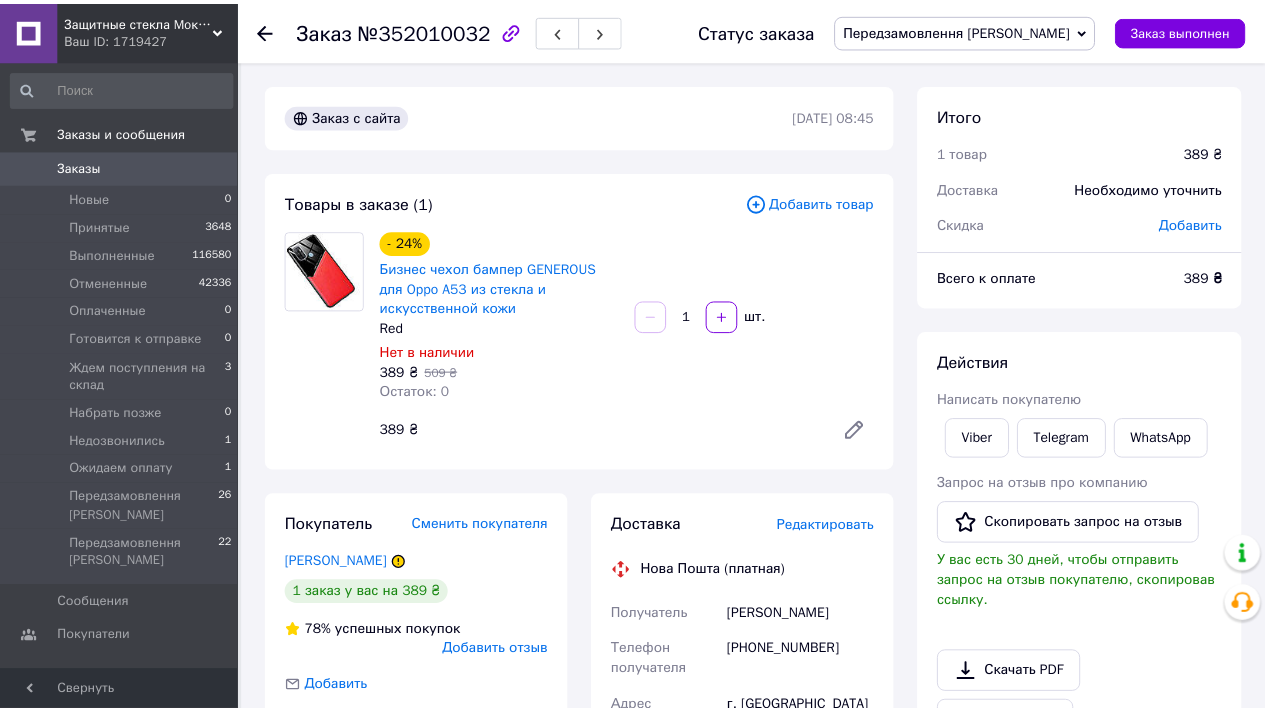 scroll, scrollTop: 0, scrollLeft: 0, axis: both 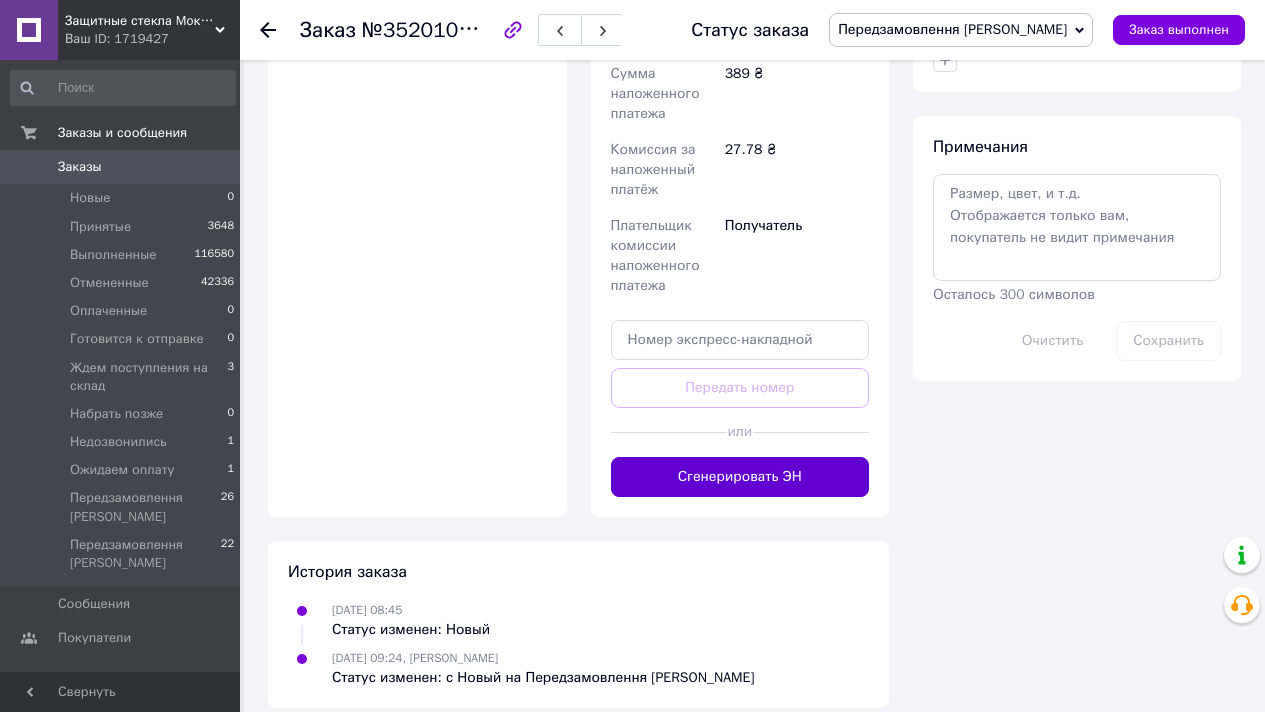 click on "Сгенерировать ЭН" at bounding box center [740, 477] 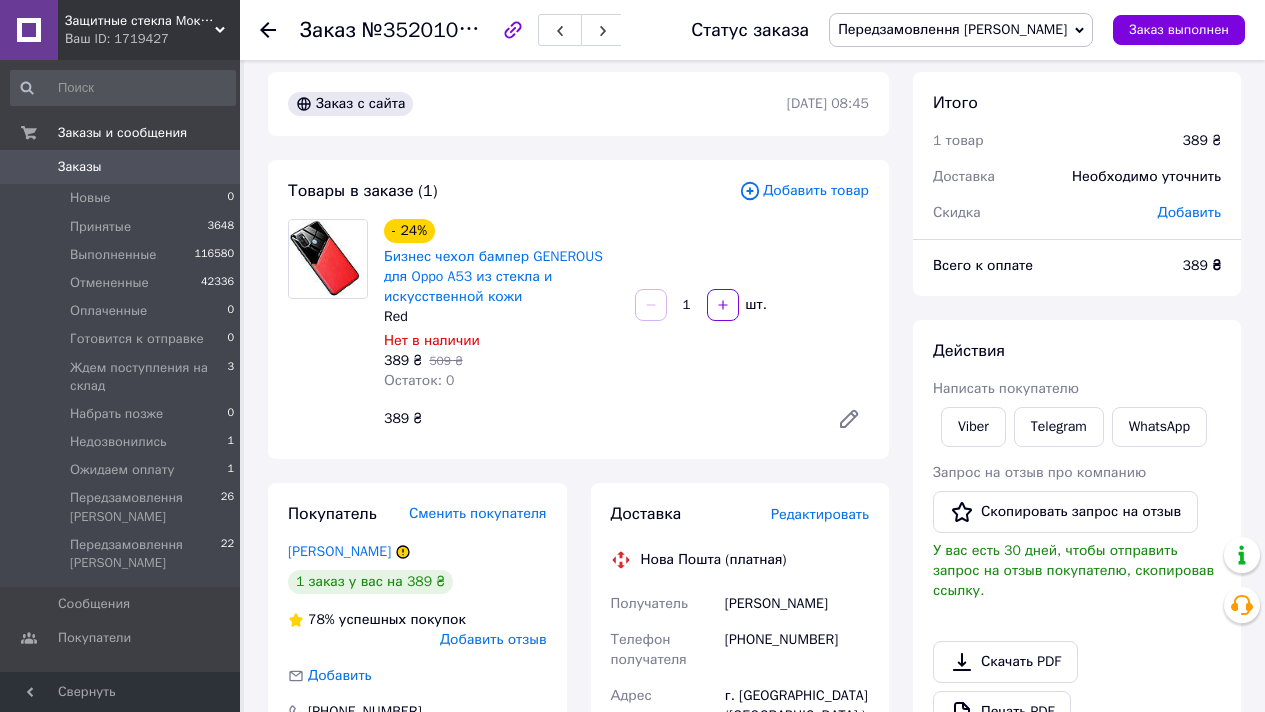 scroll, scrollTop: 0, scrollLeft: 0, axis: both 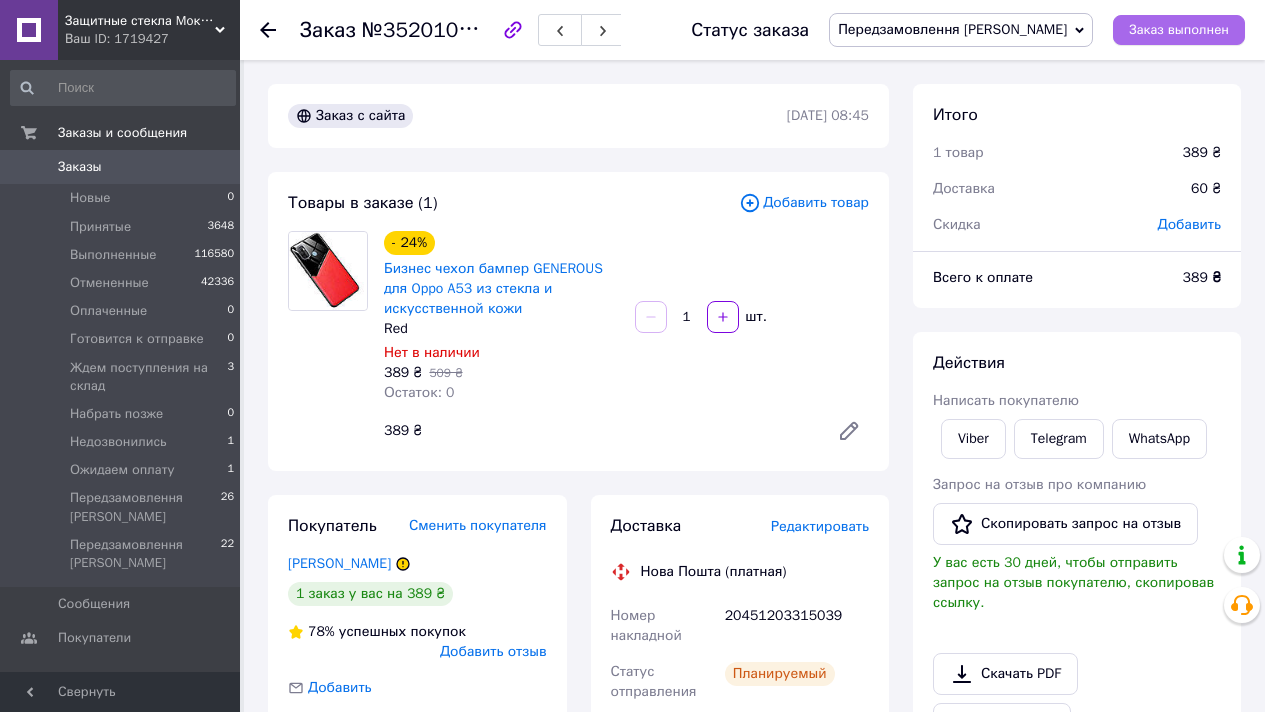 click on "Заказ выполнен" at bounding box center [1179, 30] 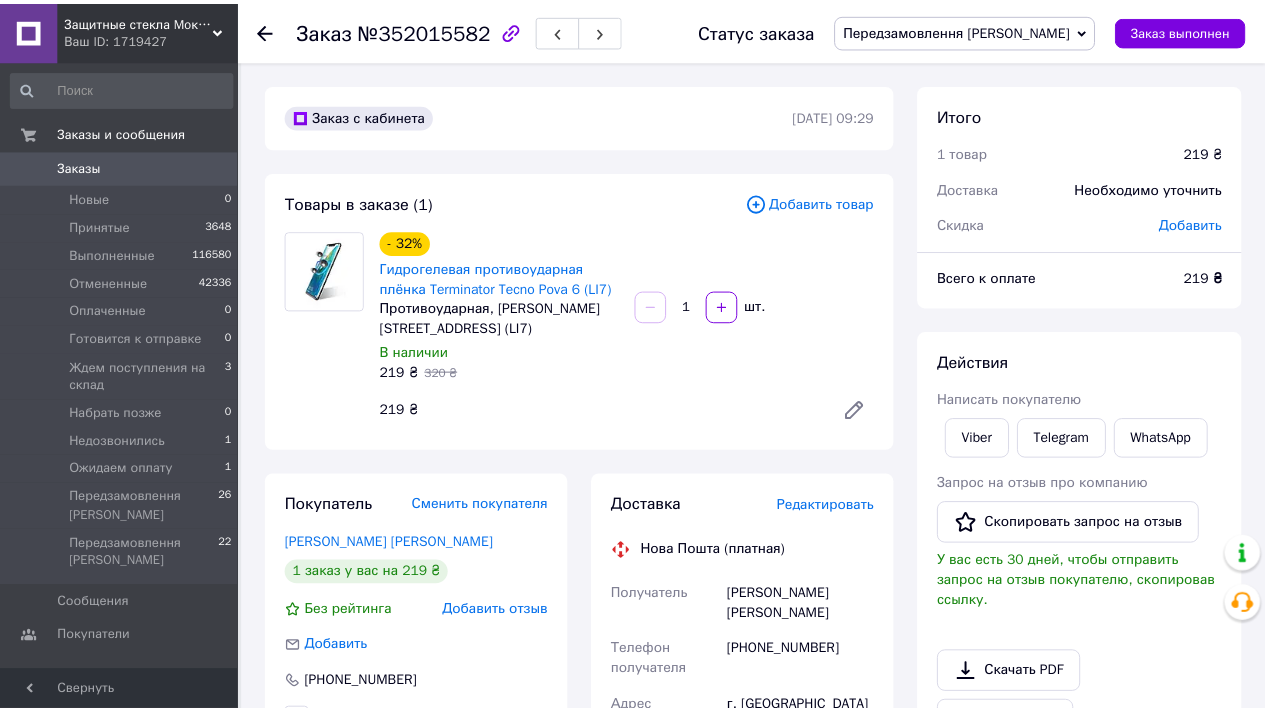 scroll, scrollTop: 0, scrollLeft: 0, axis: both 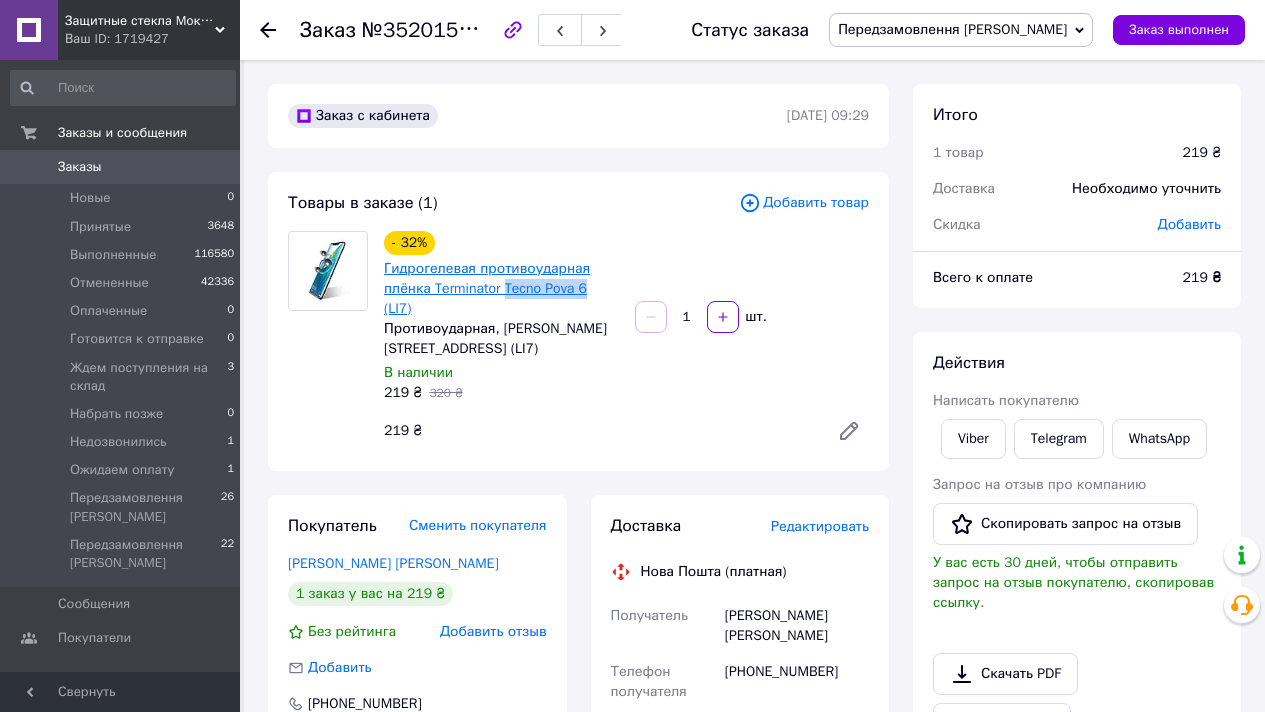 drag, startPoint x: 592, startPoint y: 287, endPoint x: 511, endPoint y: 290, distance: 81.055534 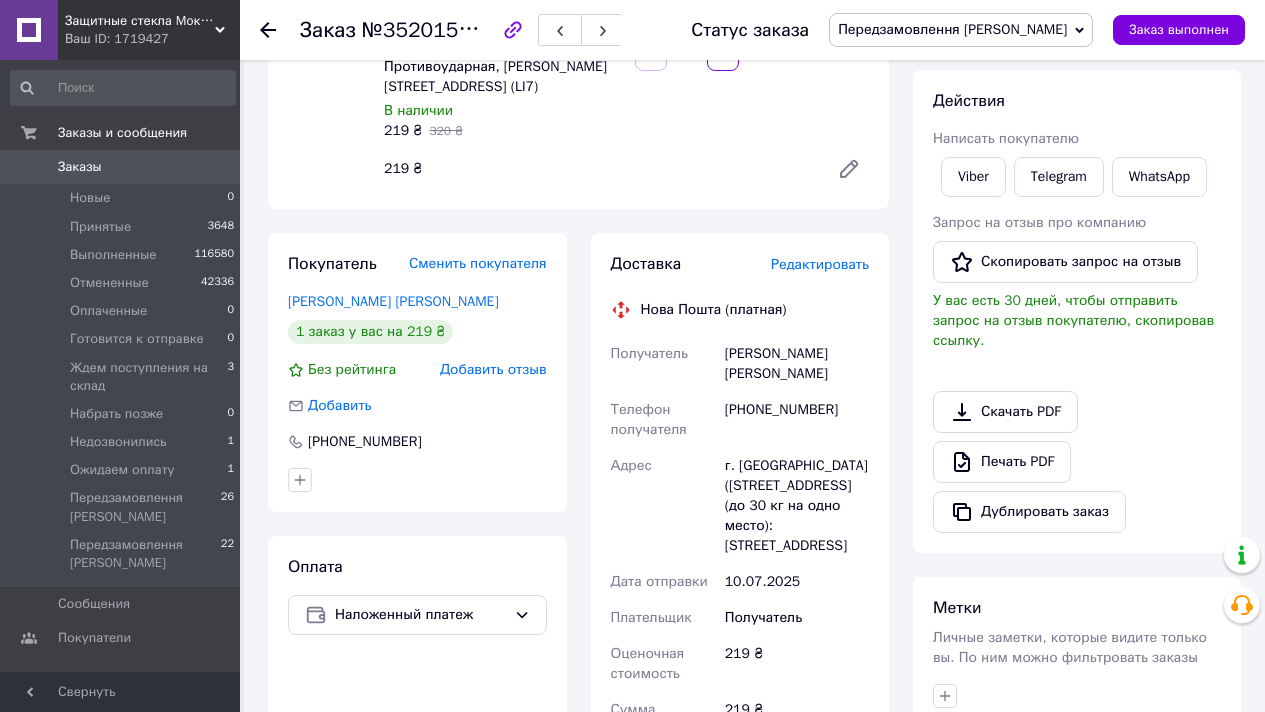 scroll, scrollTop: 284, scrollLeft: 0, axis: vertical 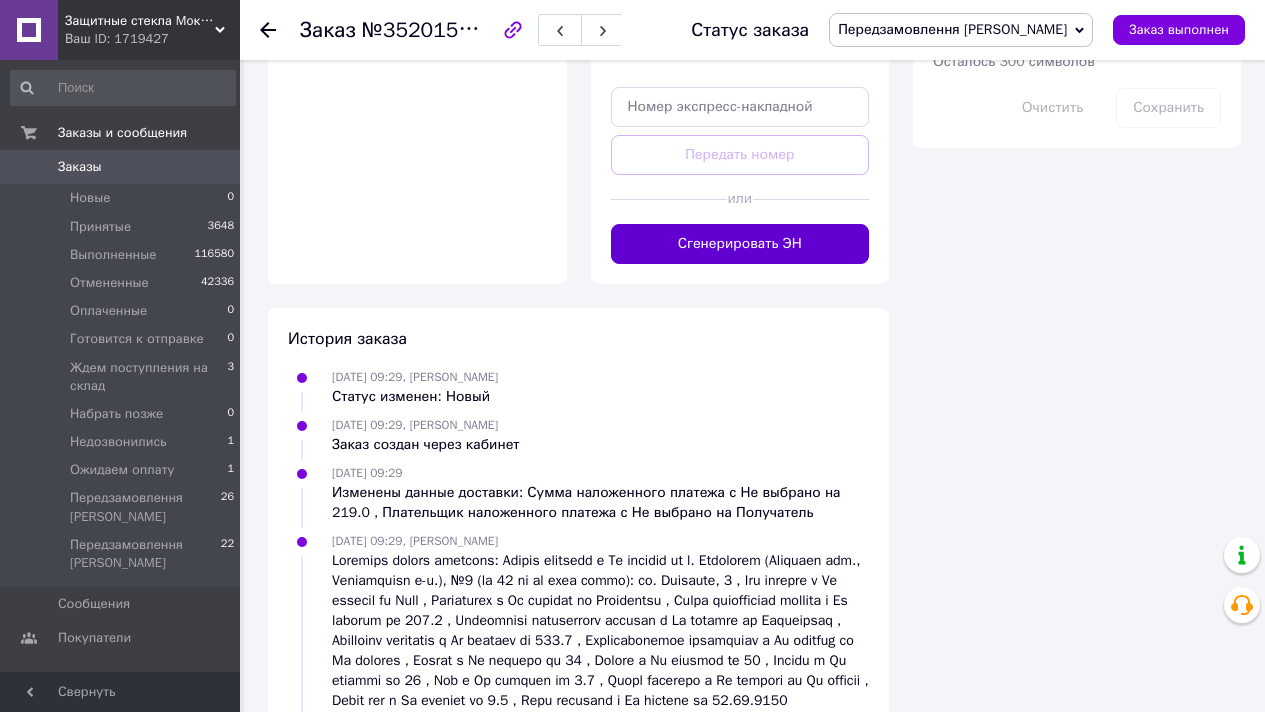 click on "Сгенерировать ЭН" at bounding box center (740, 244) 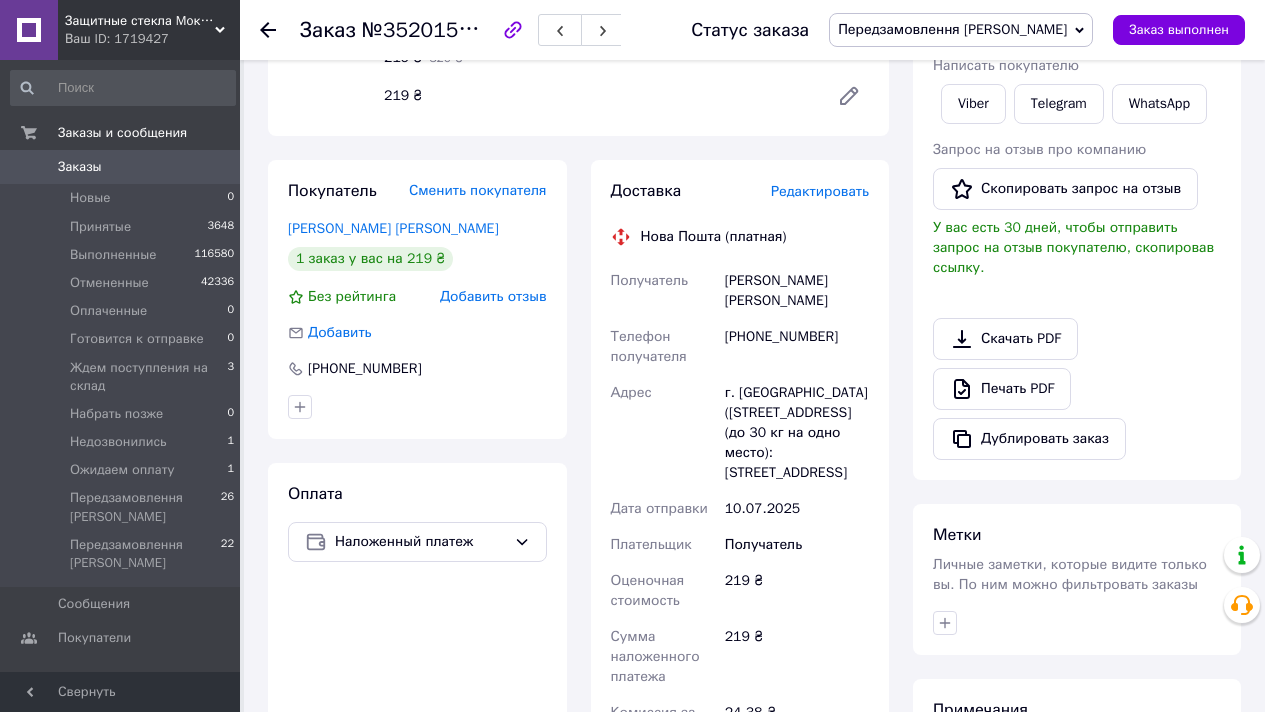 scroll, scrollTop: 0, scrollLeft: 0, axis: both 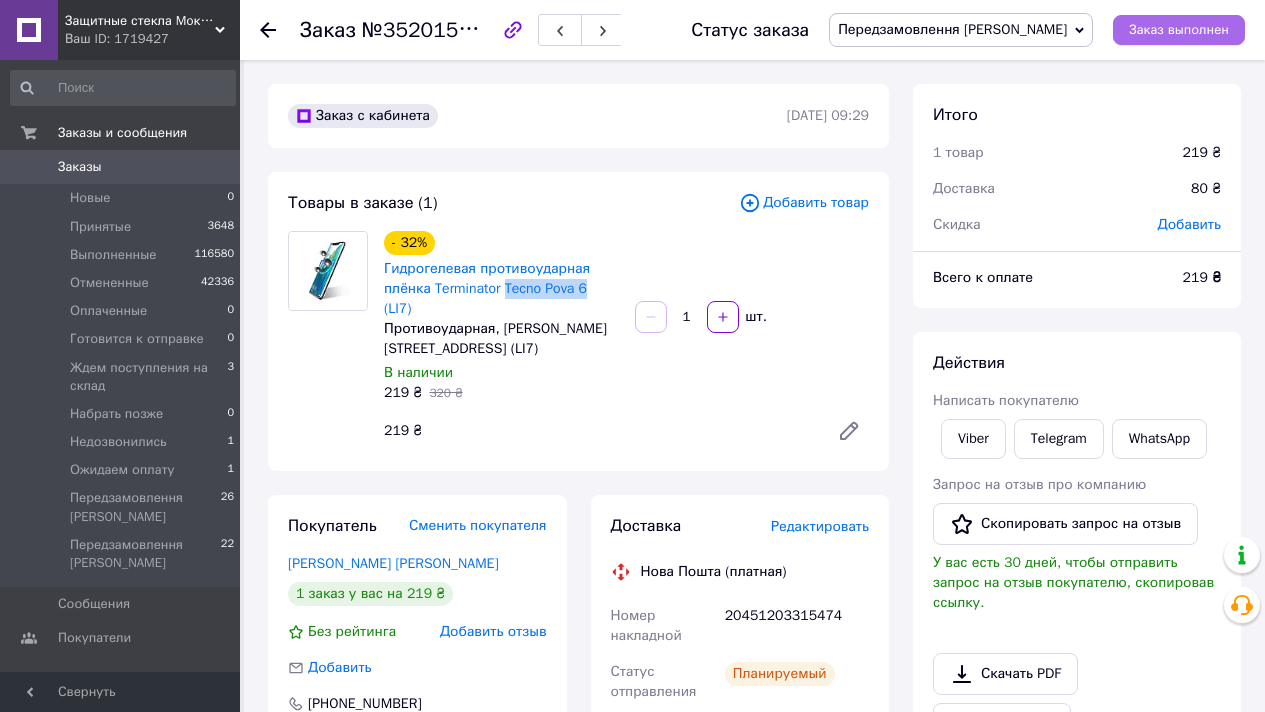 click on "Заказ выполнен" at bounding box center (1179, 30) 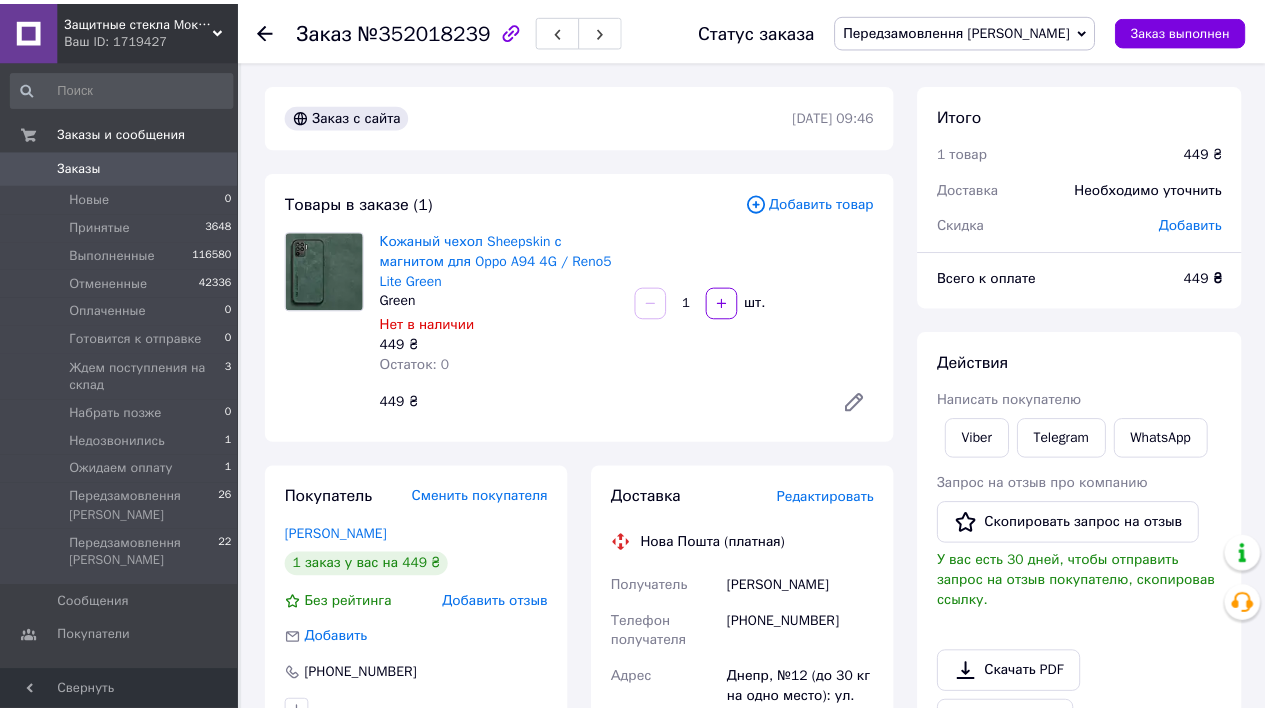 scroll, scrollTop: 0, scrollLeft: 0, axis: both 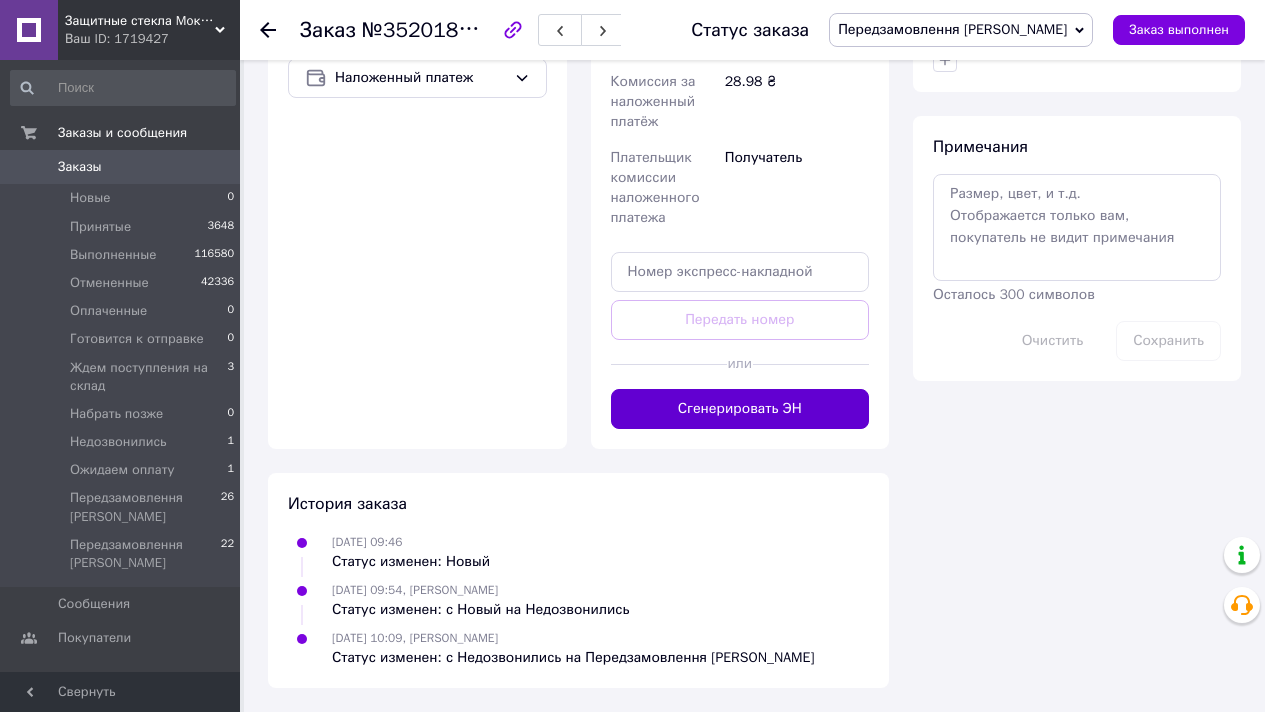 click on "Сгенерировать ЭН" at bounding box center [740, 409] 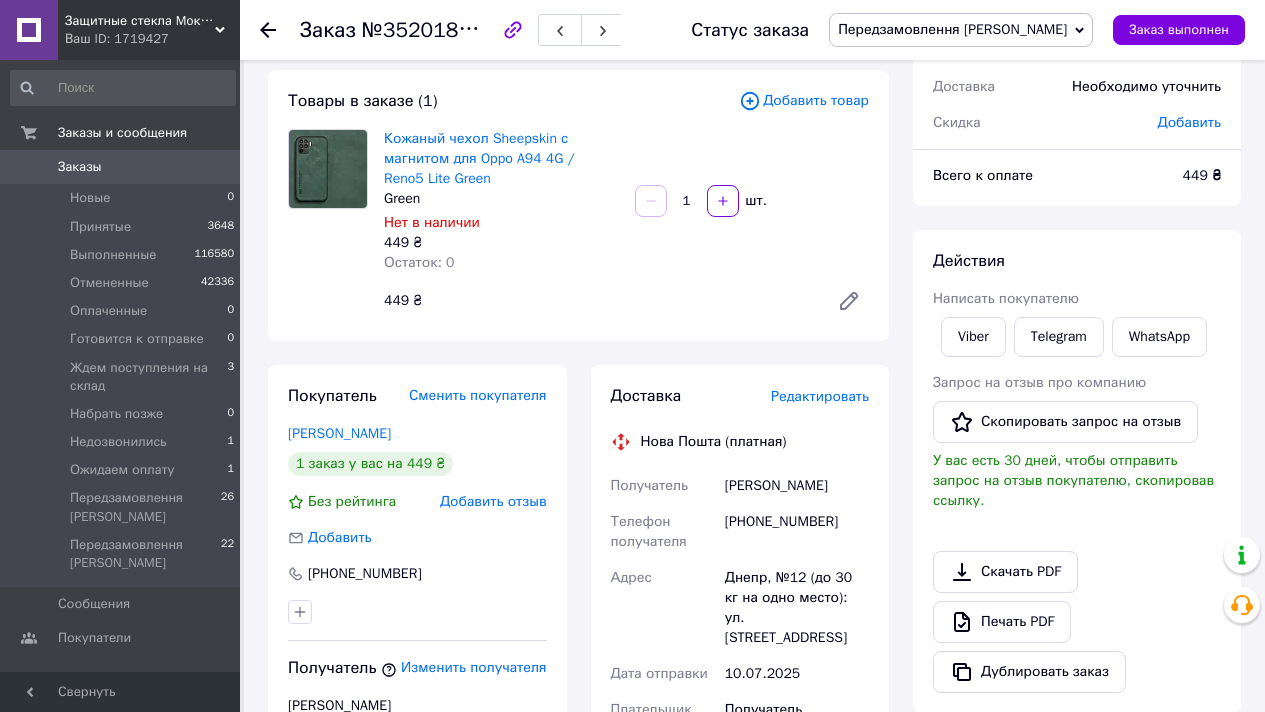 scroll, scrollTop: 0, scrollLeft: 0, axis: both 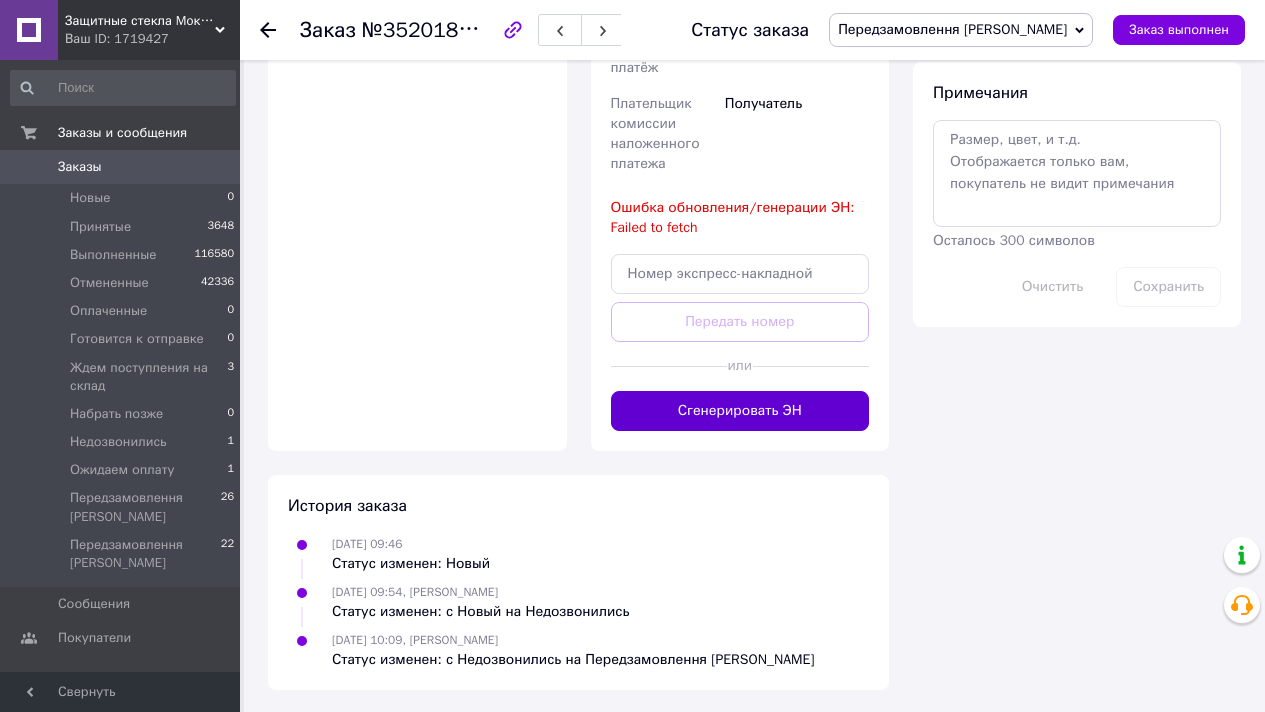click on "Сгенерировать ЭН" at bounding box center [740, 411] 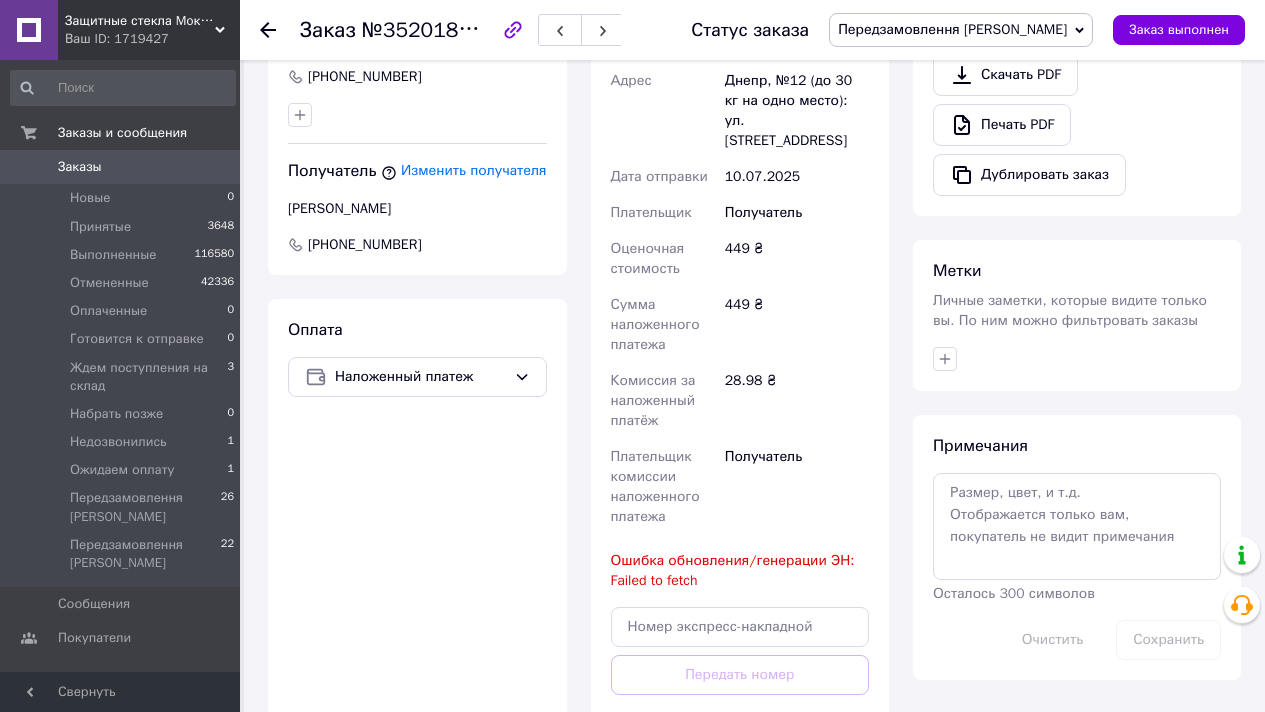 scroll, scrollTop: 0, scrollLeft: 0, axis: both 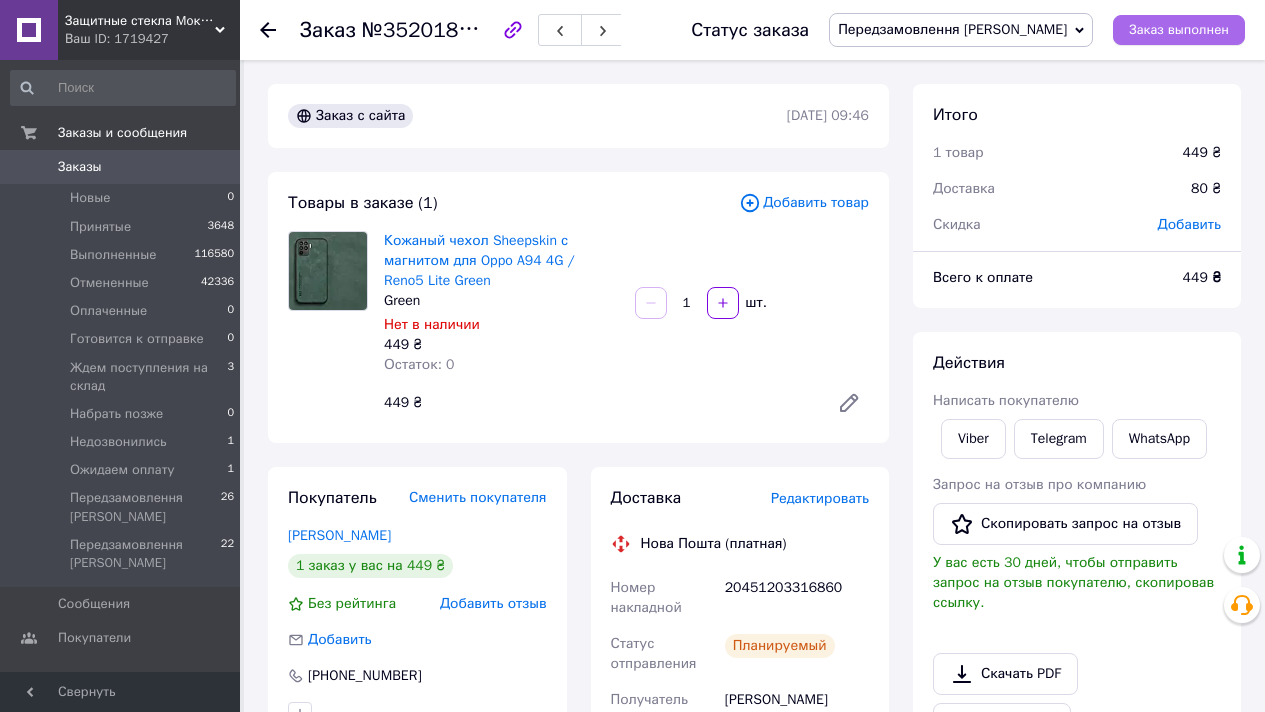 click on "Заказ выполнен" at bounding box center (1179, 30) 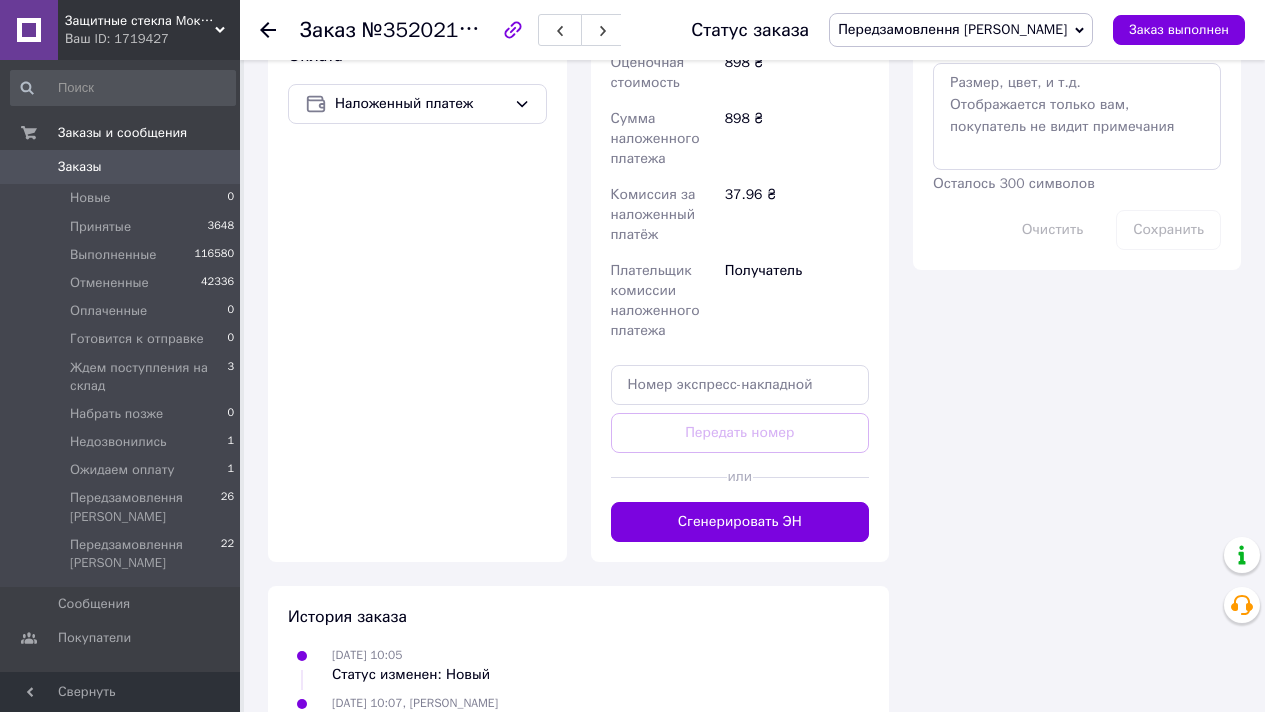 scroll, scrollTop: 1094, scrollLeft: 0, axis: vertical 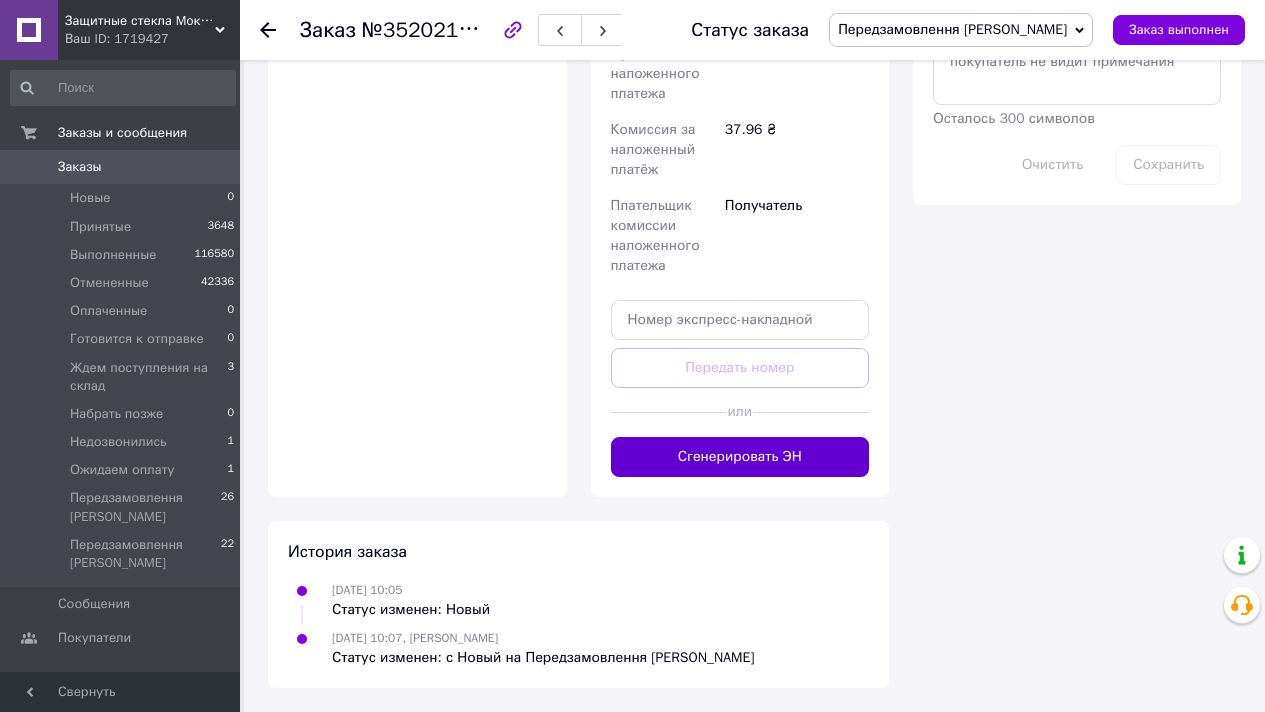 click on "Сгенерировать ЭН" at bounding box center (740, 457) 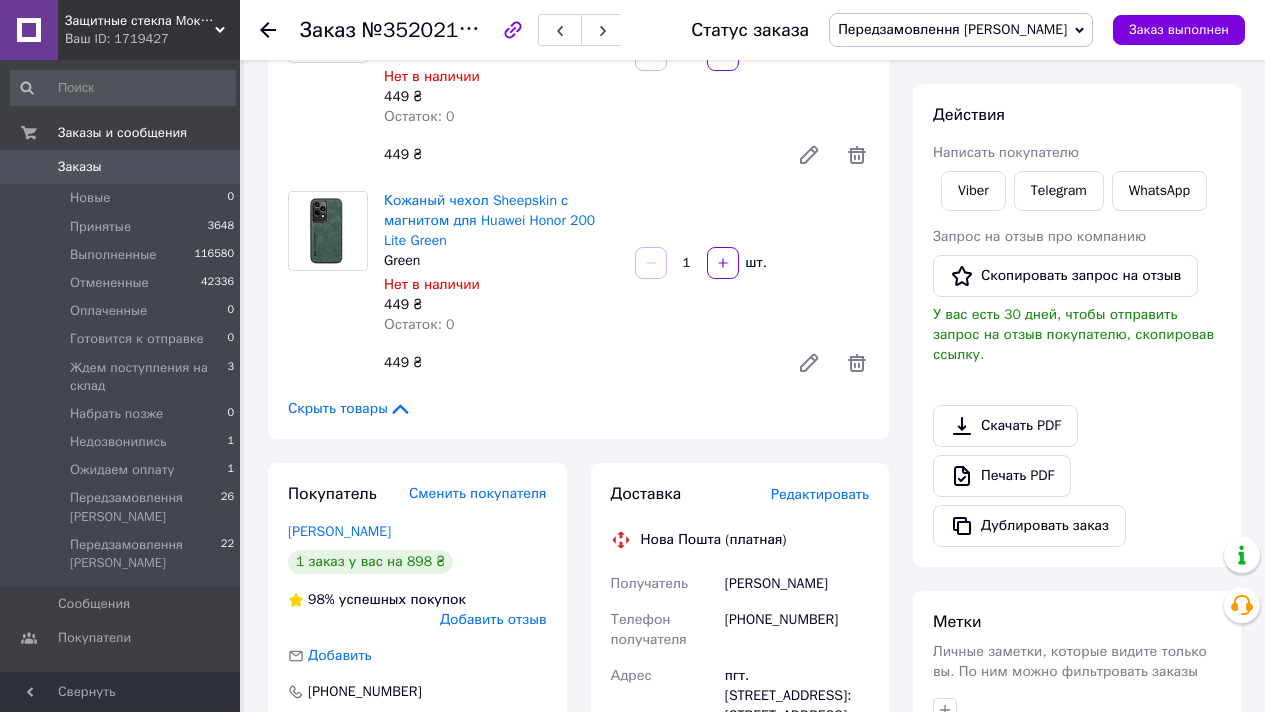 scroll, scrollTop: 425, scrollLeft: 0, axis: vertical 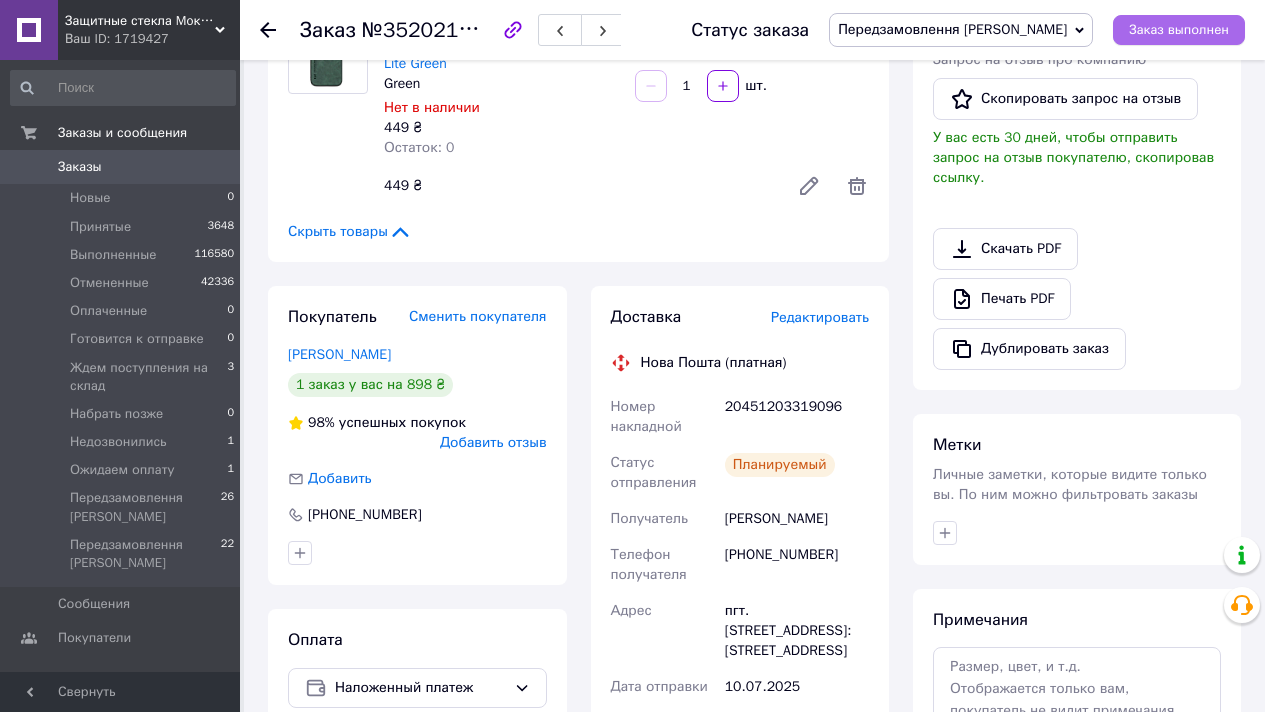 click on "Заказ выполнен" at bounding box center [1179, 30] 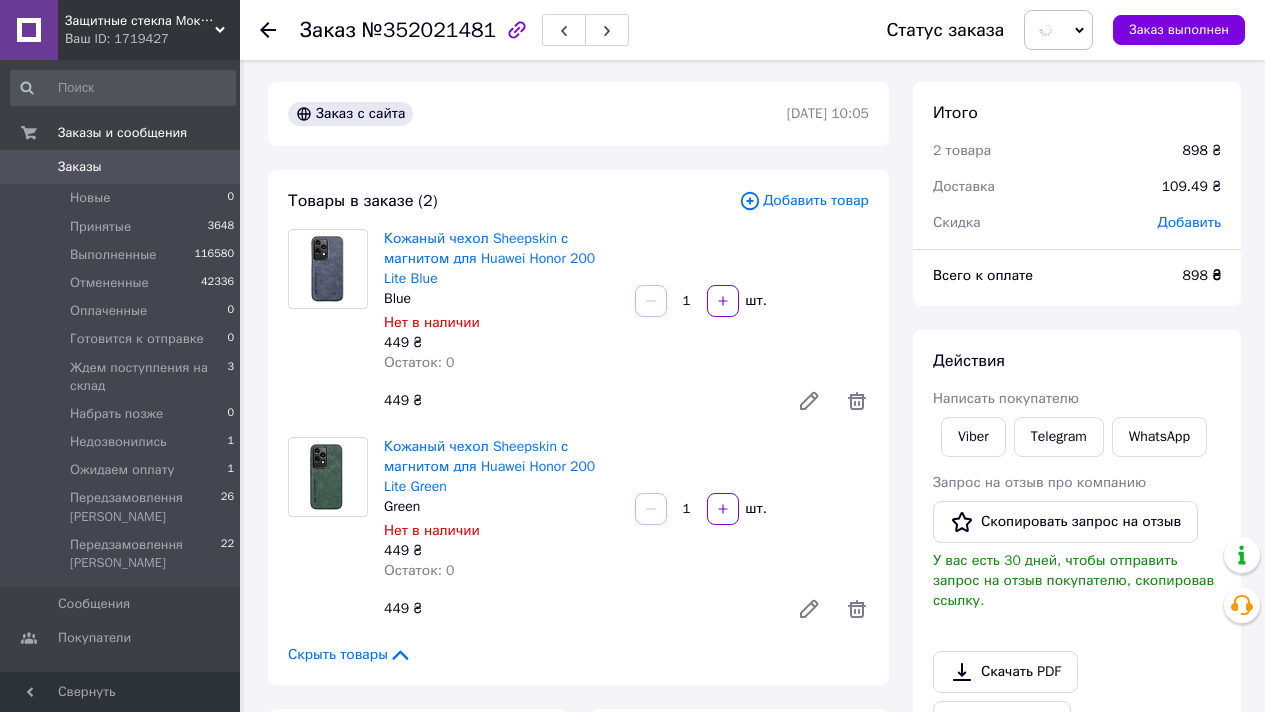 scroll, scrollTop: 0, scrollLeft: 0, axis: both 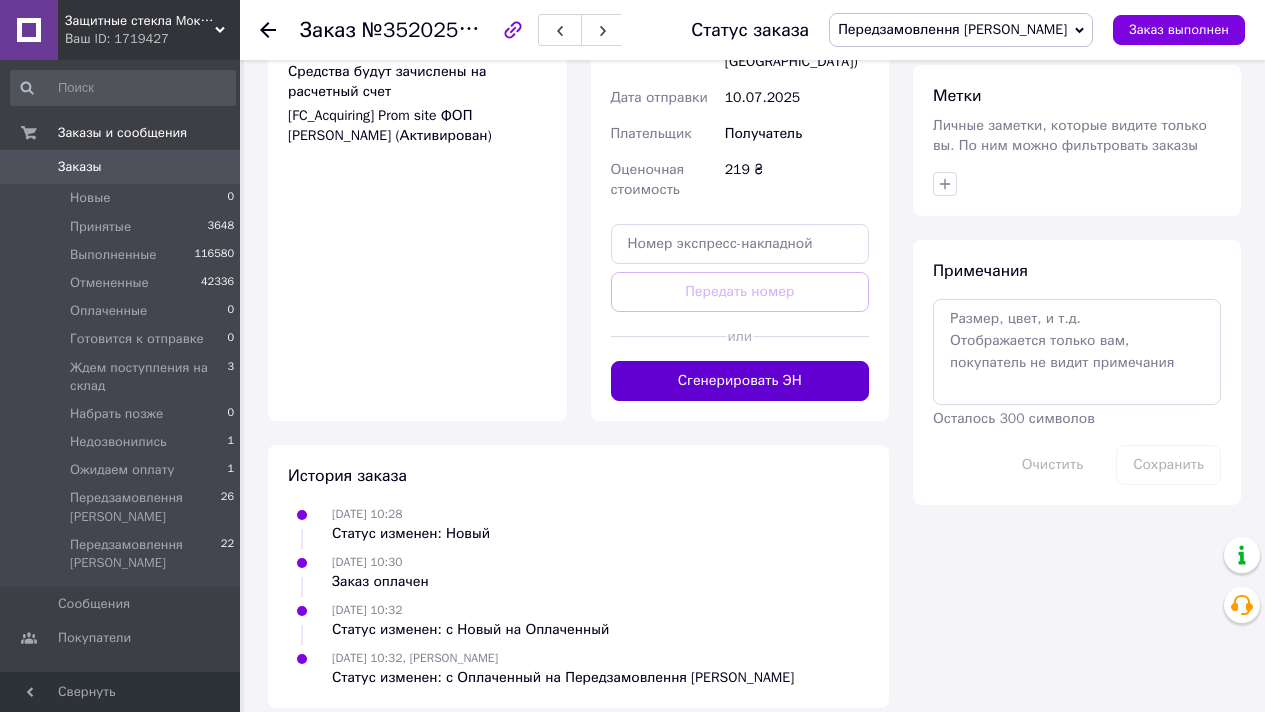 click on "Сгенерировать ЭН" at bounding box center (740, 381) 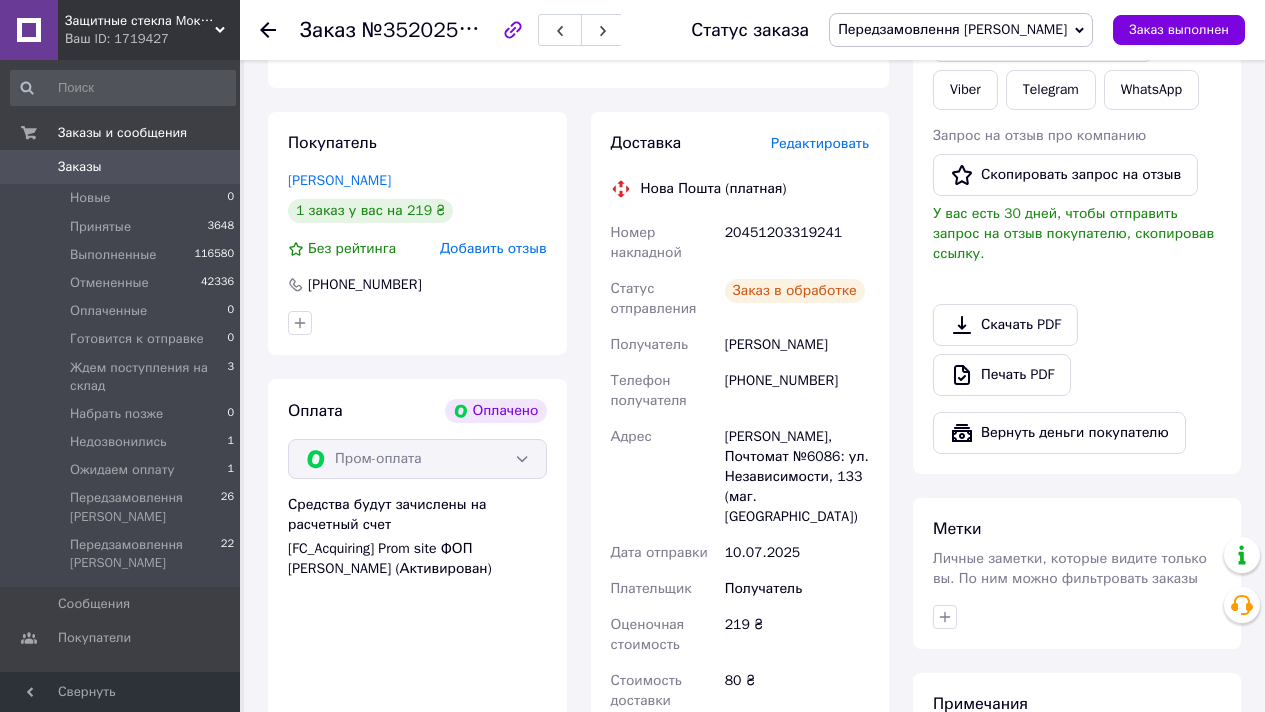 scroll, scrollTop: 0, scrollLeft: 0, axis: both 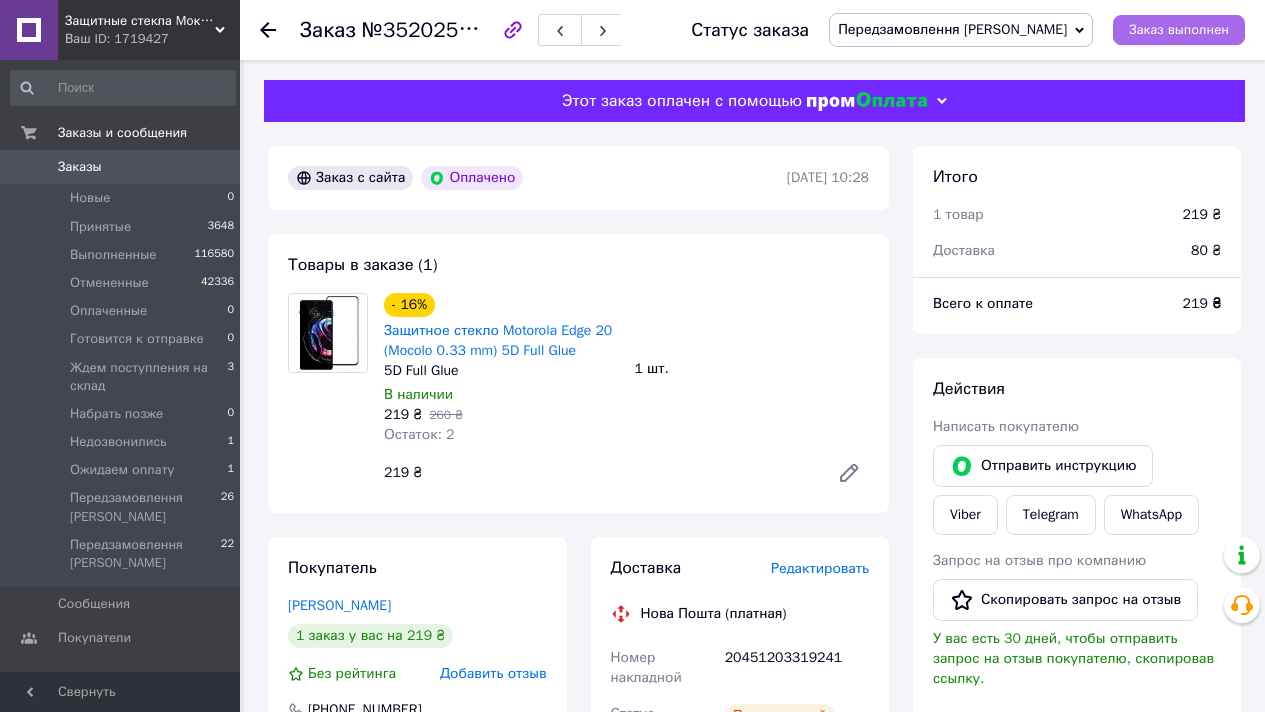 click on "Заказ выполнен" at bounding box center (1179, 30) 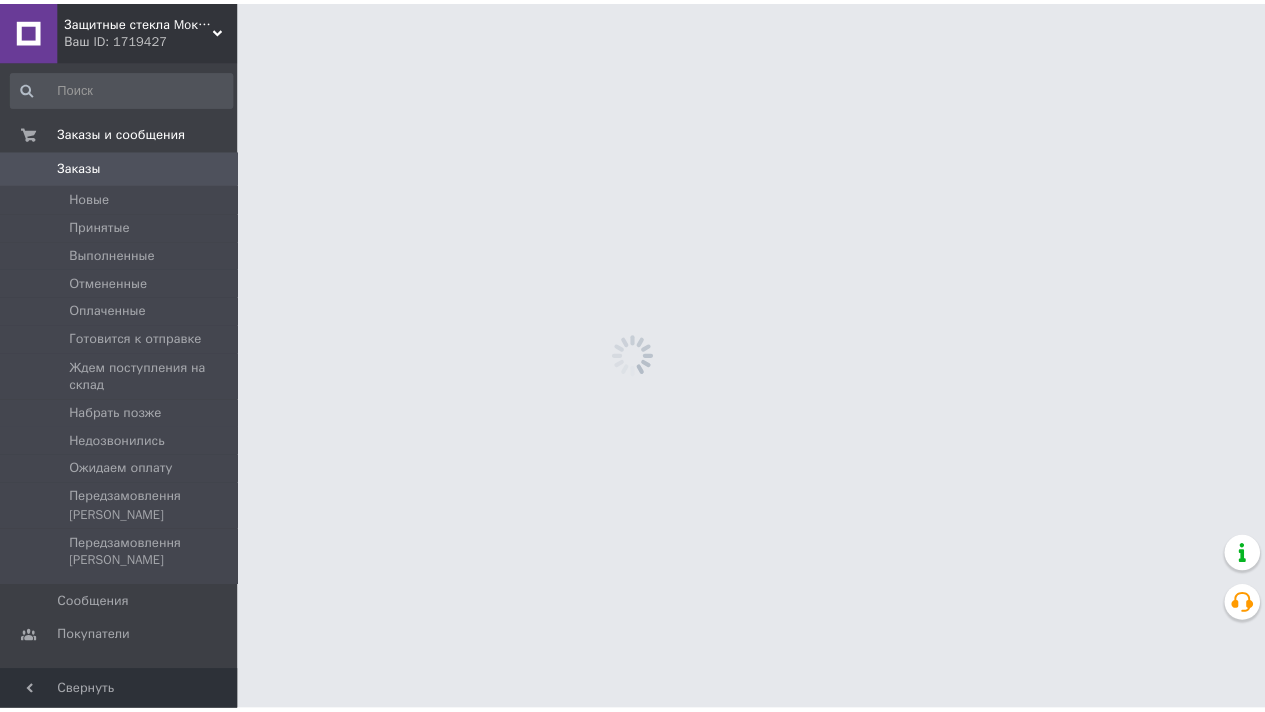 scroll, scrollTop: 0, scrollLeft: 0, axis: both 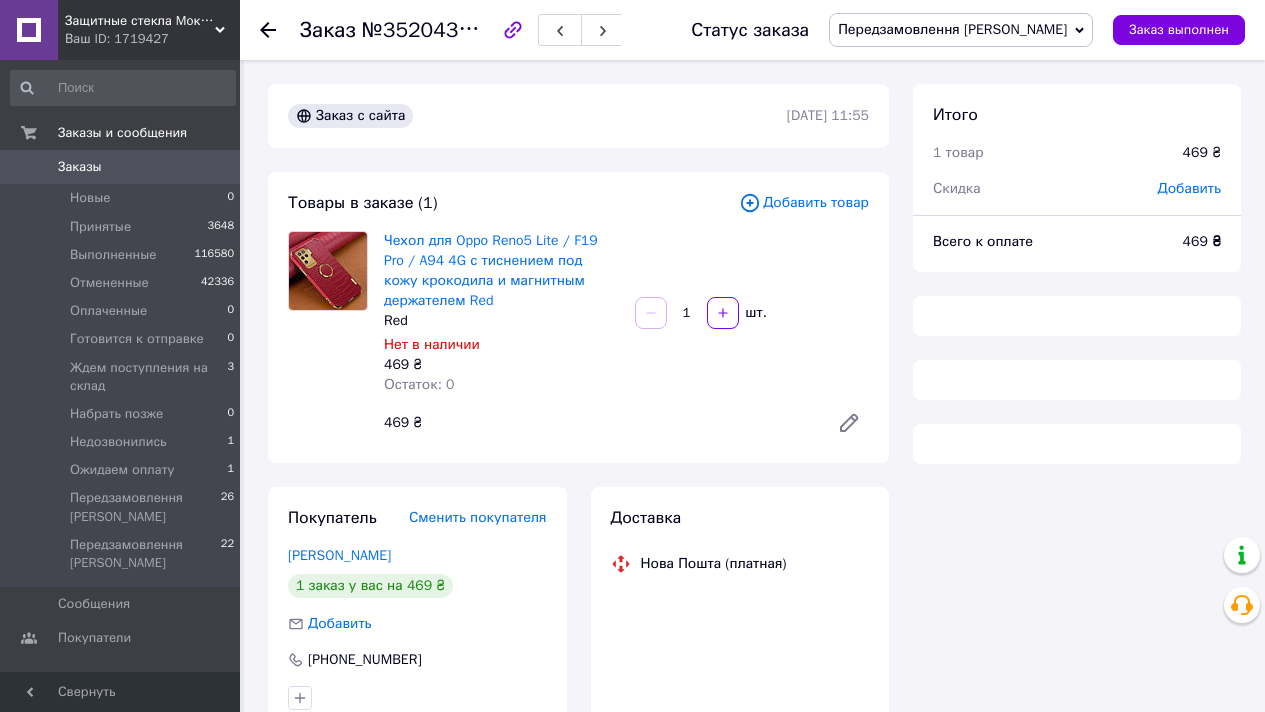 click on "№352043690" at bounding box center (429, 29) 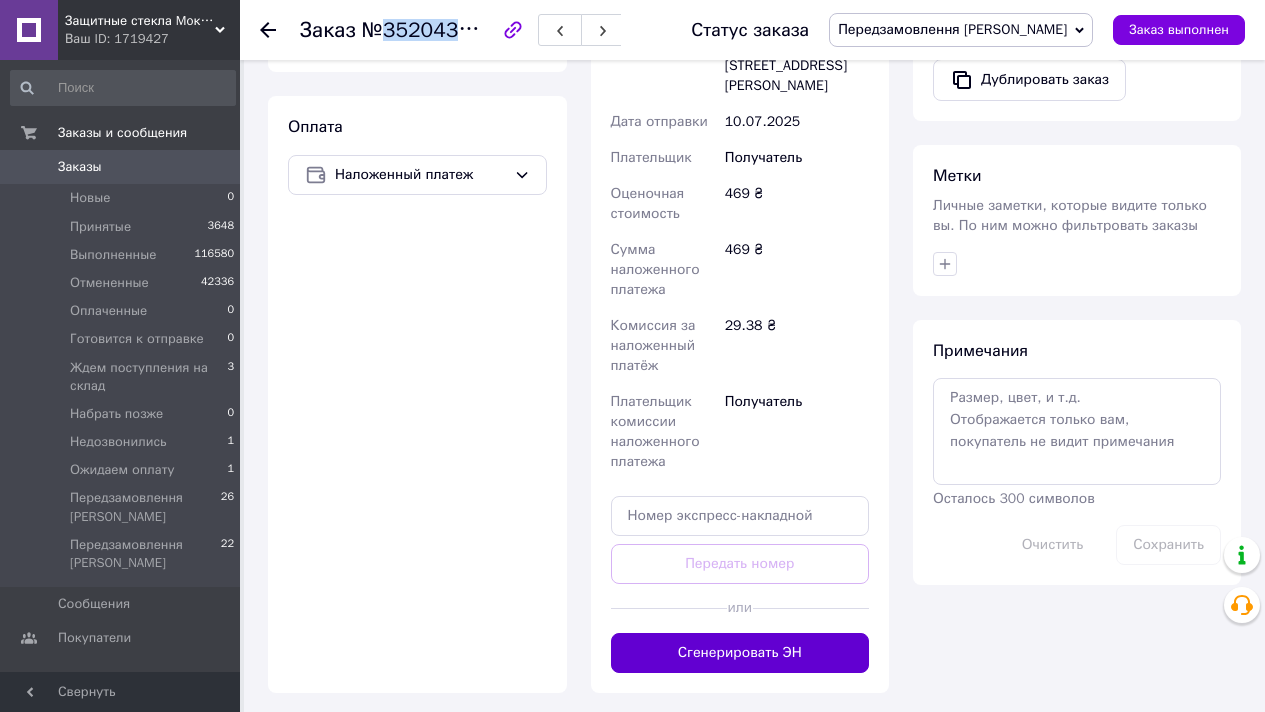 click on "Сгенерировать ЭН" at bounding box center (740, 653) 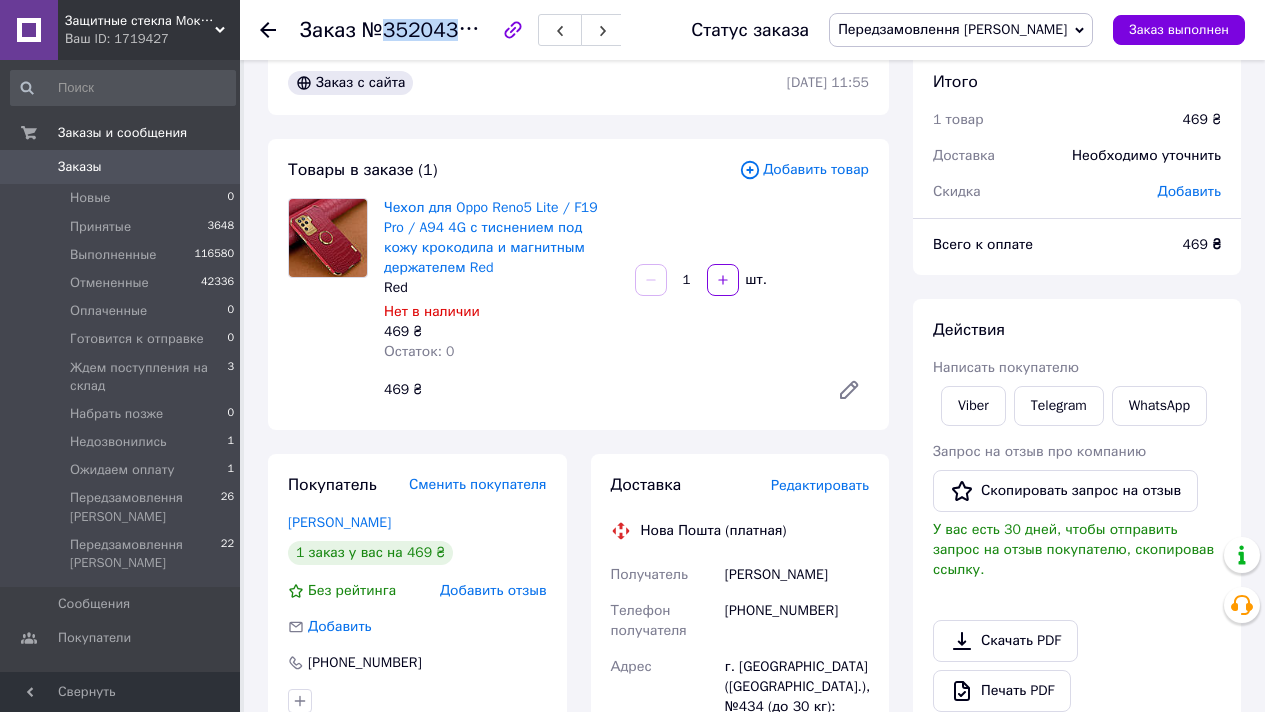 scroll, scrollTop: 0, scrollLeft: 0, axis: both 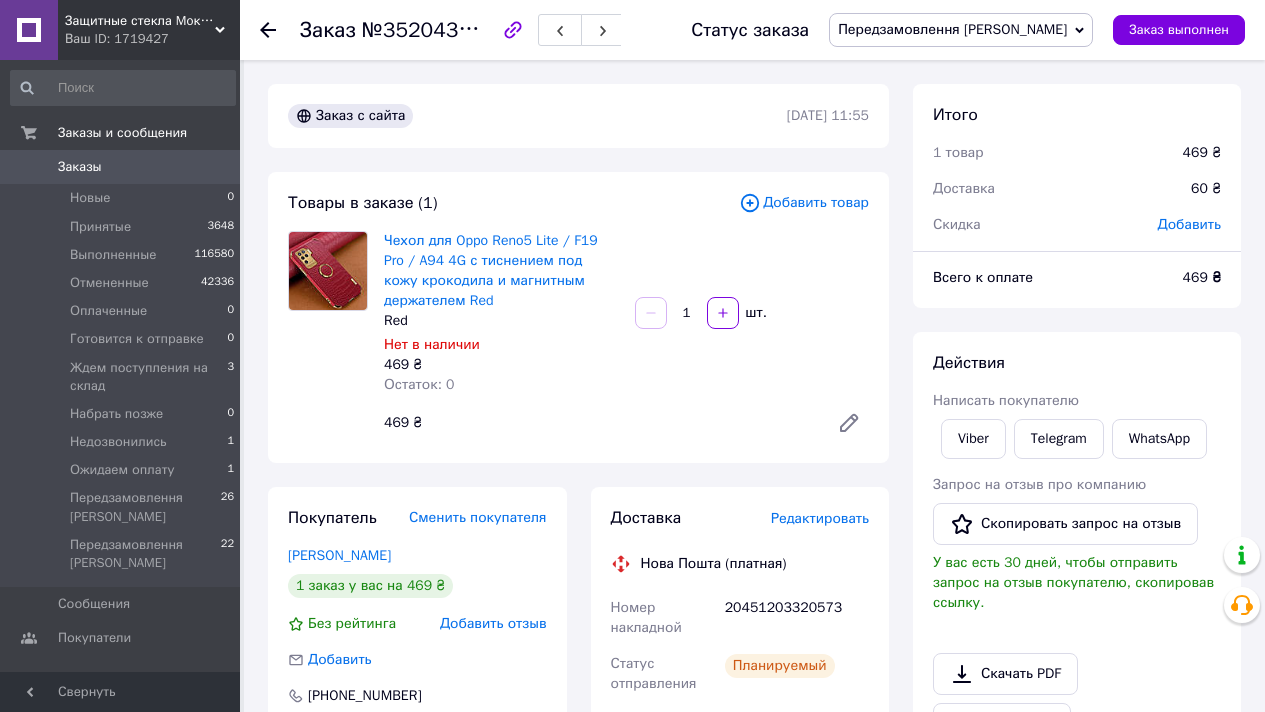 click on "Статус заказа Передзамовлення [PERSON_NAME] Принят Выполнен Отменен Оплаченный [PERSON_NAME] к отправке Ждем поступления на склад Набрать позже Недозвонились Ожидаем оплату Передзамовлення [PERSON_NAME] выполнен" at bounding box center [948, 30] 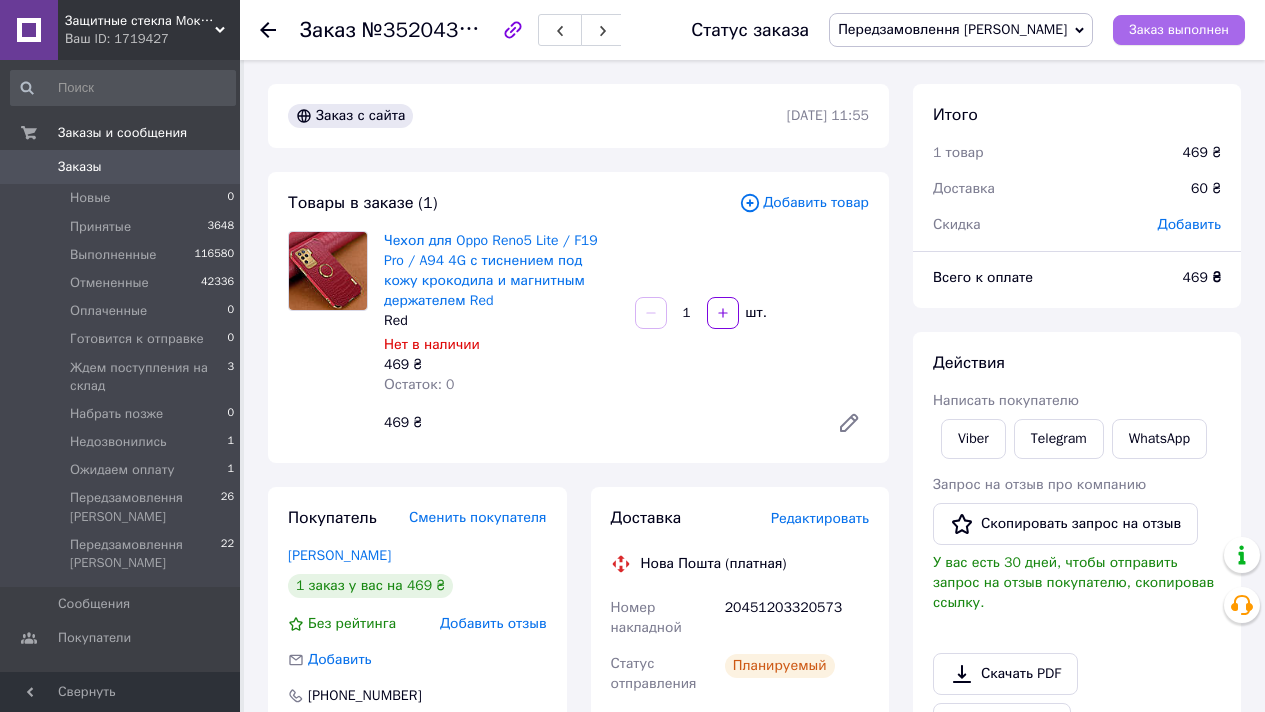 click on "Заказ выполнен" at bounding box center (1179, 30) 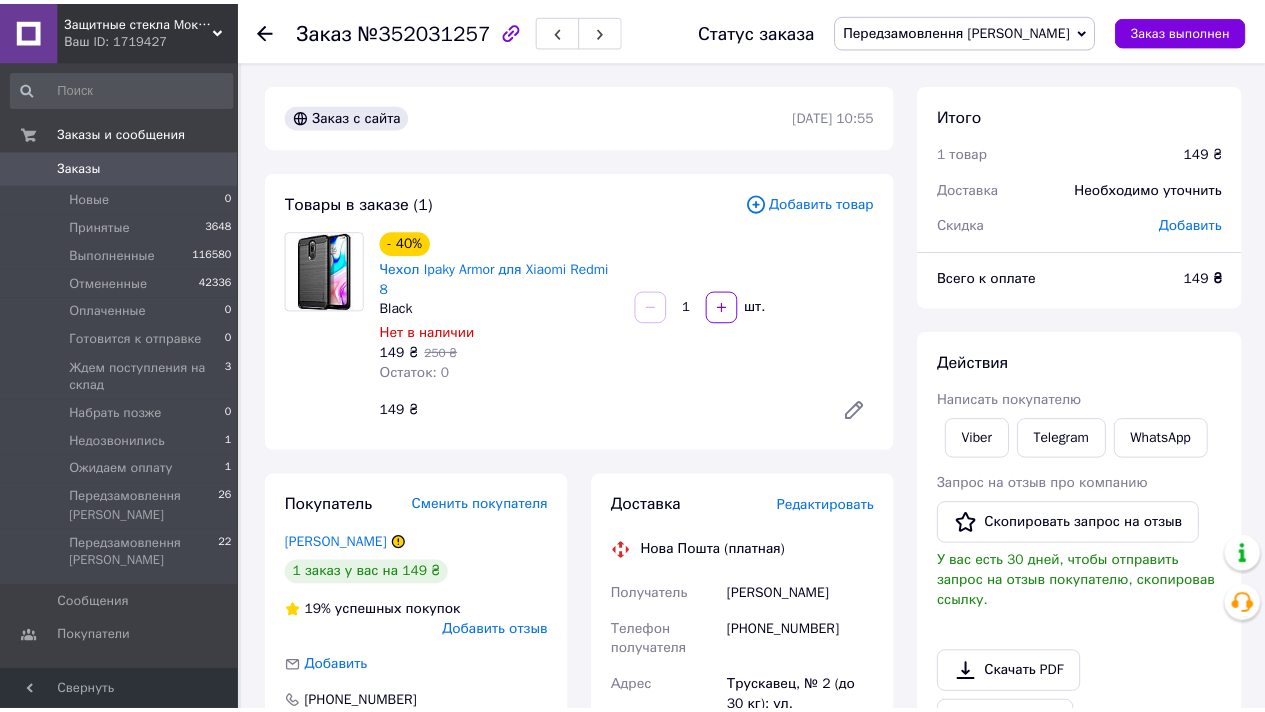 scroll, scrollTop: 0, scrollLeft: 0, axis: both 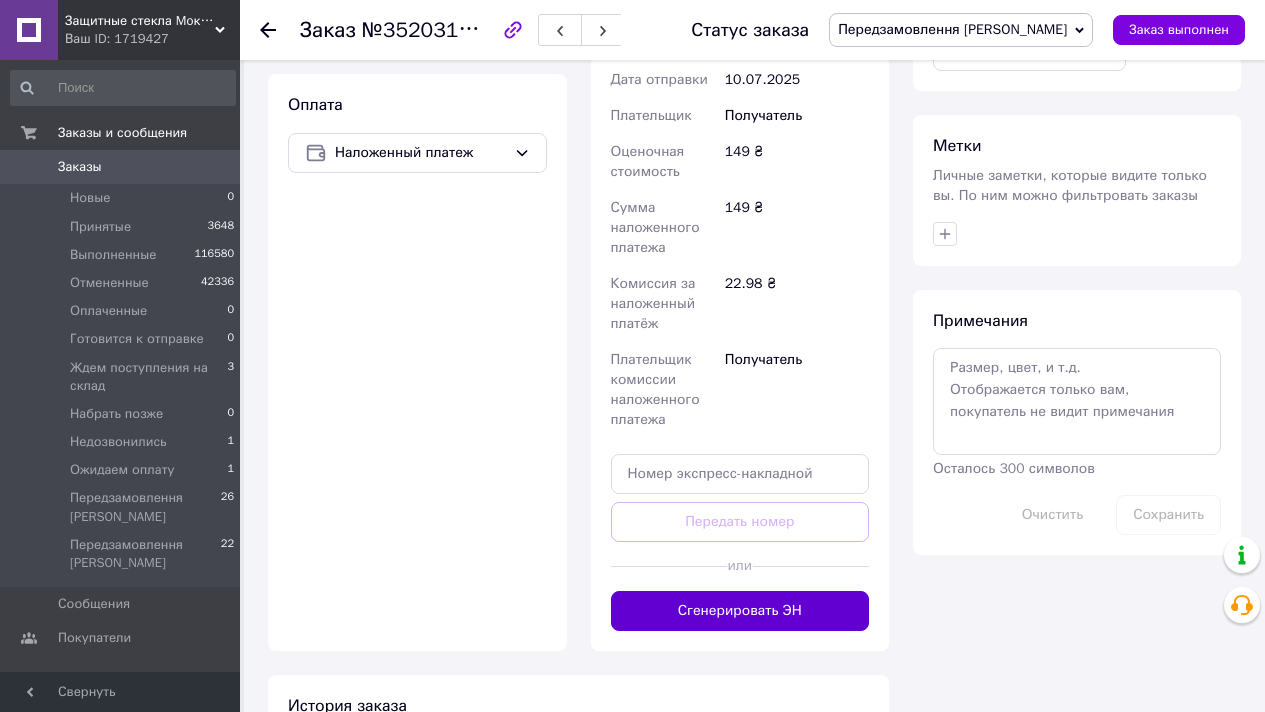 click on "Сгенерировать ЭН" at bounding box center [740, 611] 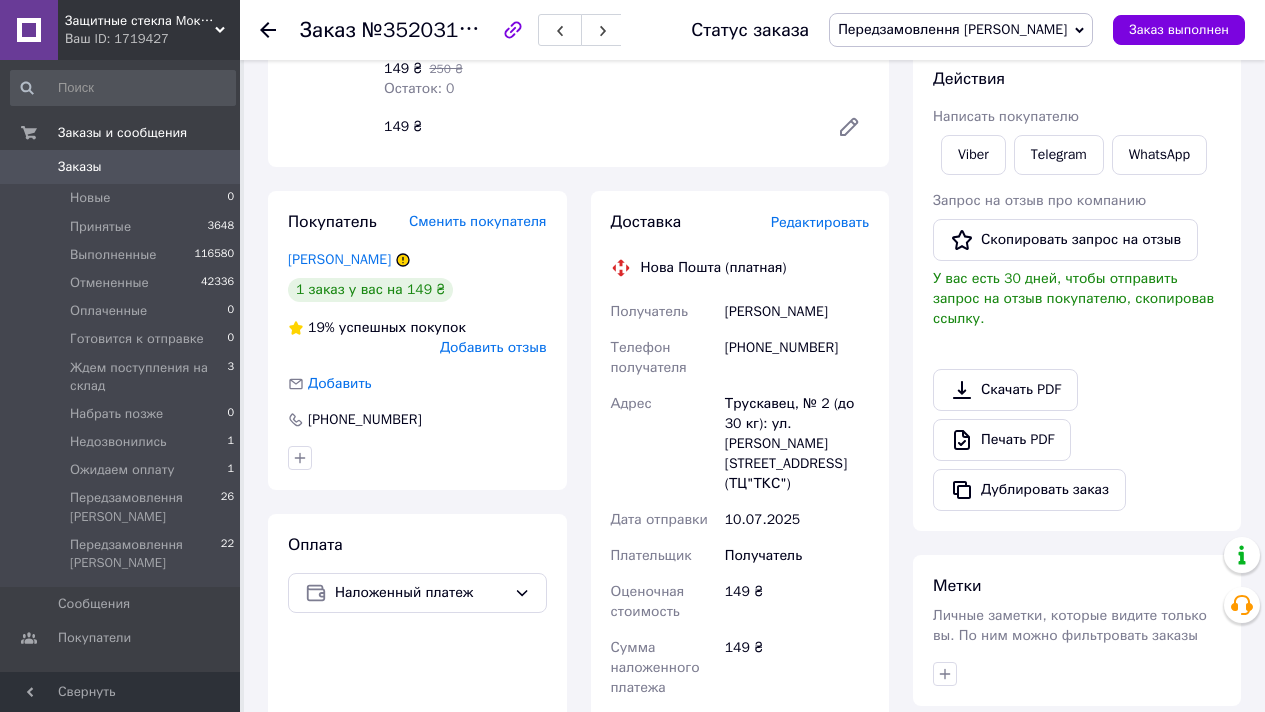 scroll, scrollTop: 0, scrollLeft: 0, axis: both 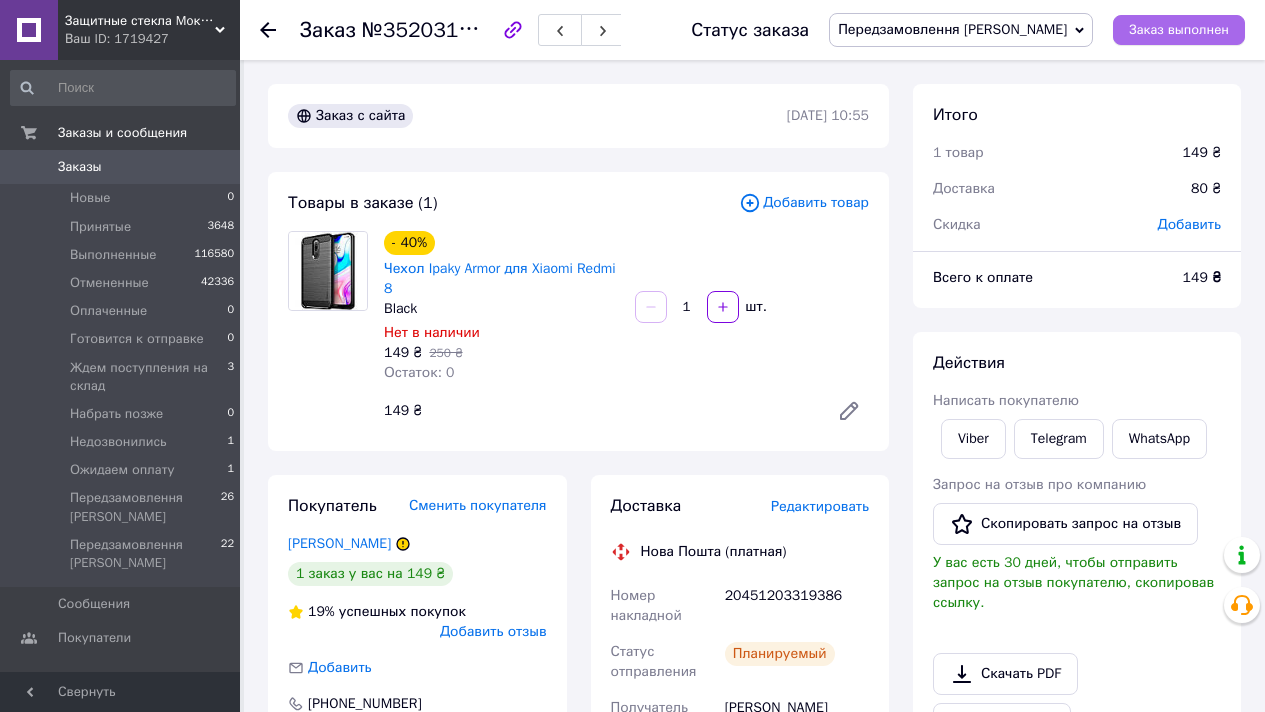 click on "Заказ выполнен" at bounding box center [1179, 30] 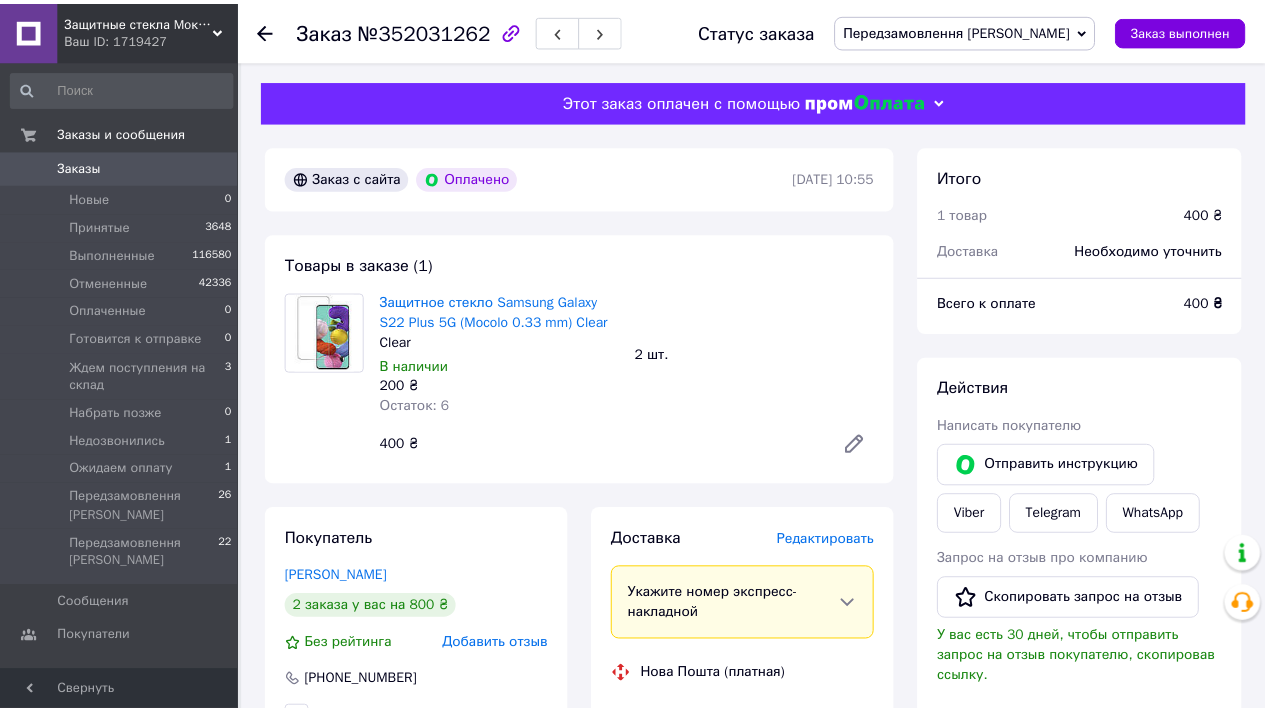 scroll, scrollTop: 0, scrollLeft: 0, axis: both 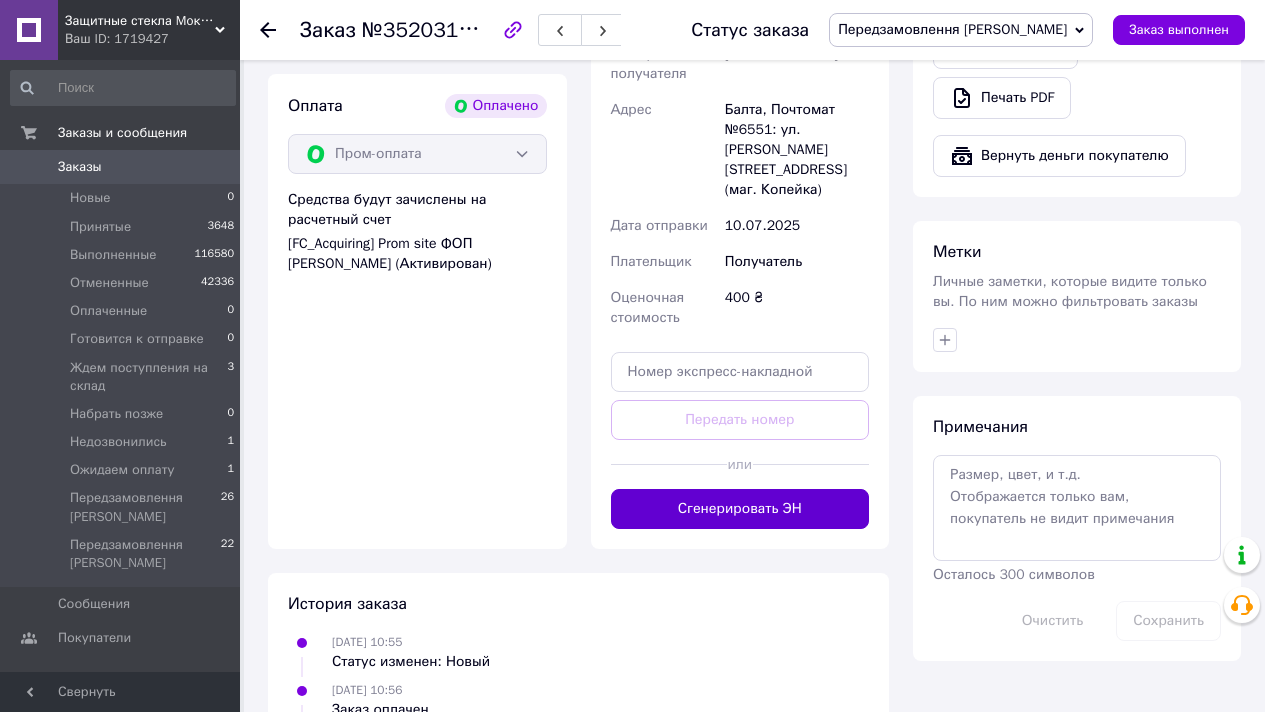 click on "Сгенерировать ЭН" at bounding box center (740, 509) 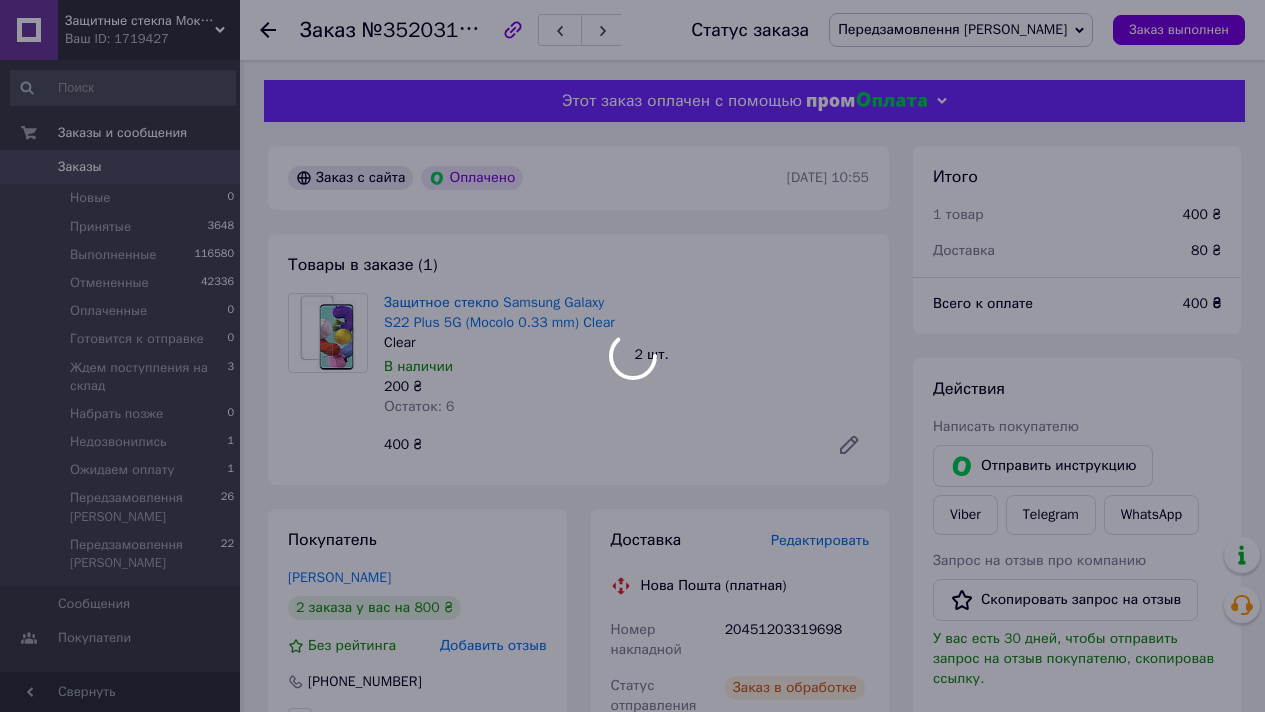 scroll, scrollTop: 187, scrollLeft: 0, axis: vertical 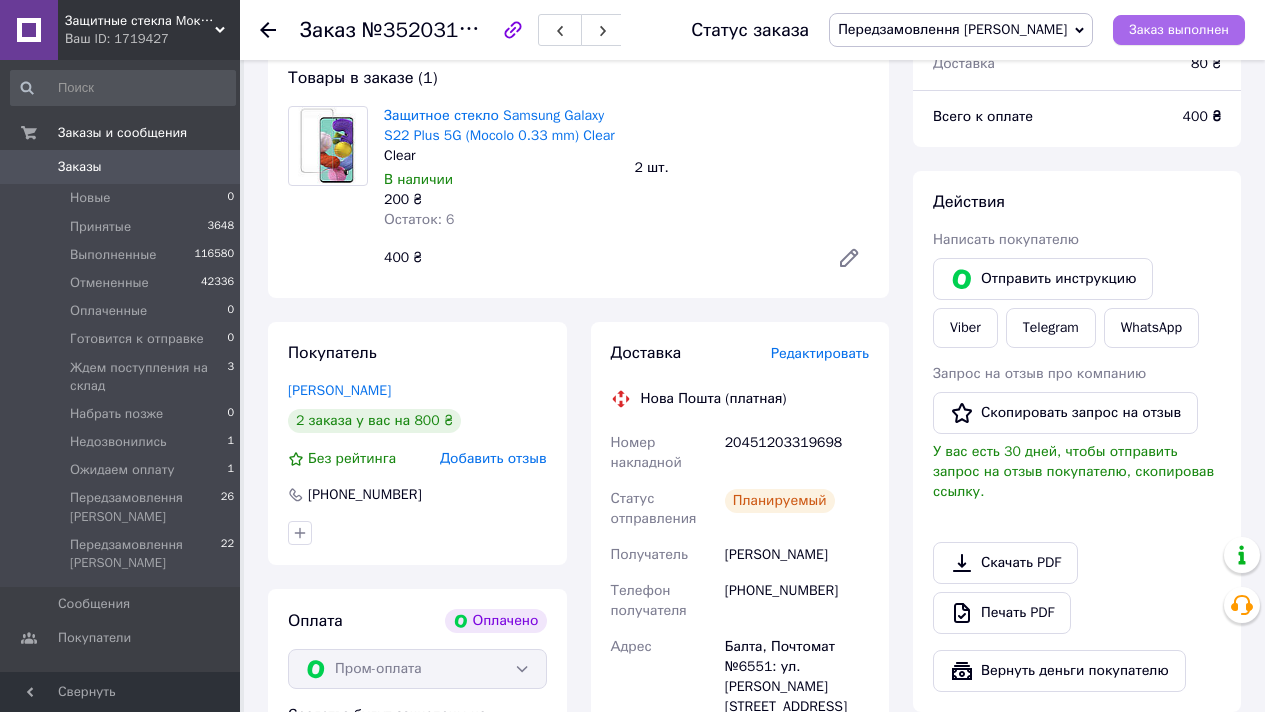 click on "Заказ выполнен" at bounding box center (1179, 30) 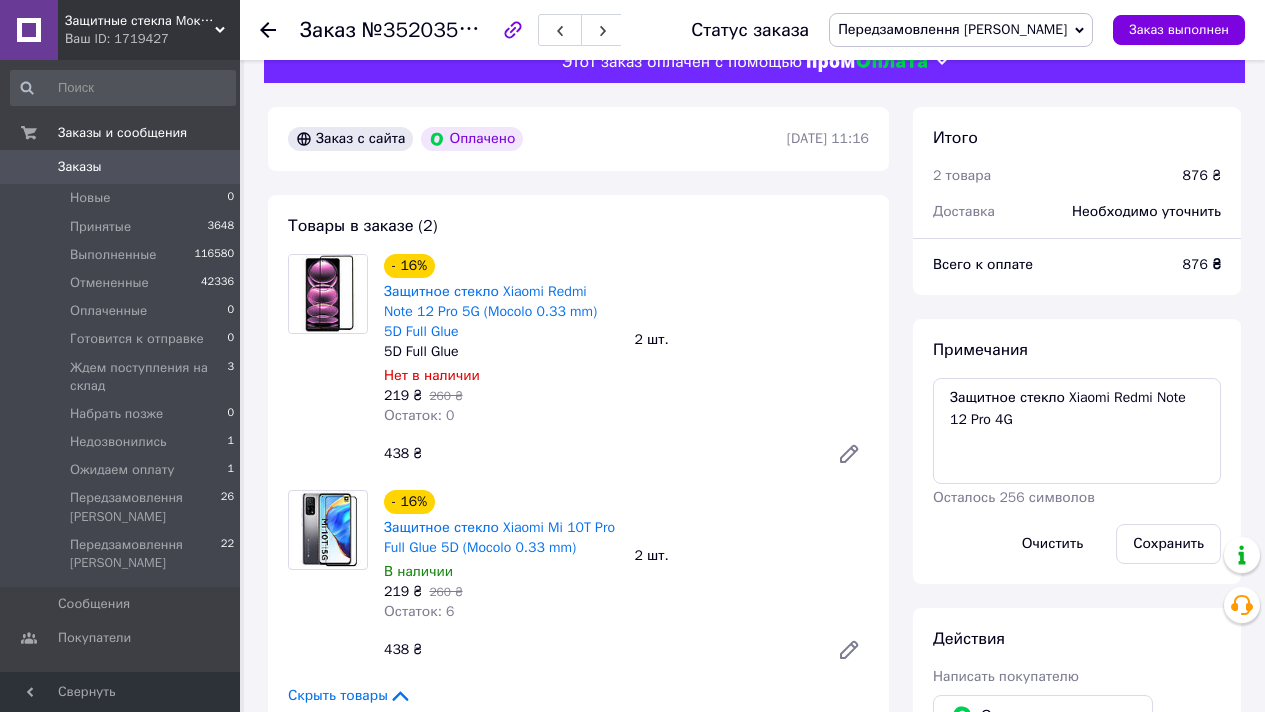scroll, scrollTop: 41, scrollLeft: 0, axis: vertical 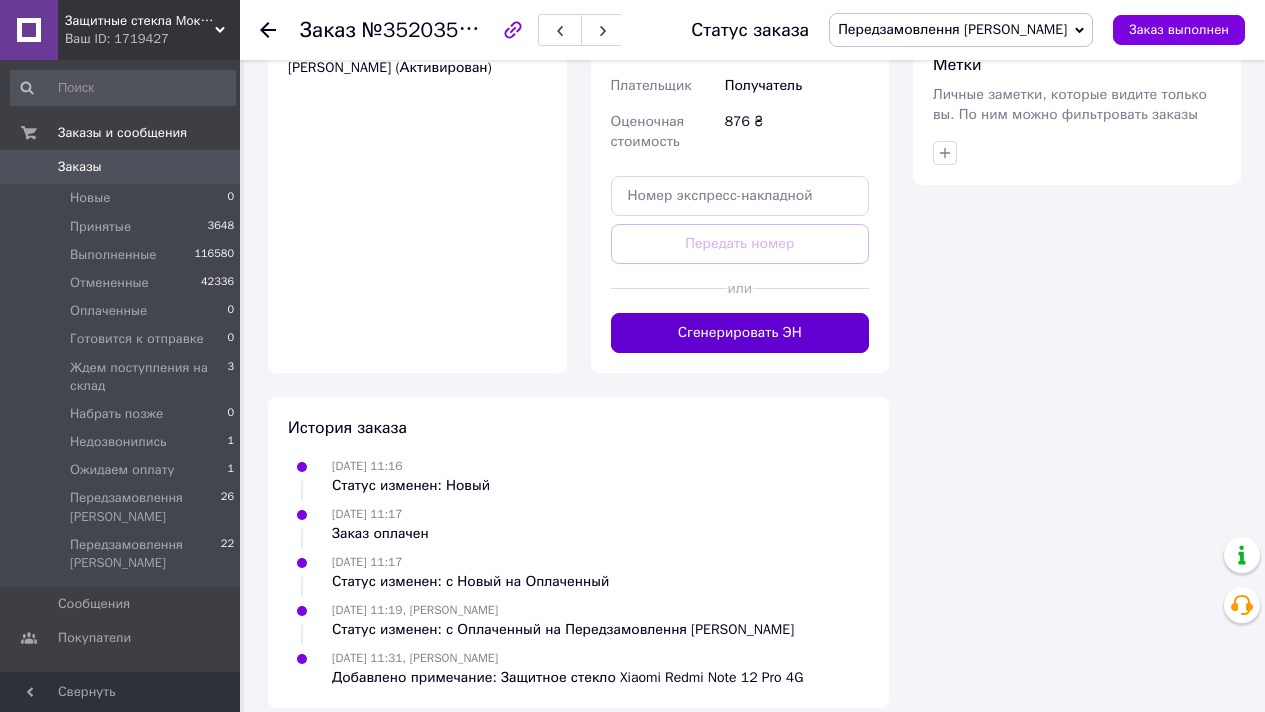 click on "Сгенерировать ЭН" at bounding box center (740, 333) 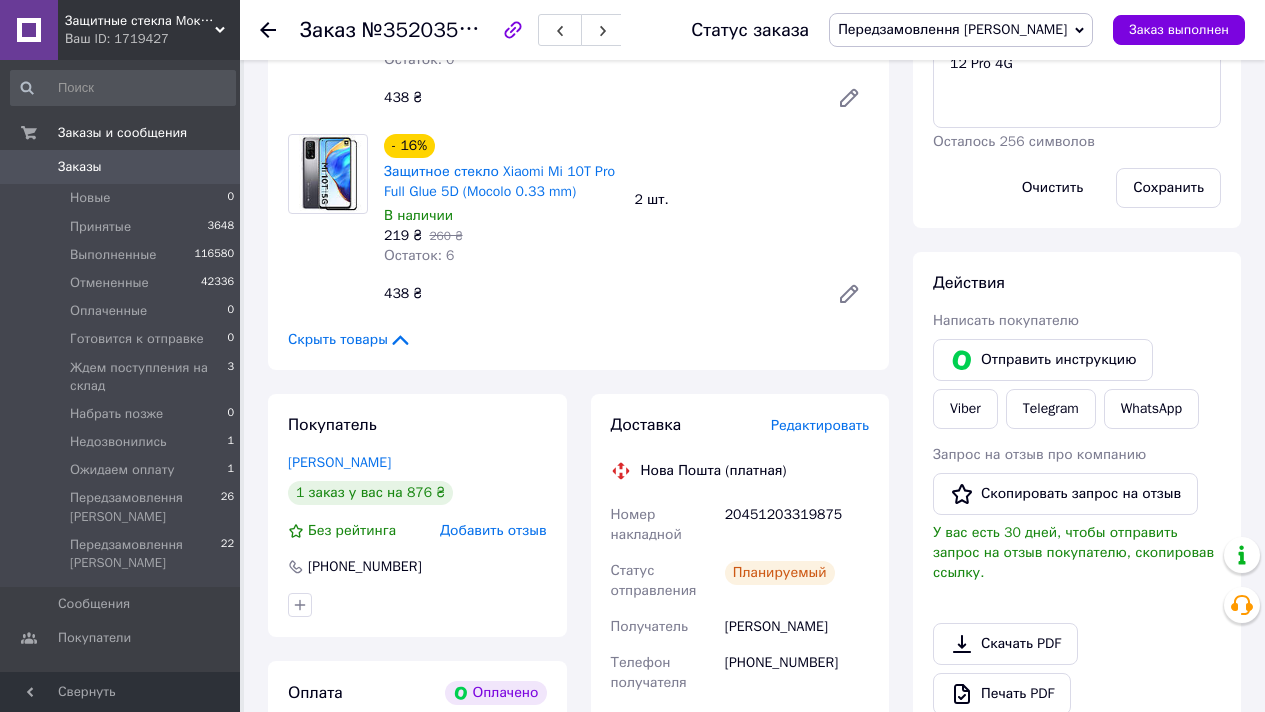 scroll, scrollTop: 162, scrollLeft: 0, axis: vertical 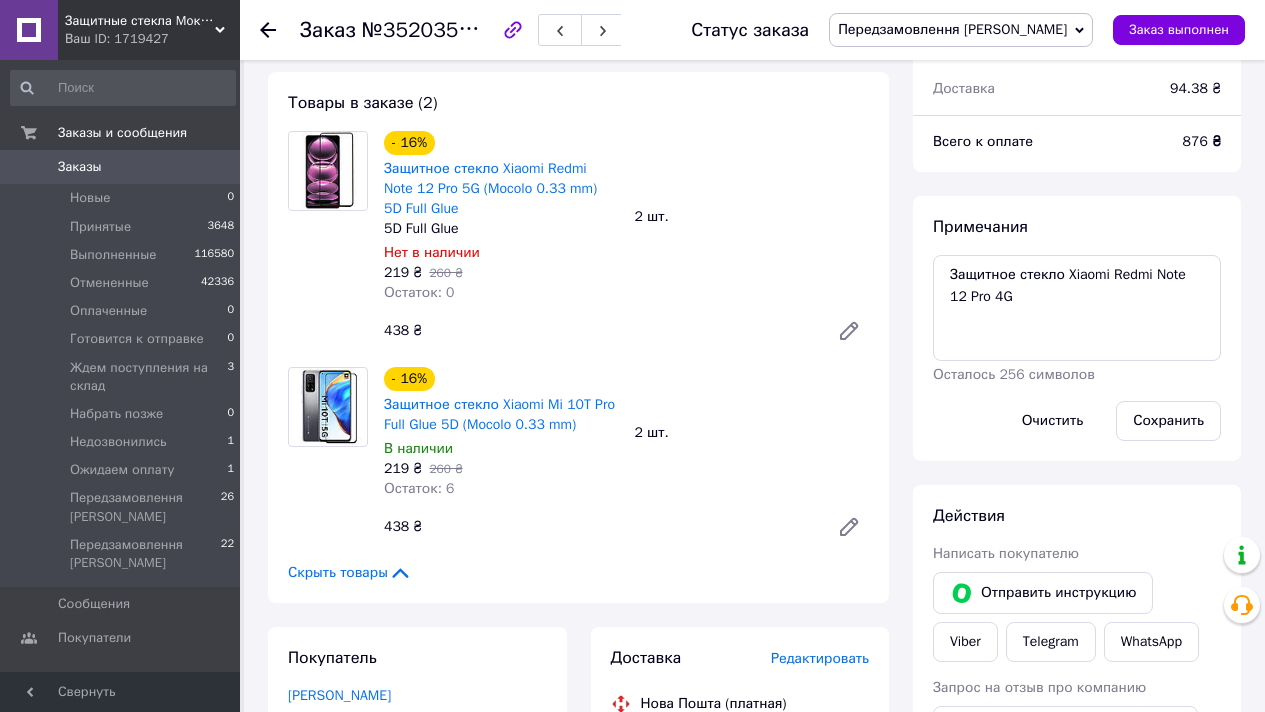 click on "Статус заказа Передзамовлення Вадим Принят Выполнен Отменен Оплаченный Готовится к отправке Ждем поступления на склад Набрать позже Недозвонились Ожидаем оплату Передзамовлення Олександр Заказ выполнен" at bounding box center [948, 30] 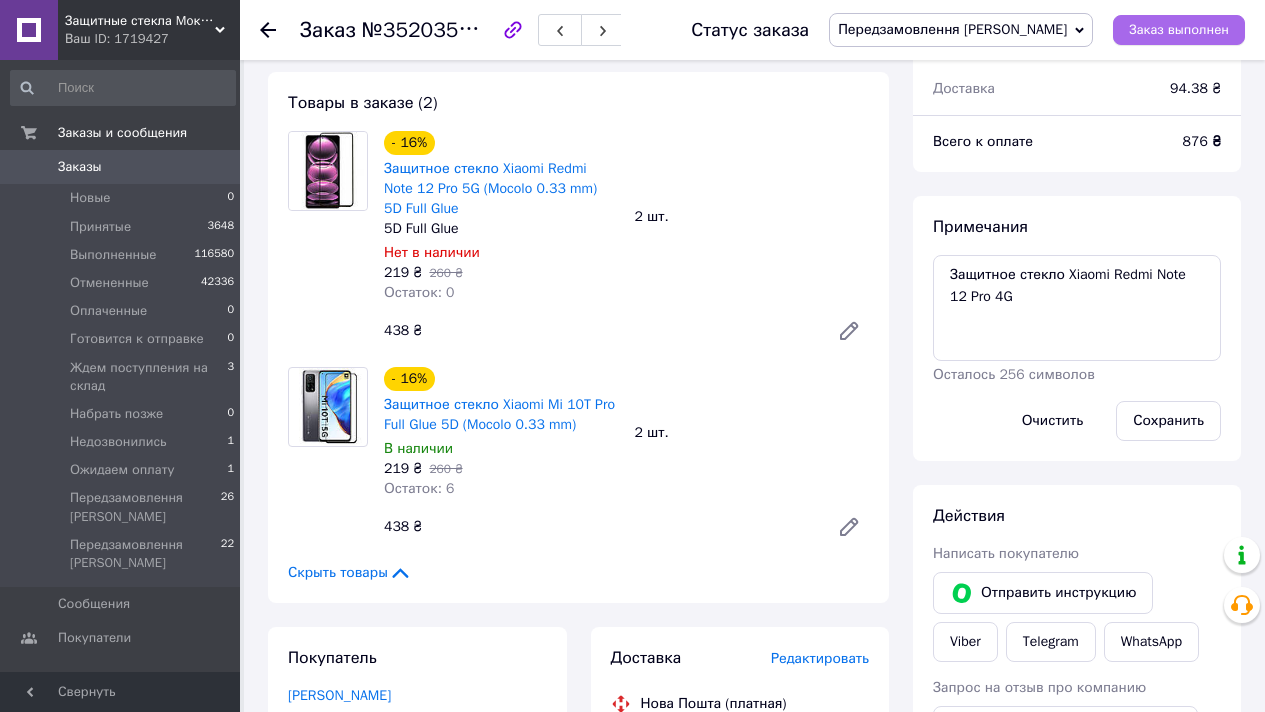 click on "Заказ выполнен" at bounding box center (1179, 30) 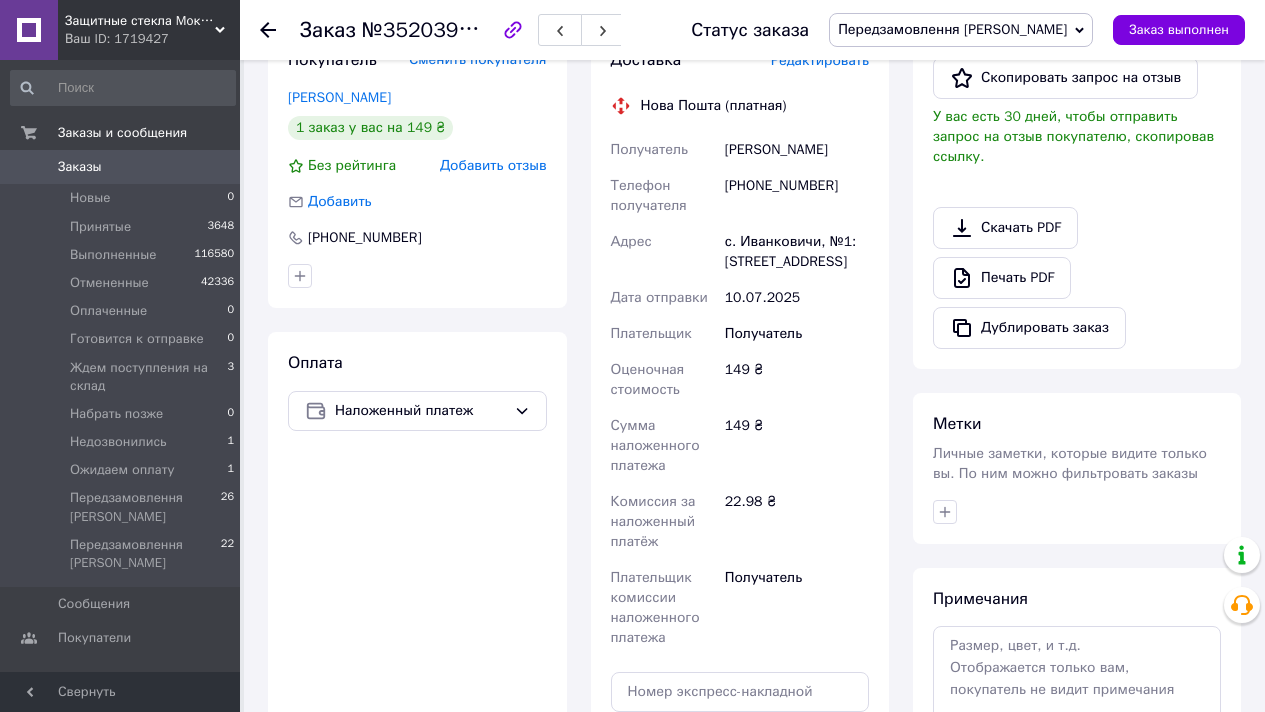 scroll, scrollTop: 662, scrollLeft: 0, axis: vertical 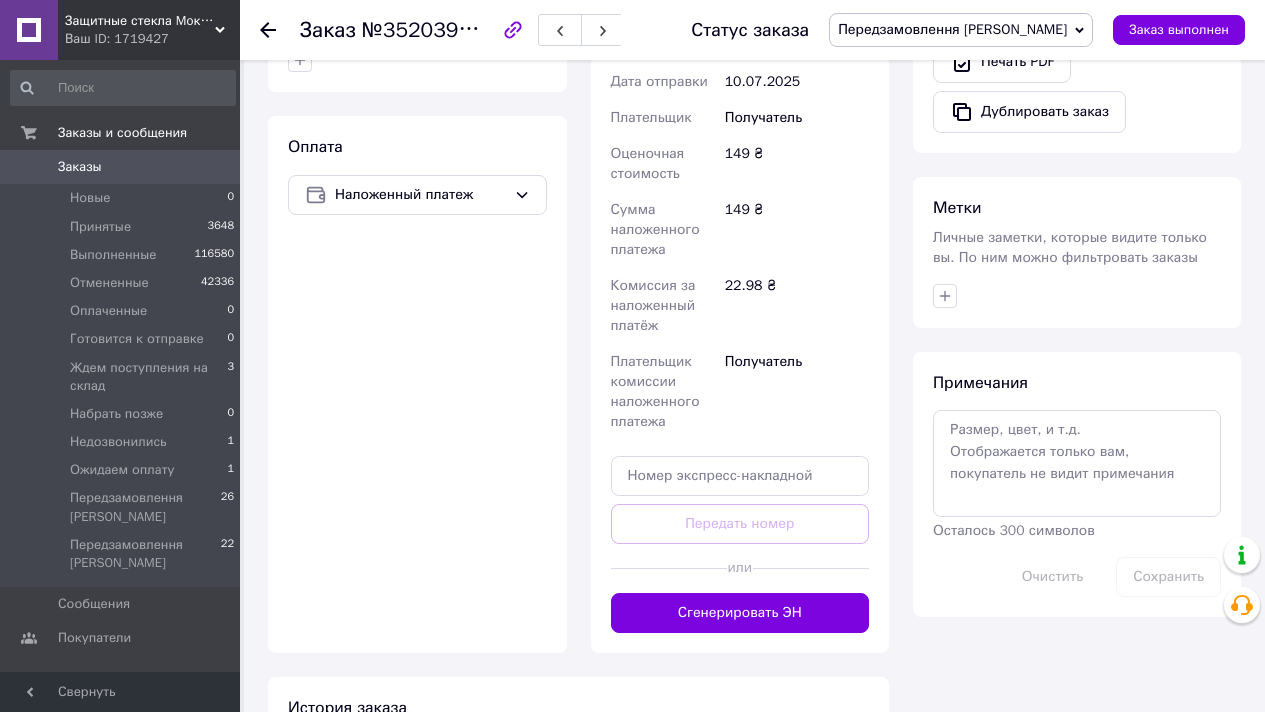 click on "Доставка Редактировать Нова Пошта (платная) Получатель [PERSON_NAME] Телефон получателя [PHONE_NUMBER] Адрес с. Иванковичи, №1: [STREET_ADDRESS] Дата отправки [DATE] Плательщик Получатель Оценочная стоимость 149 ₴ Сумма наложенного платежа 149 ₴ Комиссия за наложенный платёж 22.98 ₴ Плательщик комиссии наложенного платежа Получатель Передать номер или Сгенерировать ЭН Плательщик Получатель Отправитель Фамилия получателя Бракало Имя получателя [PERSON_NAME] Отчество получателя Телефон получателя [PHONE_NUMBER] Тип доставки В отделении Курьером В почтомате Город Груз 149 <" at bounding box center [740, 233] 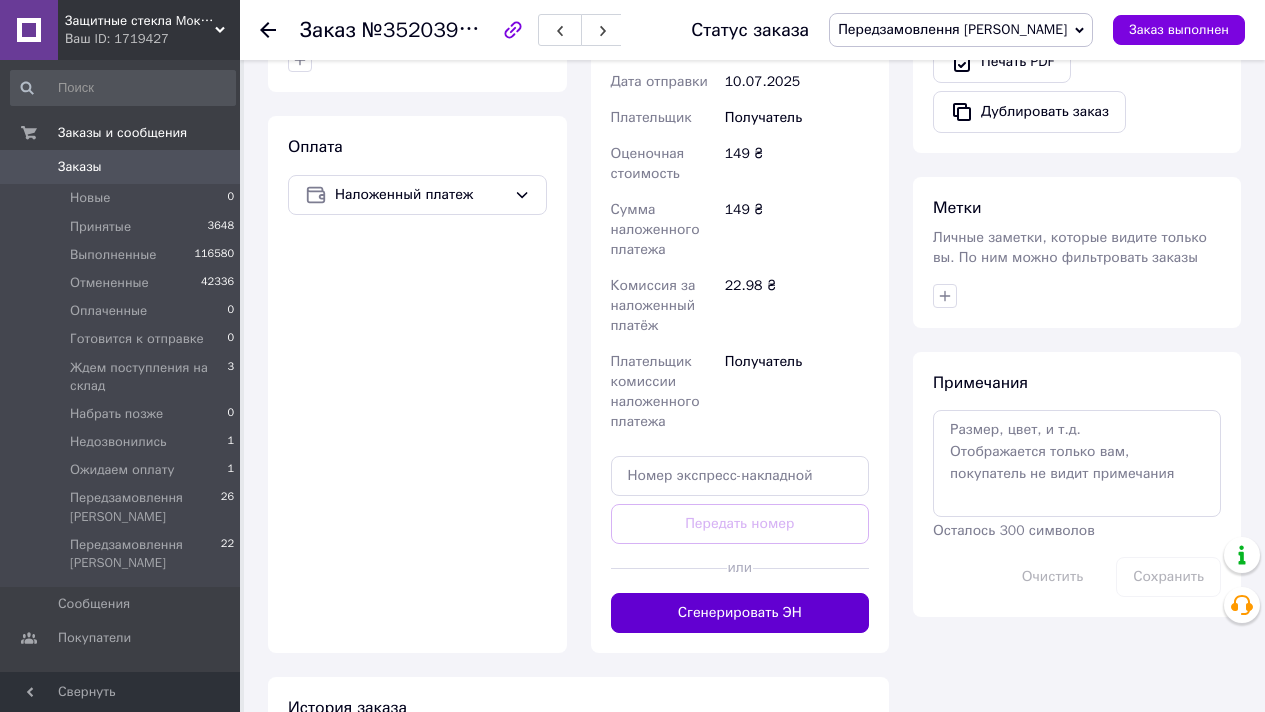 click on "Сгенерировать ЭН" at bounding box center [740, 613] 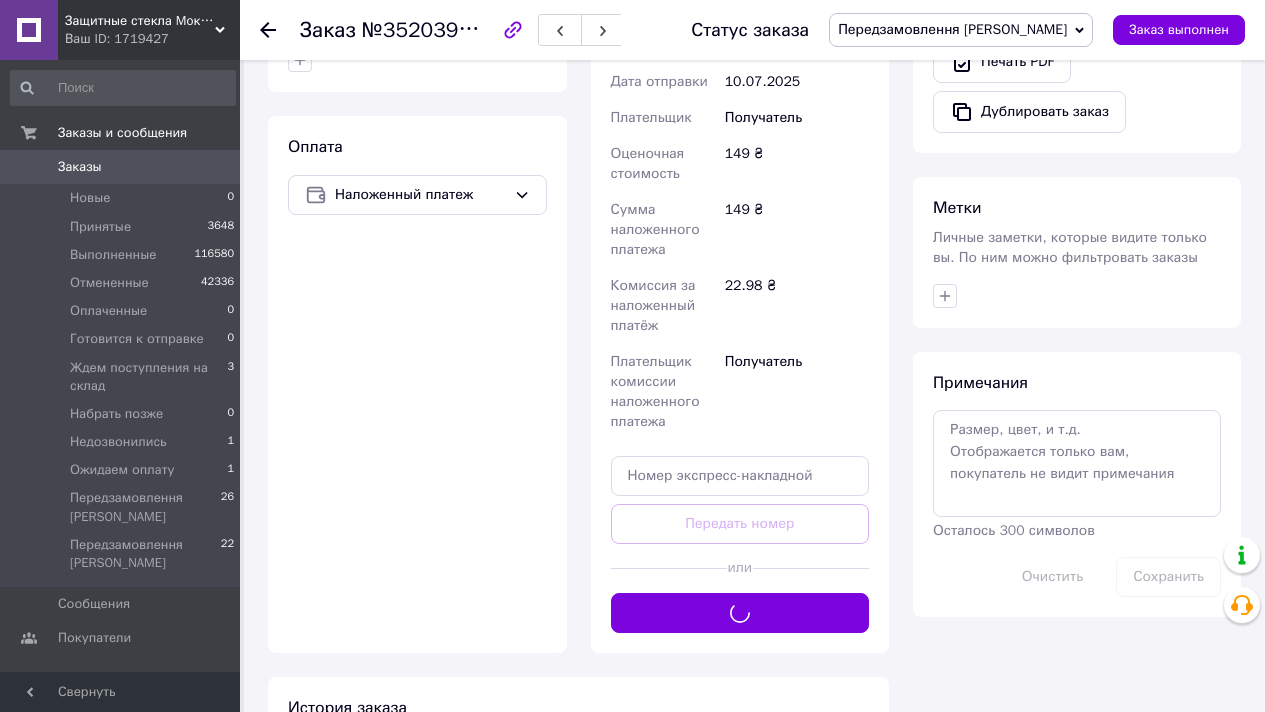 scroll, scrollTop: 32, scrollLeft: 0, axis: vertical 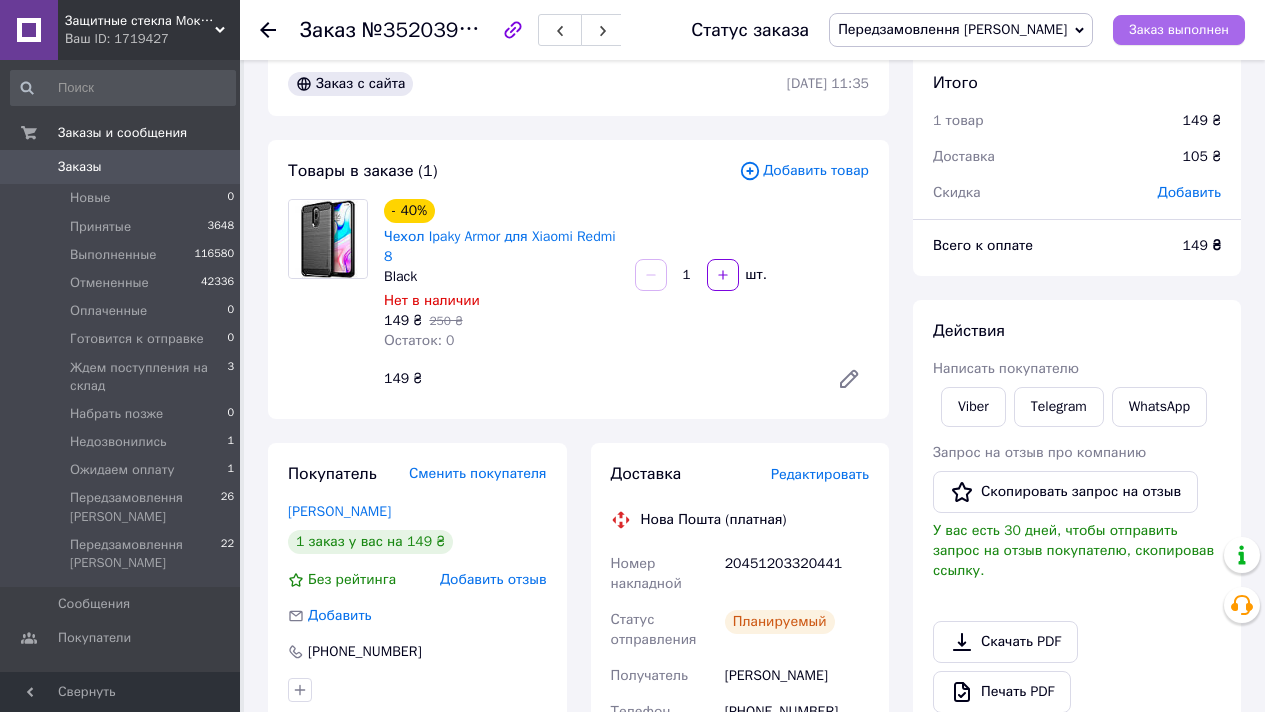 click on "Заказ выполнен" at bounding box center [1179, 30] 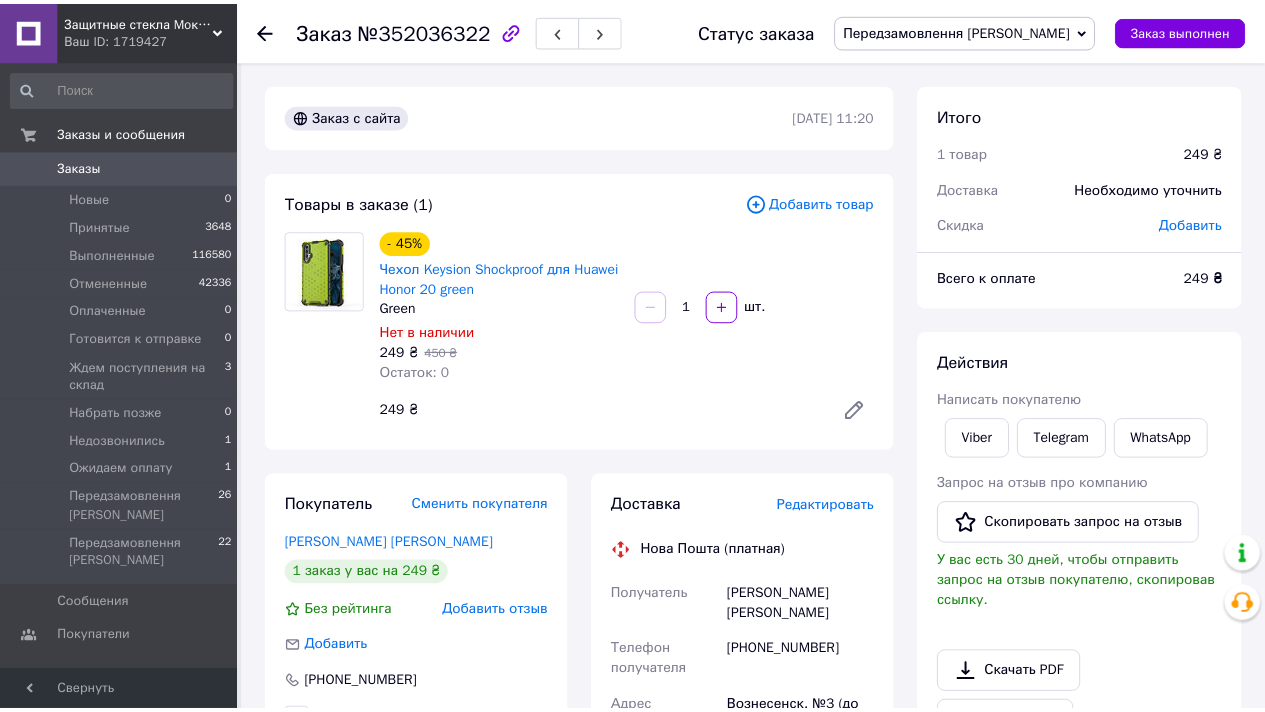 scroll, scrollTop: 0, scrollLeft: 0, axis: both 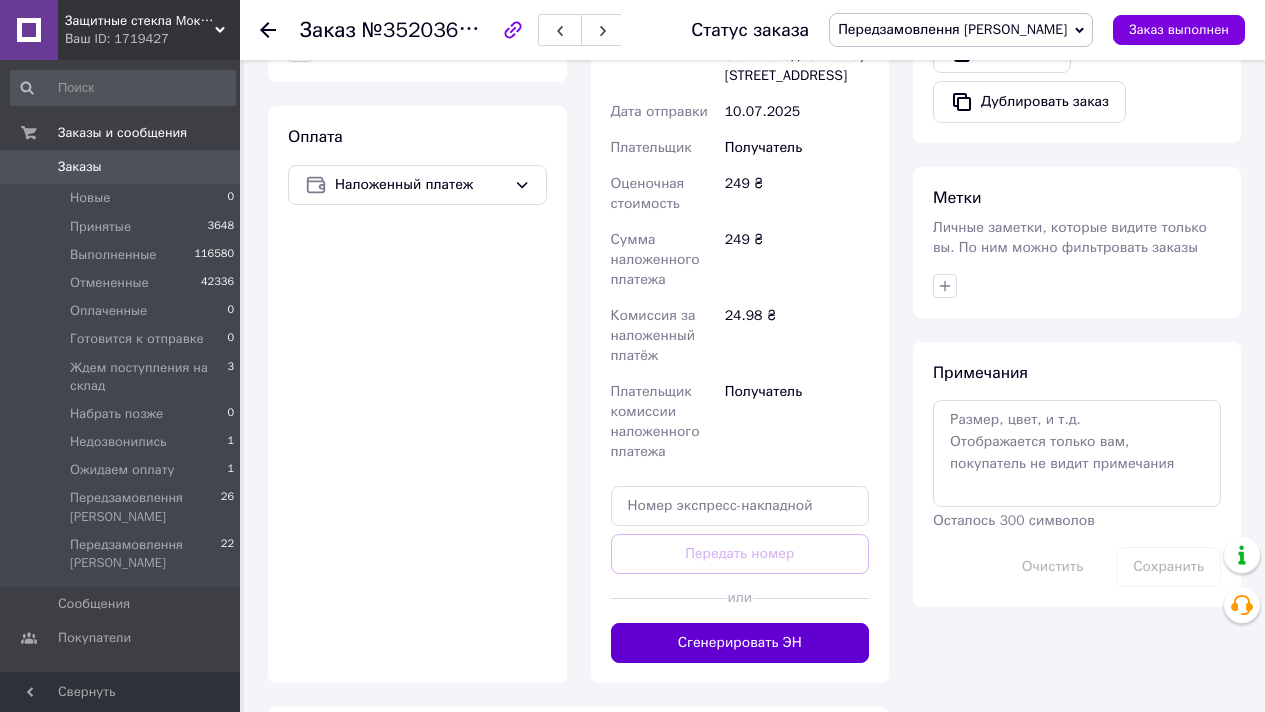click on "Сгенерировать ЭН" at bounding box center [740, 643] 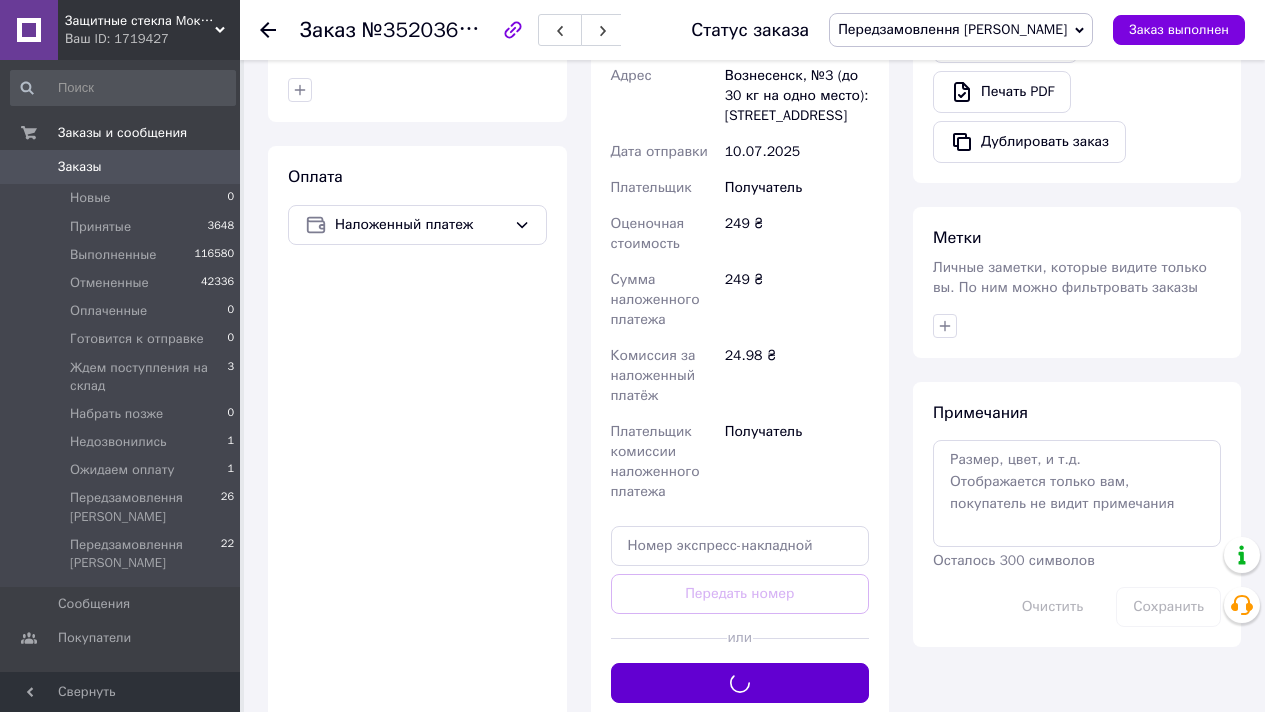 scroll, scrollTop: 7, scrollLeft: 0, axis: vertical 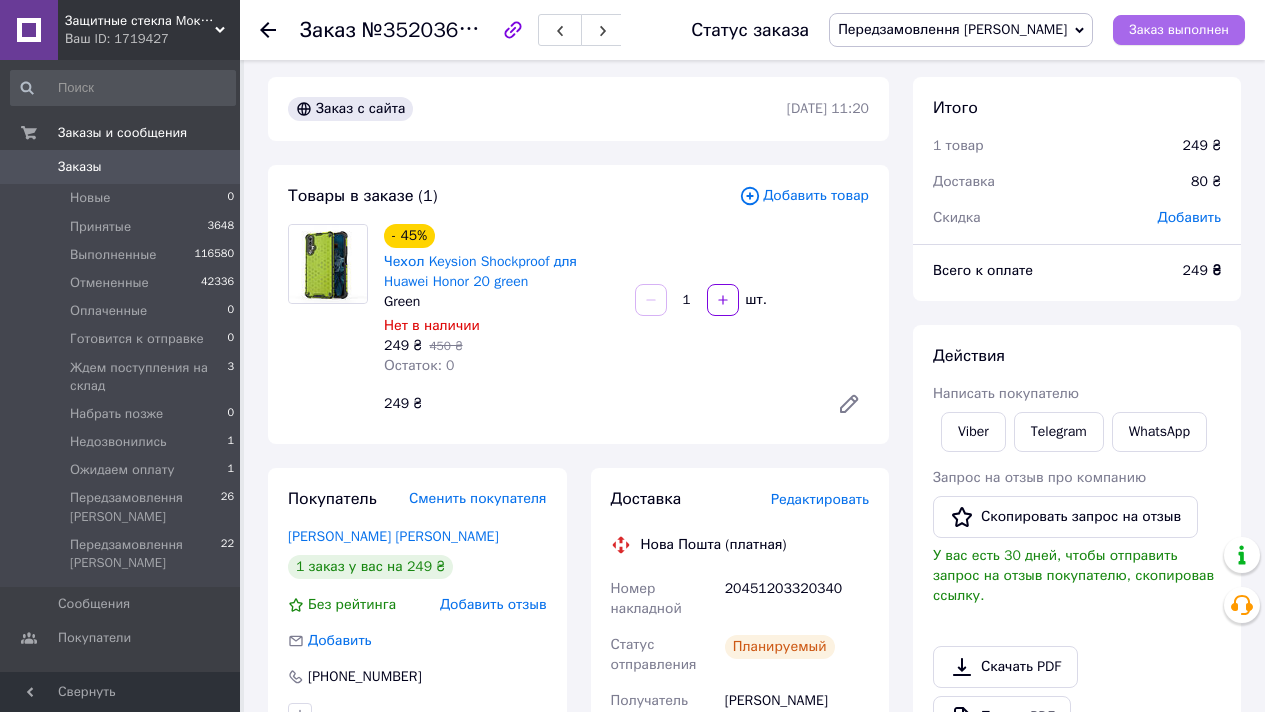click on "Заказ выполнен" at bounding box center [1179, 30] 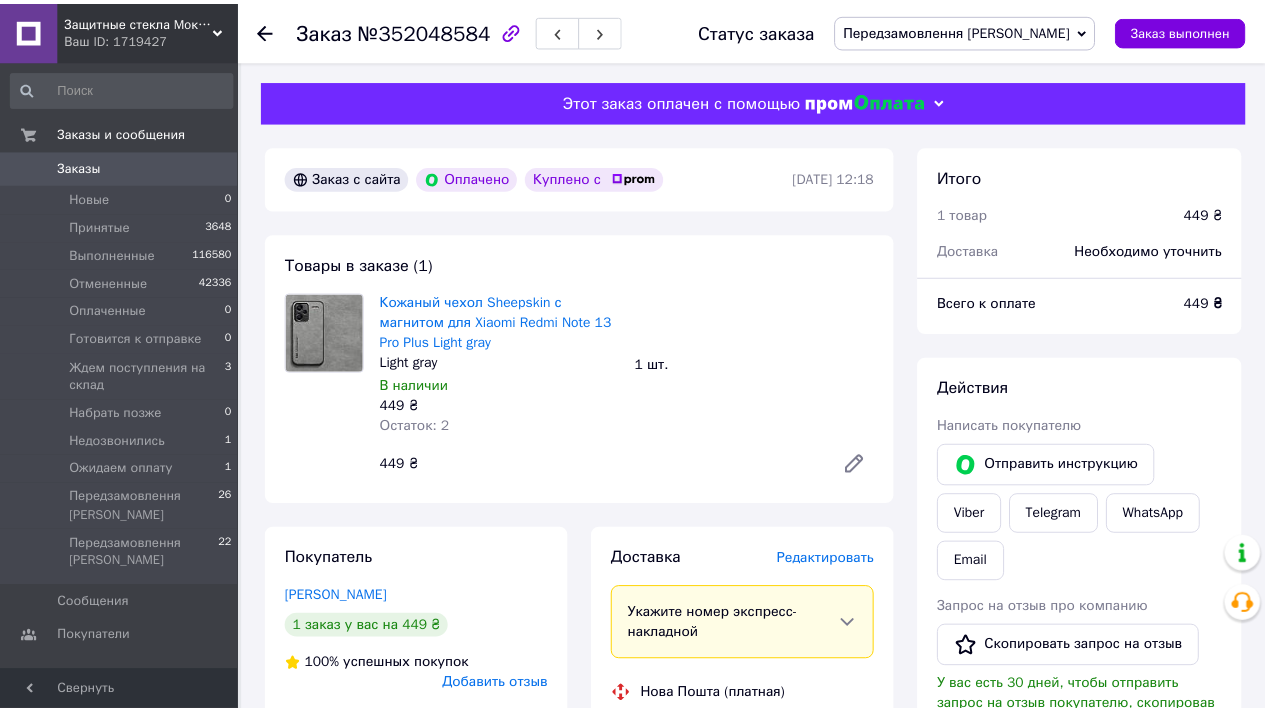 scroll, scrollTop: 0, scrollLeft: 0, axis: both 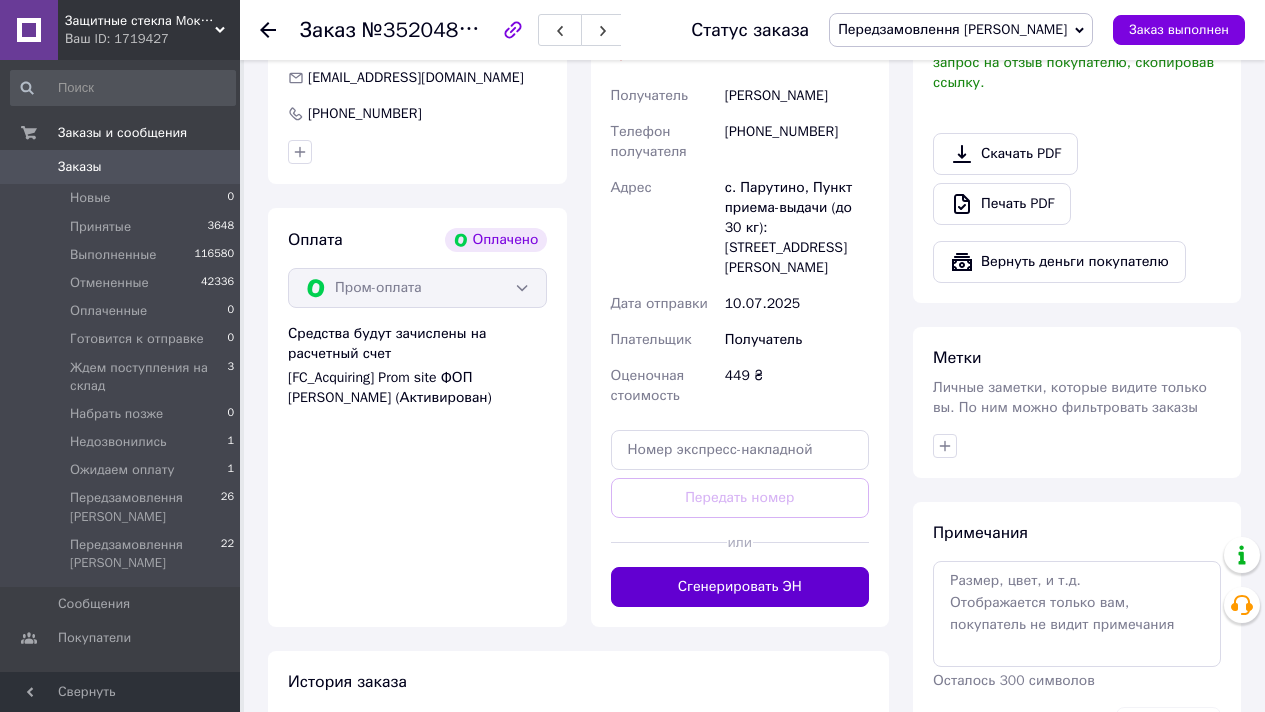 click on "Сгенерировать ЭН" at bounding box center [740, 587] 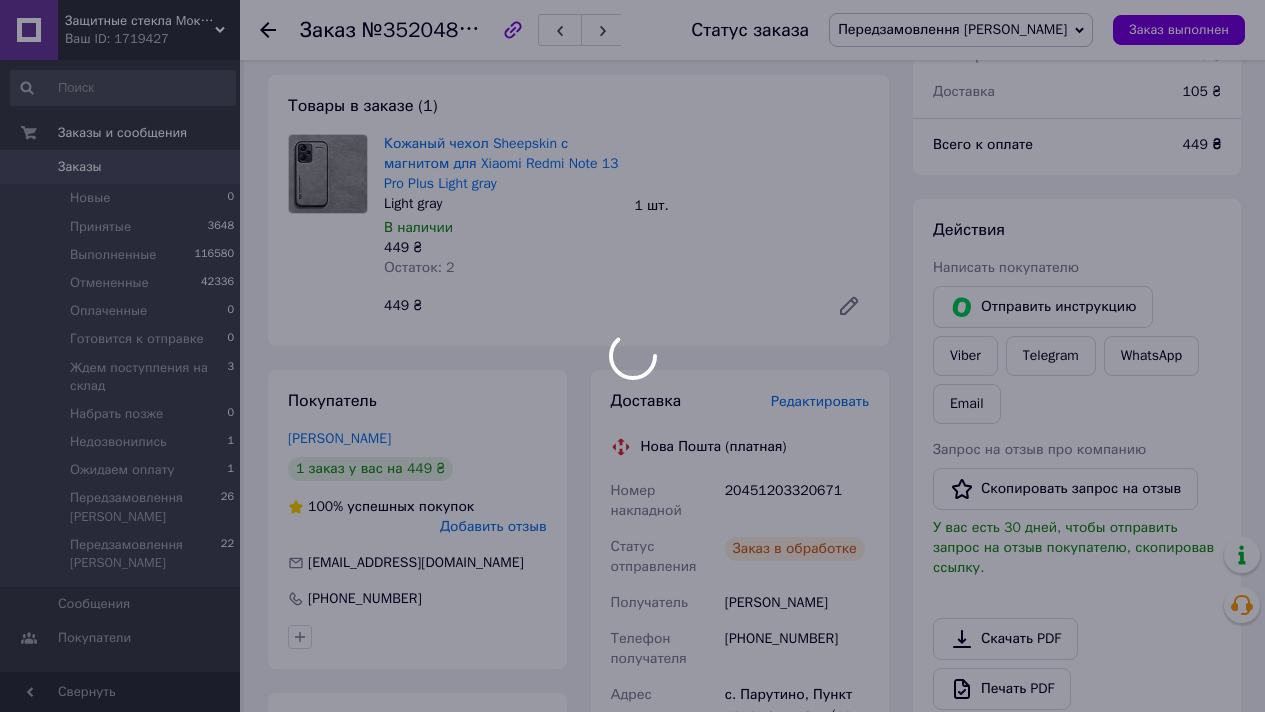 scroll, scrollTop: 61, scrollLeft: 0, axis: vertical 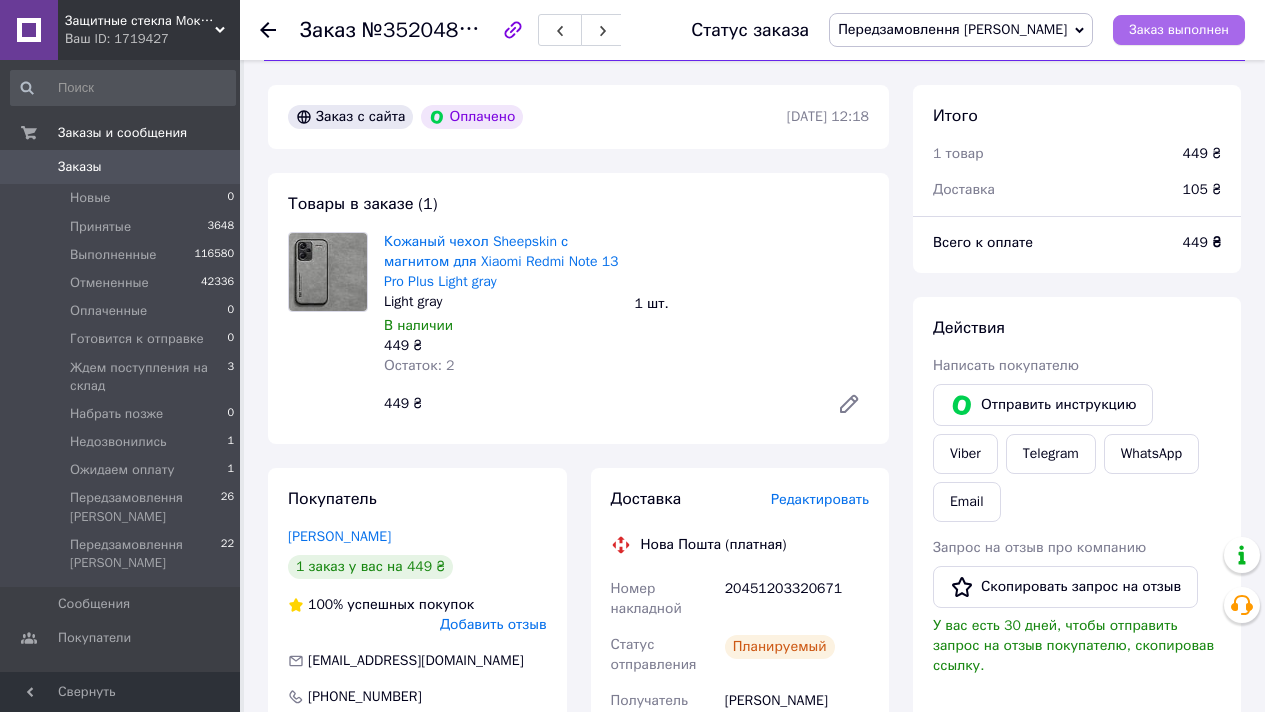 click on "Заказ выполнен" at bounding box center (1179, 30) 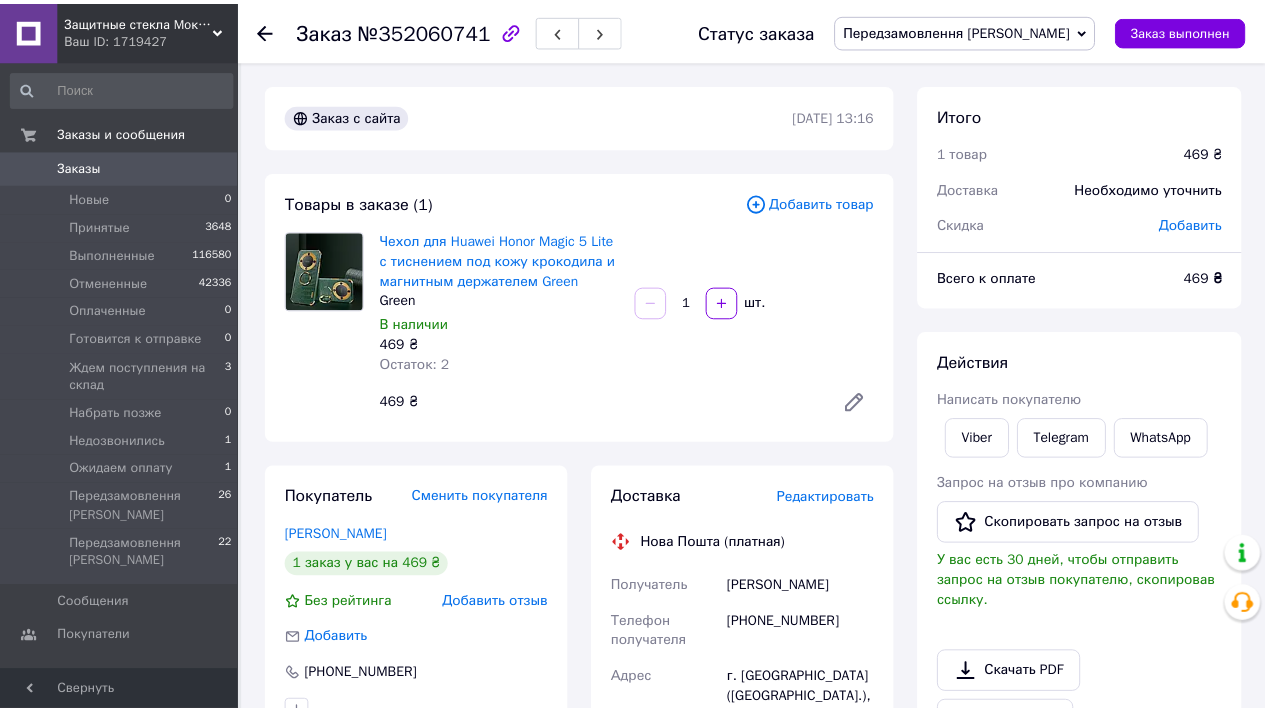 scroll, scrollTop: 0, scrollLeft: 0, axis: both 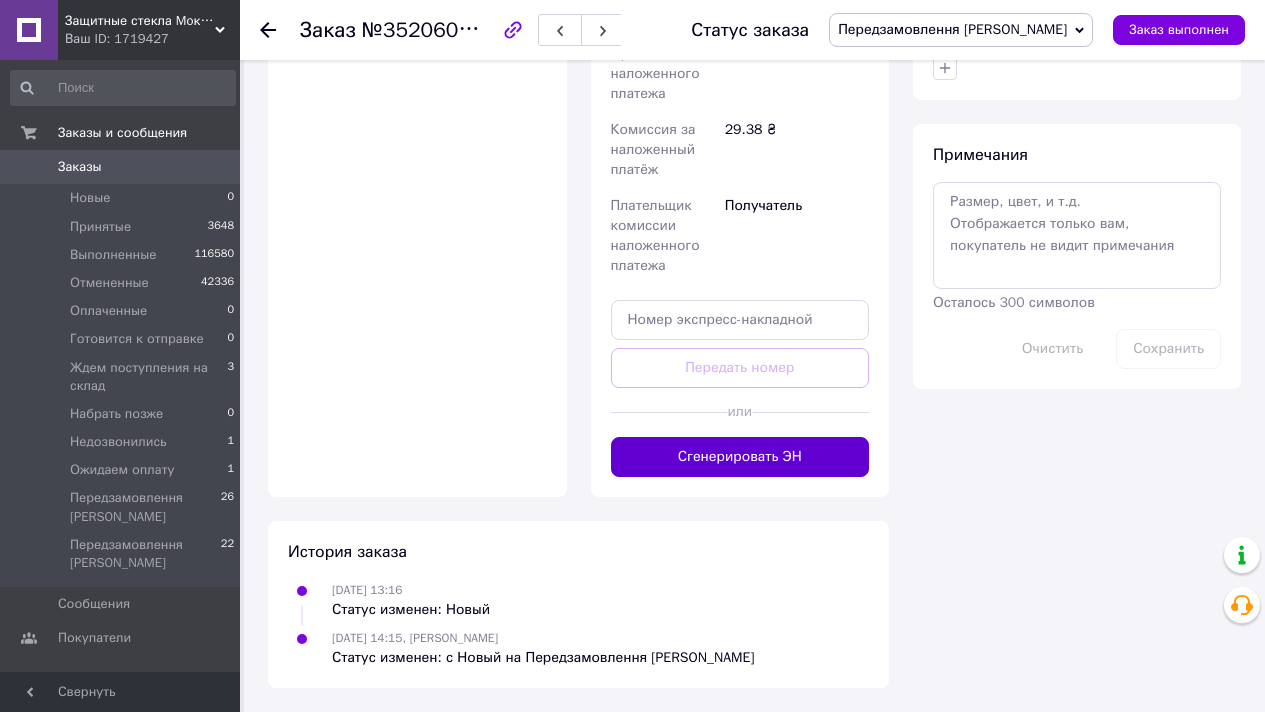 click on "Сгенерировать ЭН" at bounding box center (740, 457) 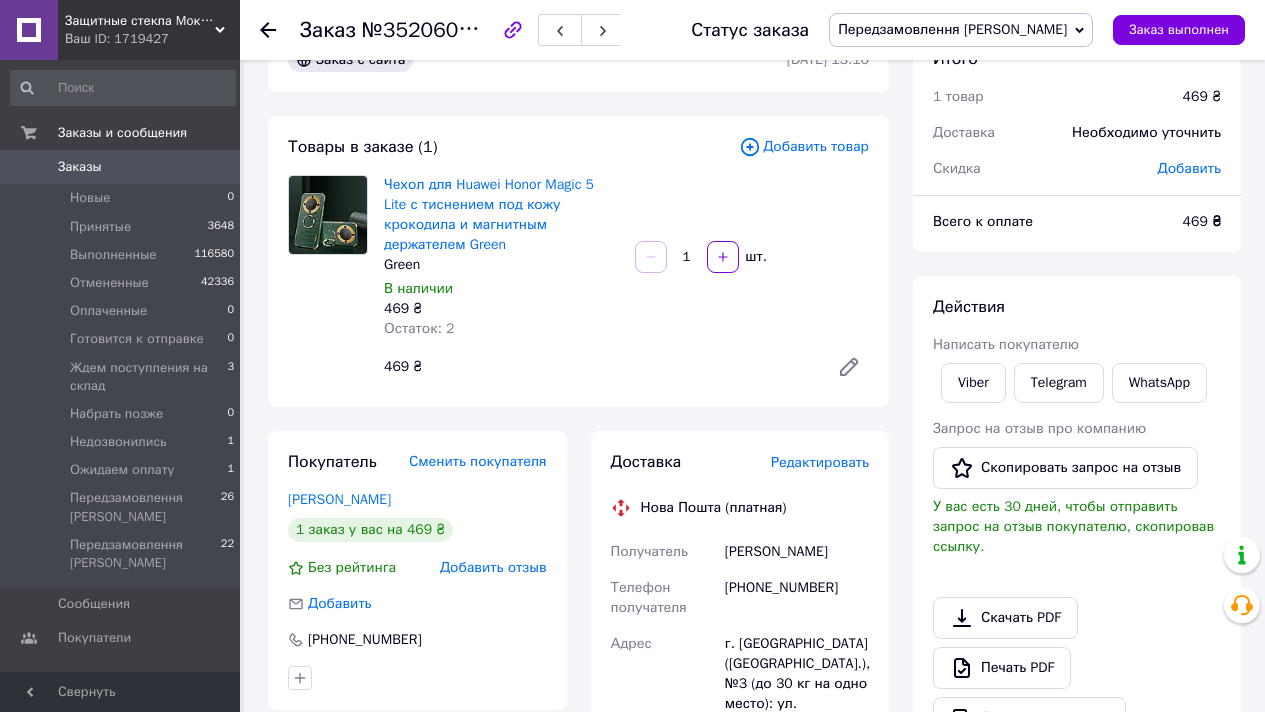scroll, scrollTop: 0, scrollLeft: 0, axis: both 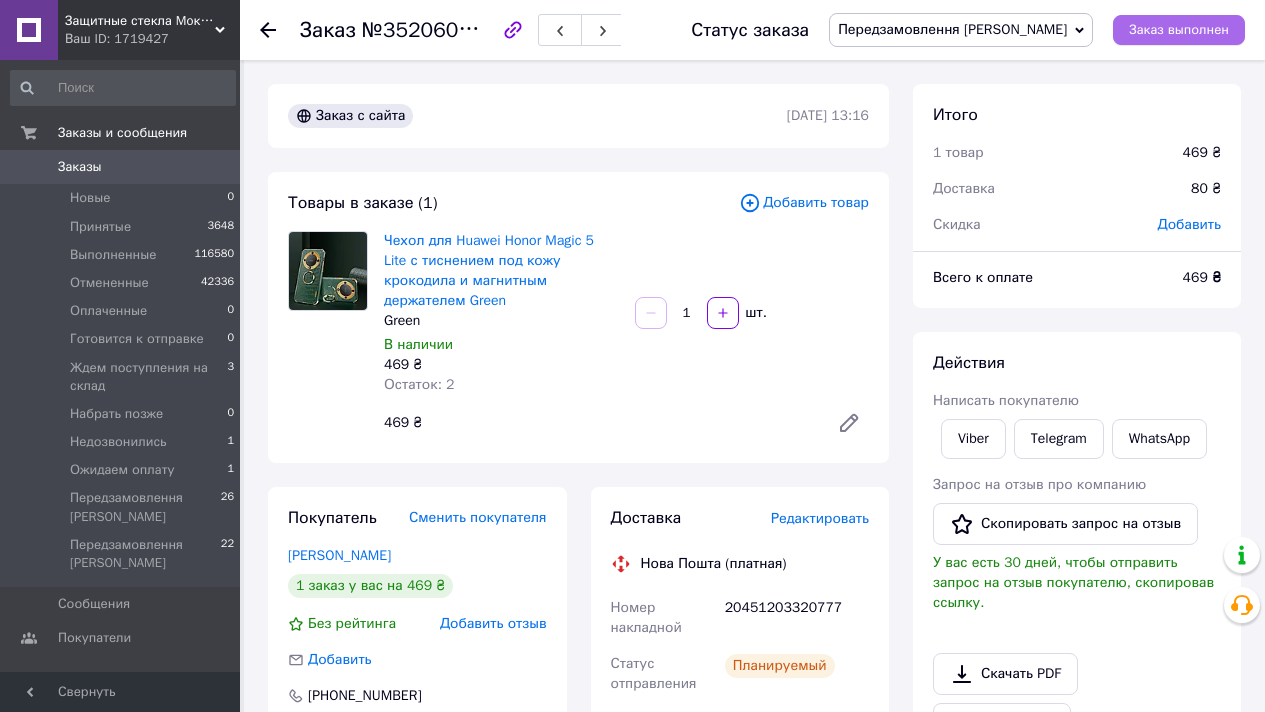 click on "Заказ выполнен" at bounding box center (1179, 30) 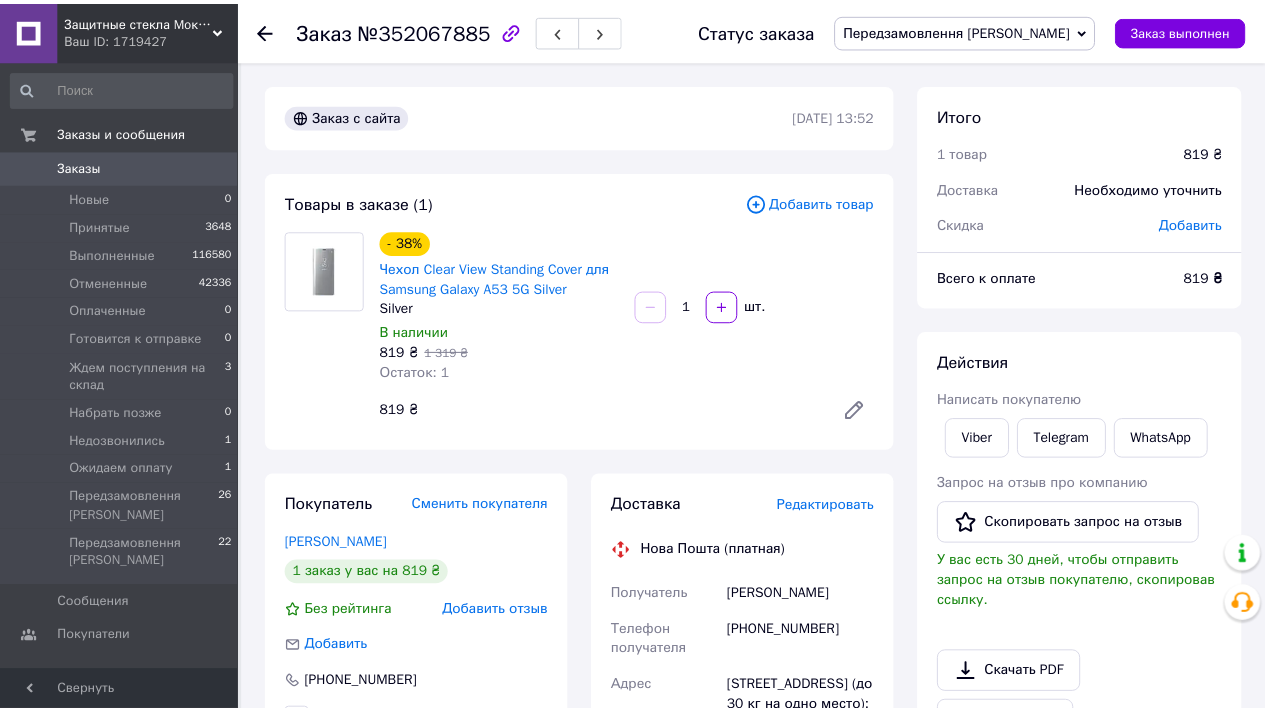 scroll, scrollTop: 0, scrollLeft: 0, axis: both 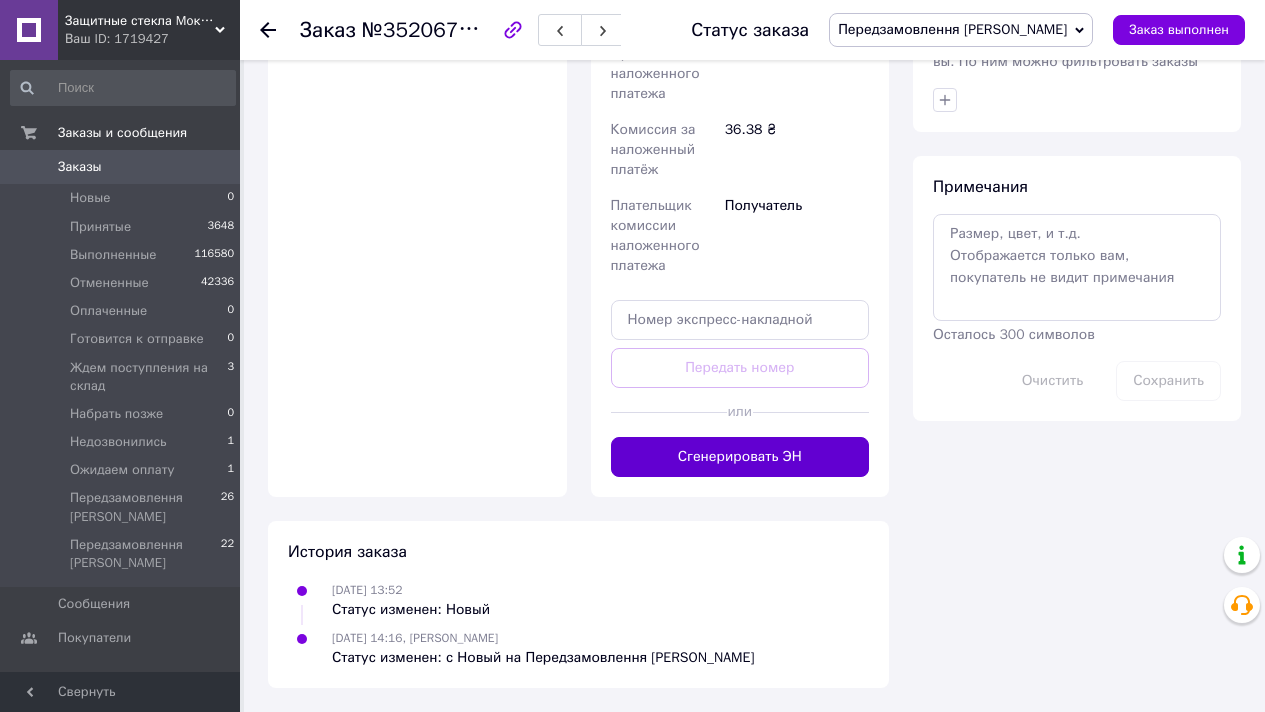 click on "Сгенерировать ЭН" at bounding box center [740, 457] 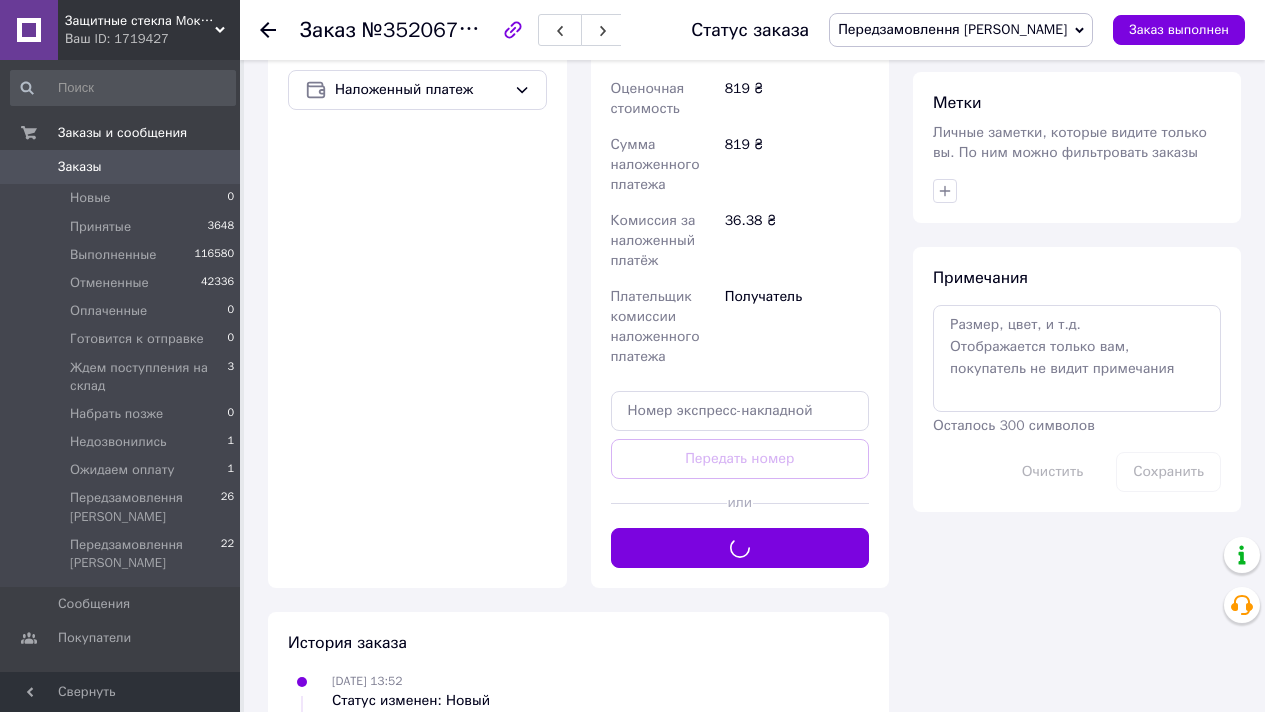scroll, scrollTop: 0, scrollLeft: 0, axis: both 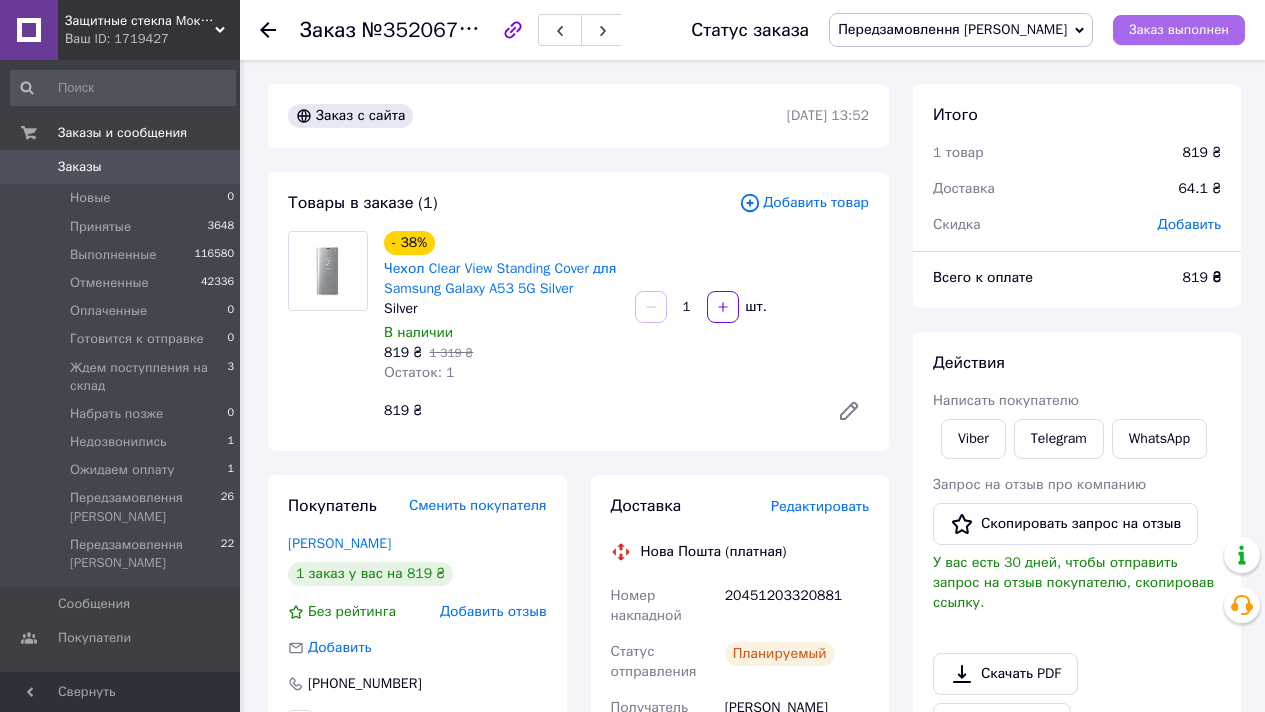 click on "Заказ выполнен" at bounding box center (1179, 30) 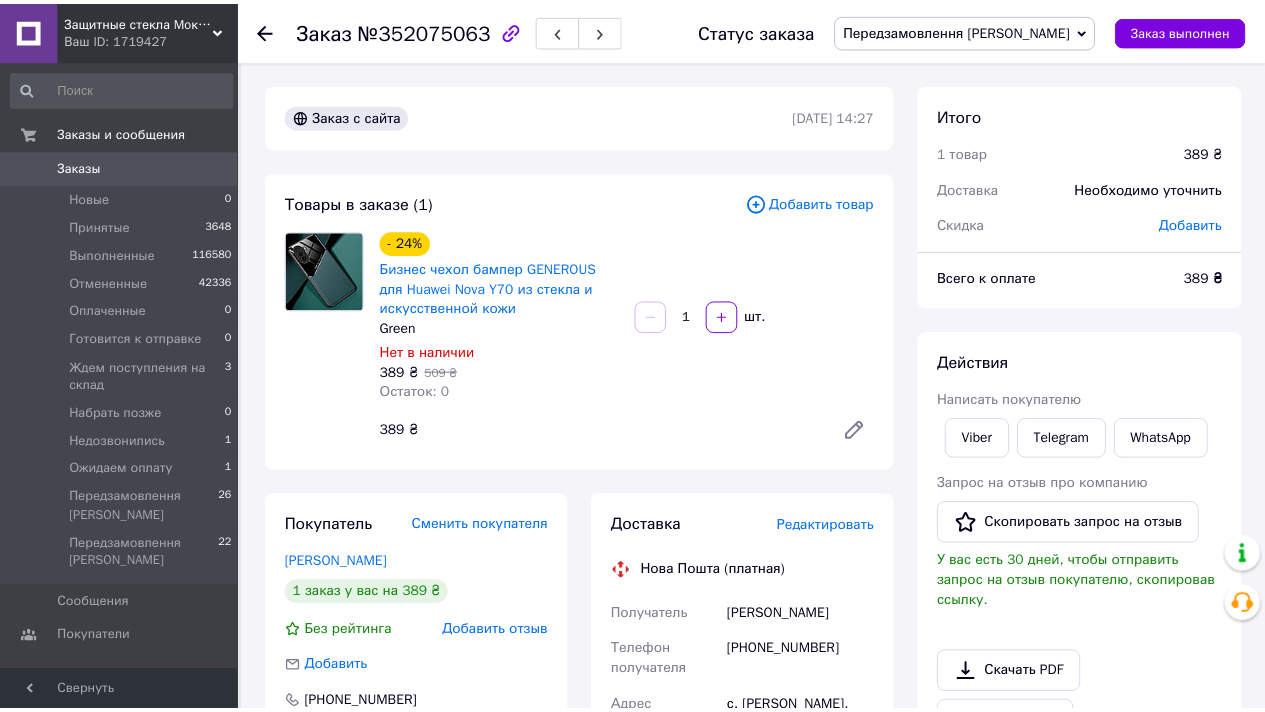scroll, scrollTop: 0, scrollLeft: 0, axis: both 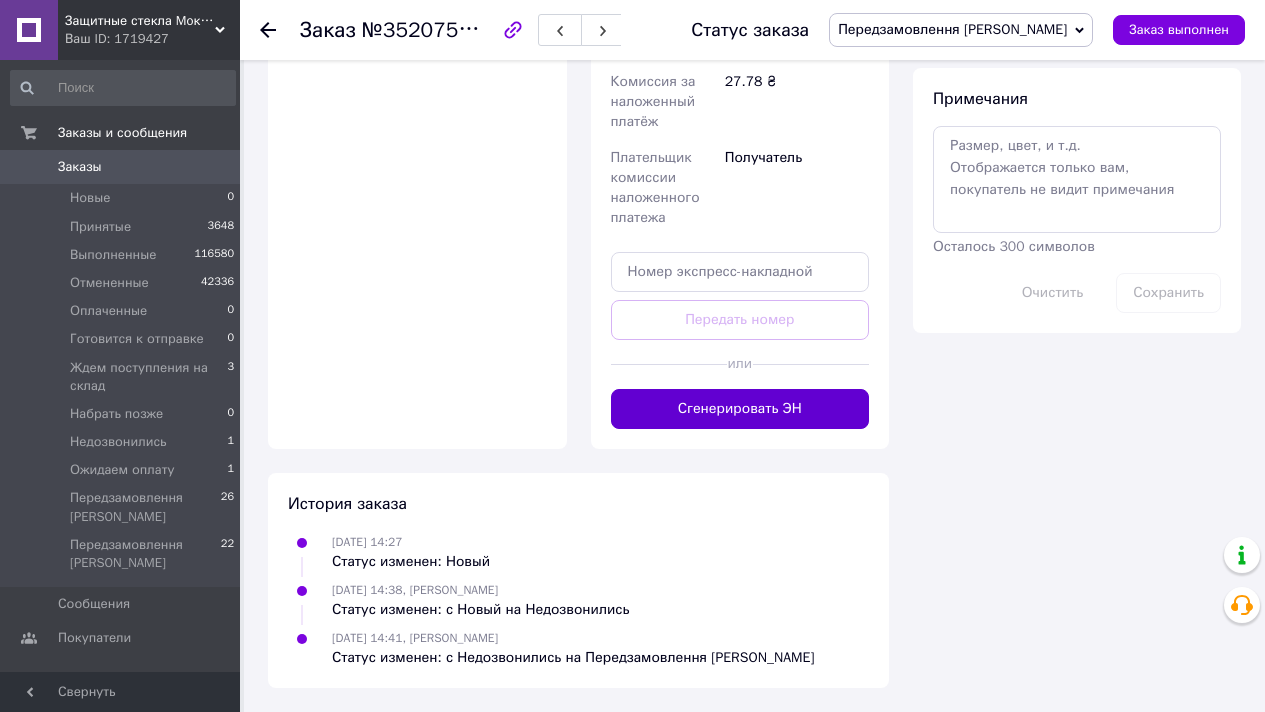 click on "Сгенерировать ЭН" at bounding box center (740, 409) 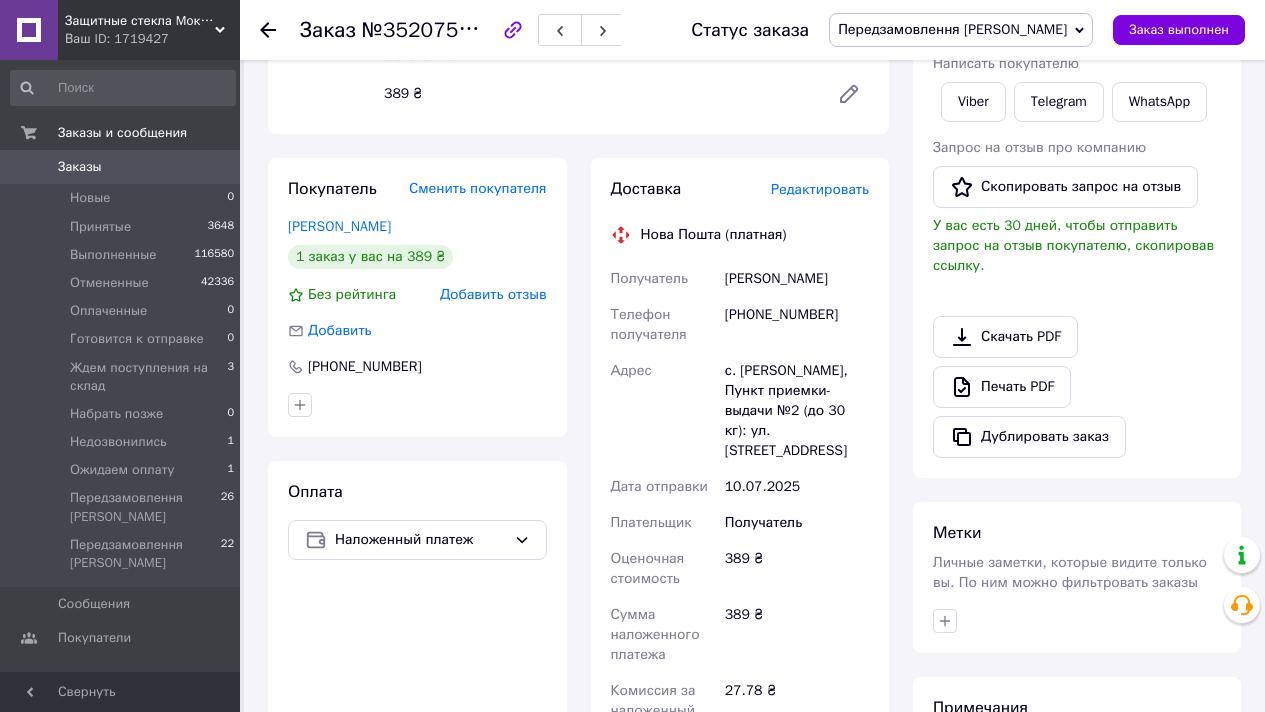 scroll, scrollTop: 0, scrollLeft: 0, axis: both 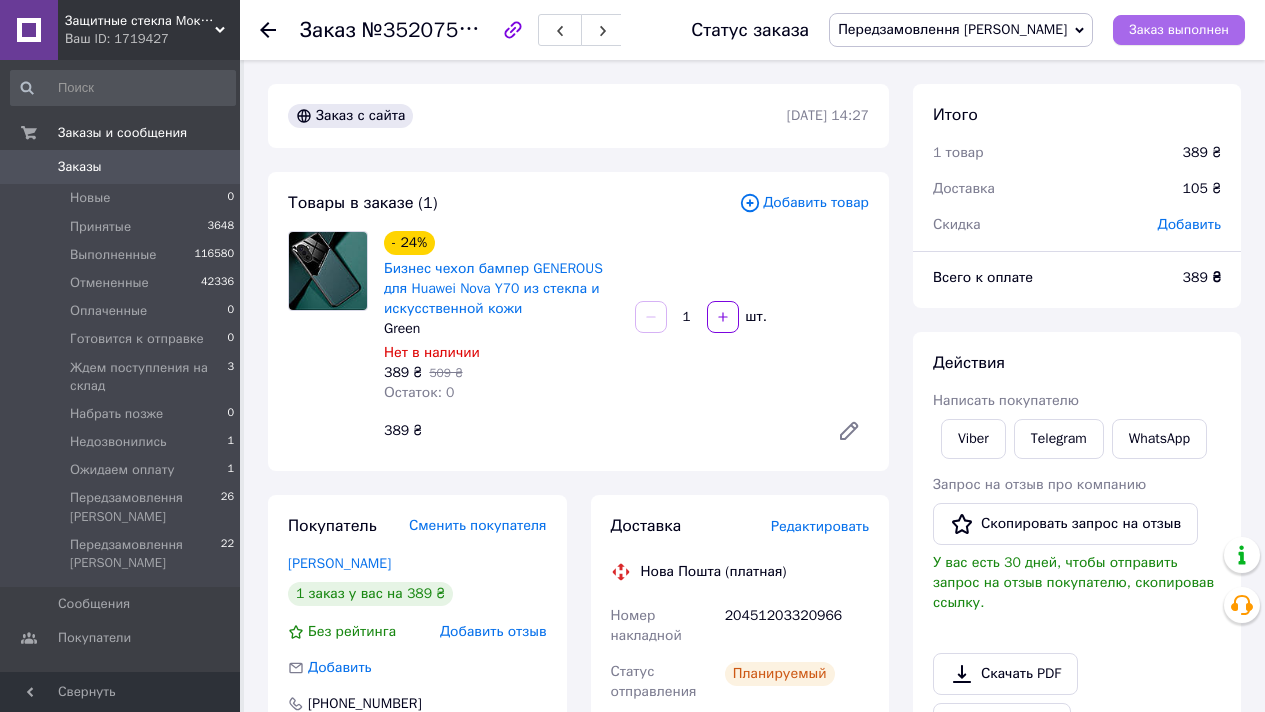 click on "Заказ выполнен" at bounding box center [1179, 30] 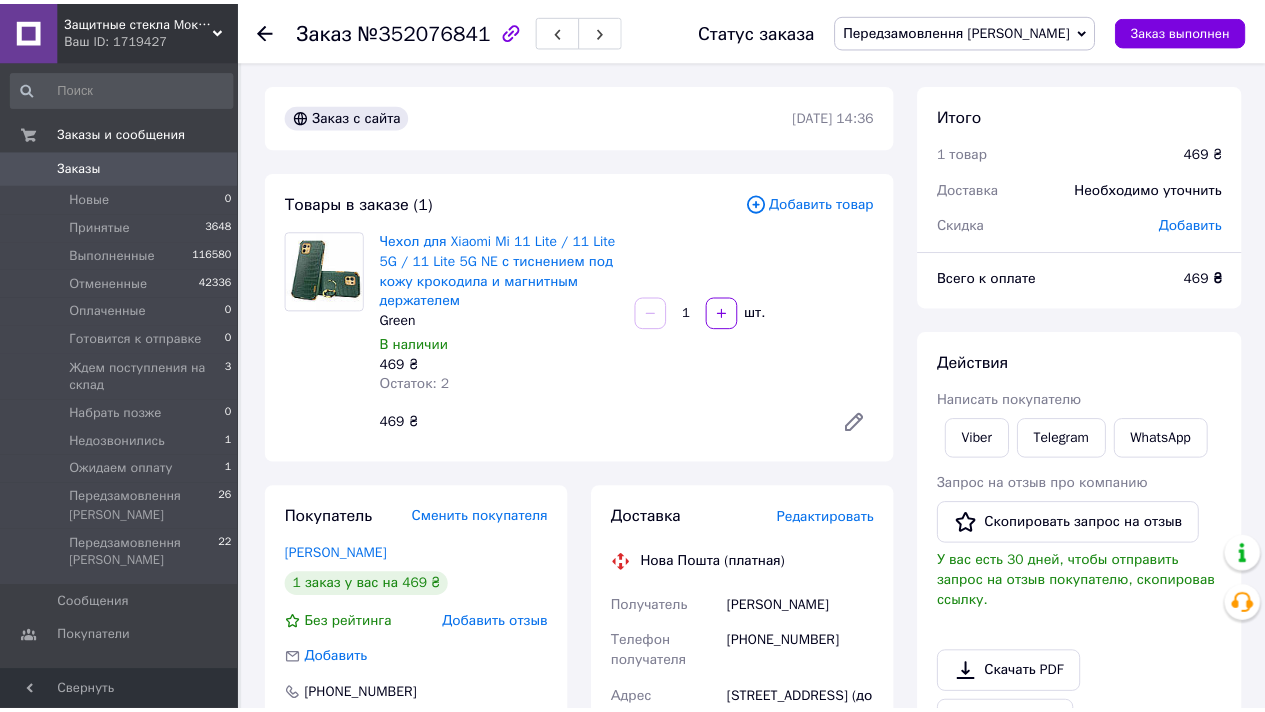 scroll, scrollTop: 0, scrollLeft: 0, axis: both 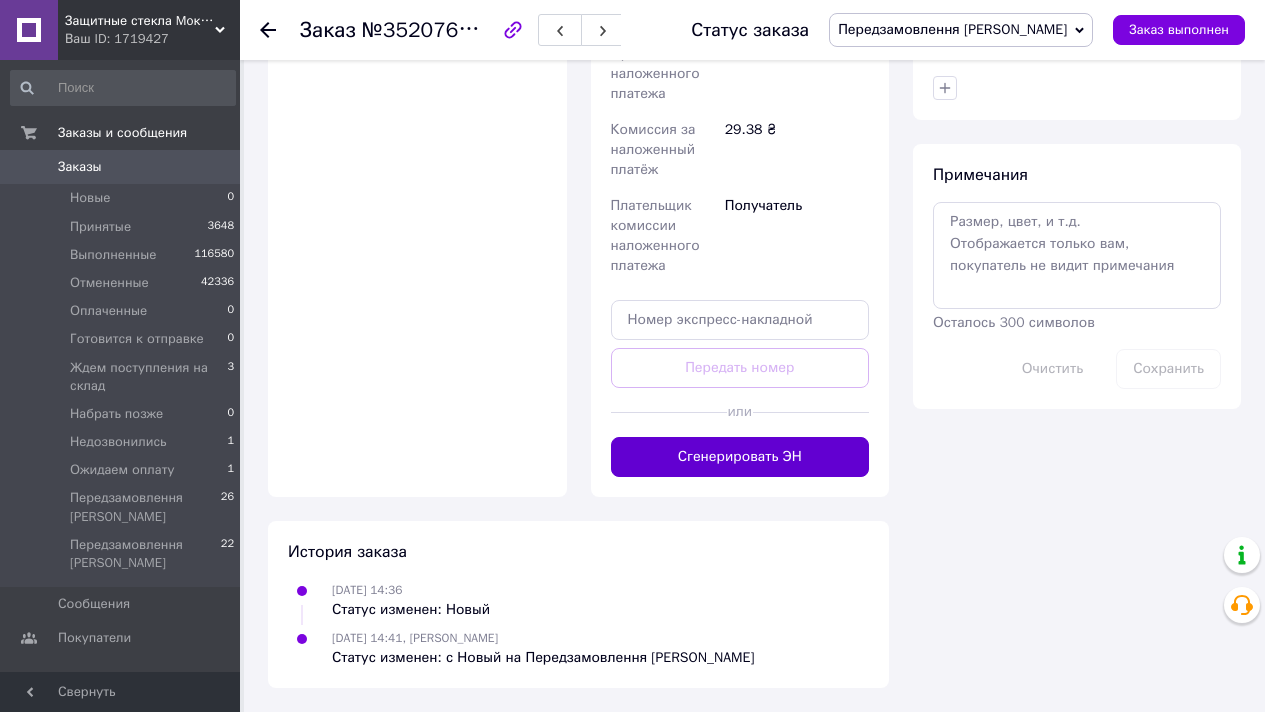 click on "Сгенерировать ЭН" at bounding box center (740, 457) 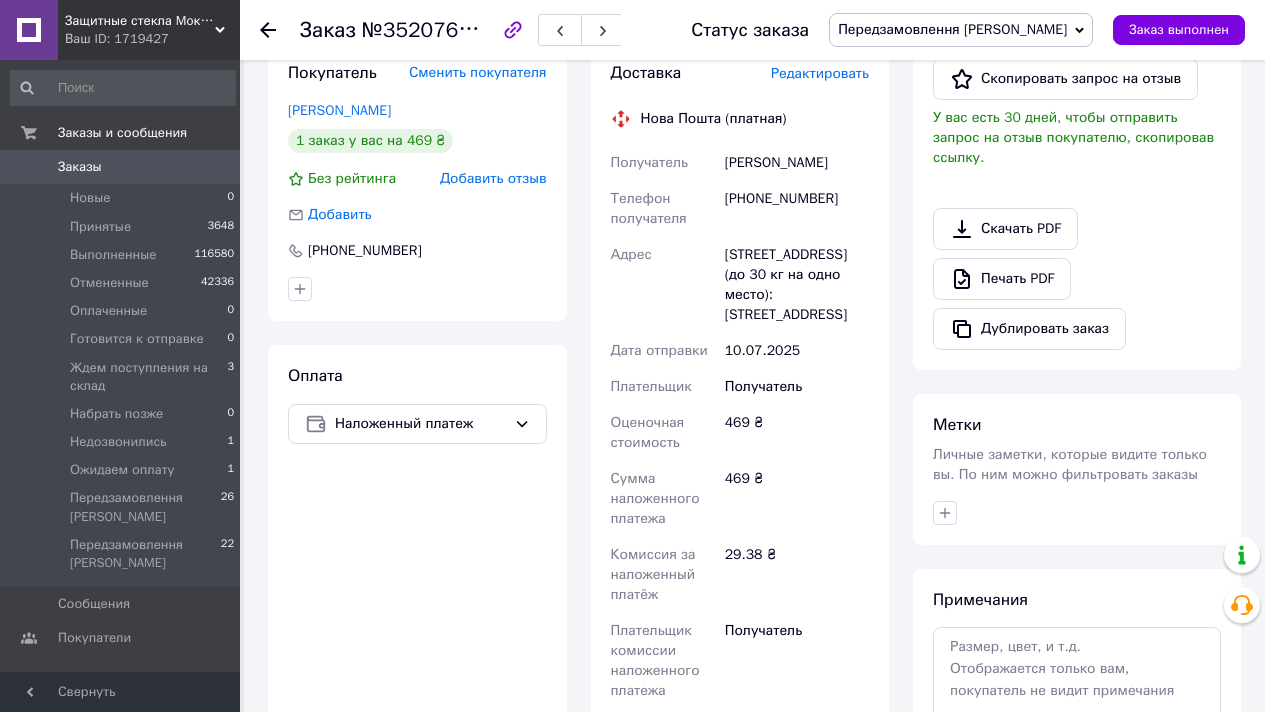 scroll, scrollTop: 0, scrollLeft: 0, axis: both 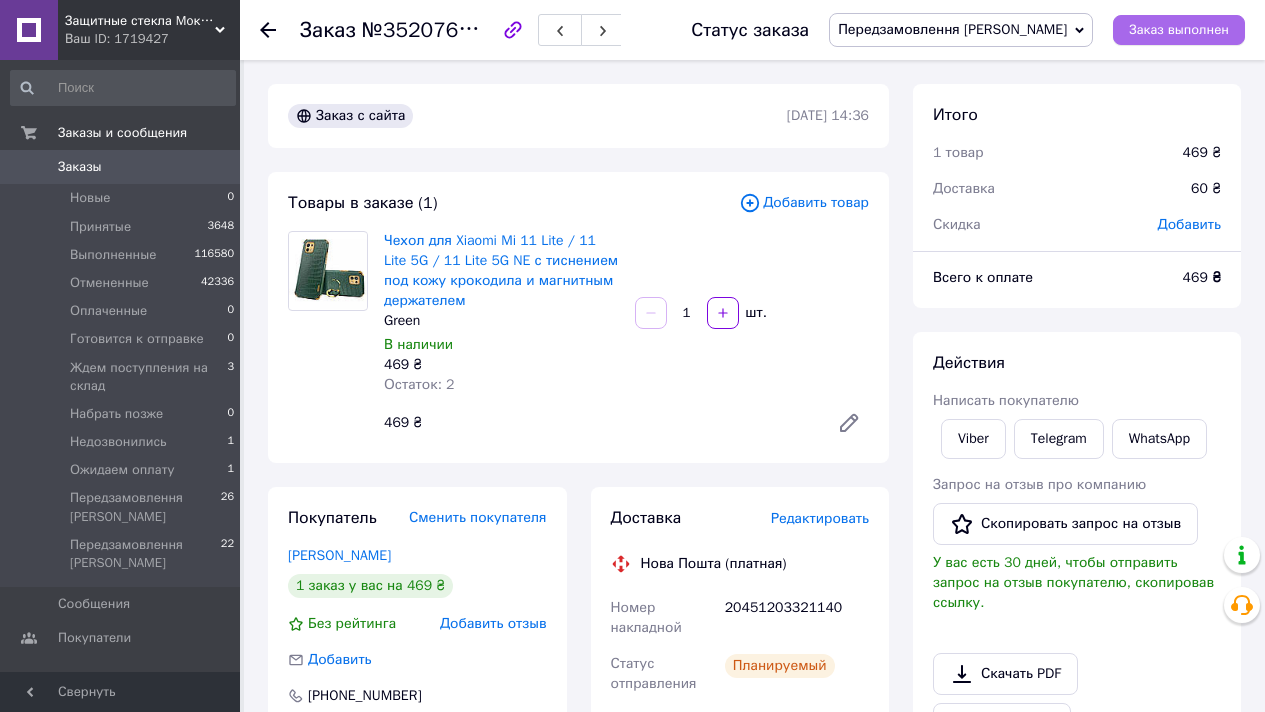 click on "Заказ выполнен" at bounding box center (1179, 30) 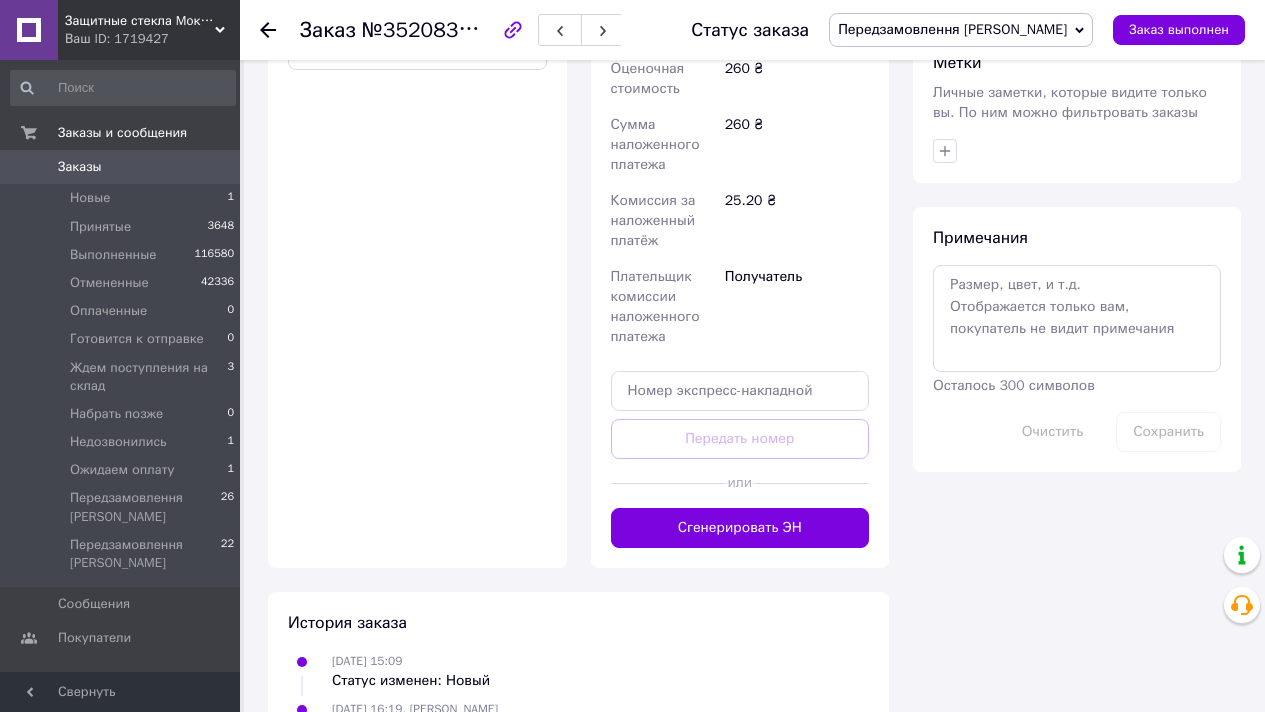 scroll, scrollTop: 898, scrollLeft: 0, axis: vertical 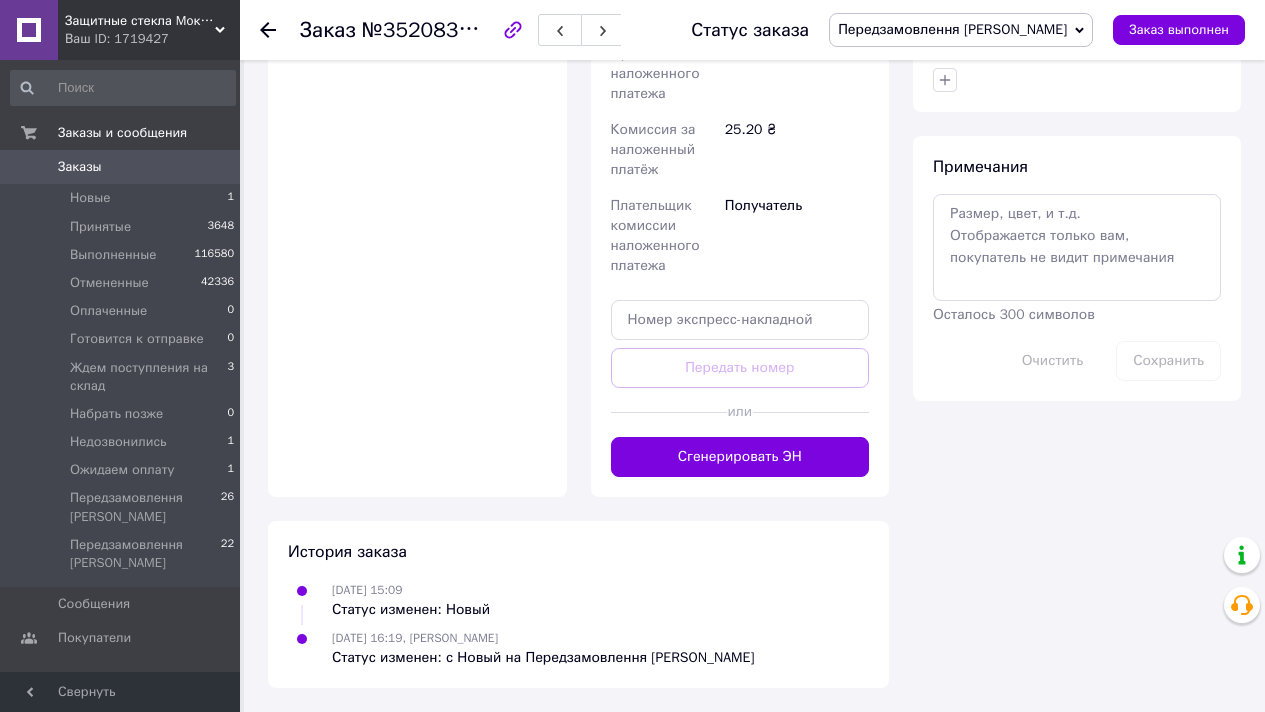 click at bounding box center [811, 412] 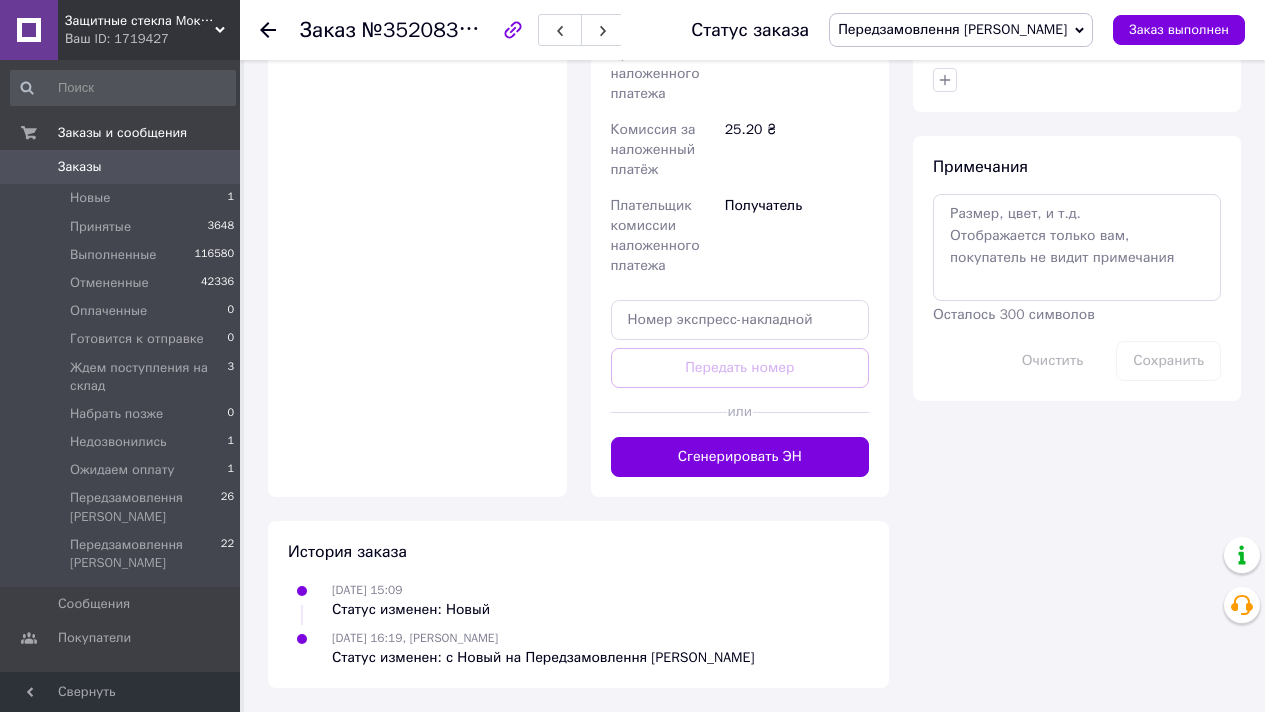 click on "Сгенерировать ЭН" at bounding box center (740, 457) 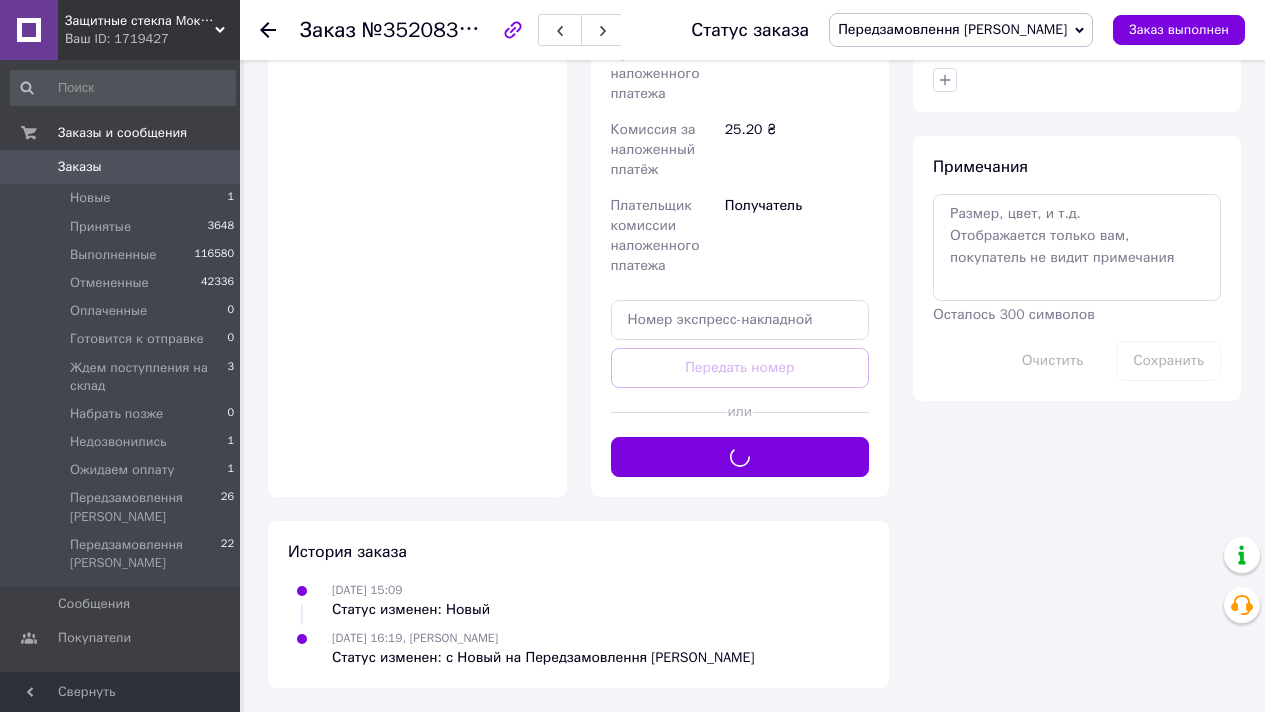 scroll, scrollTop: 0, scrollLeft: 0, axis: both 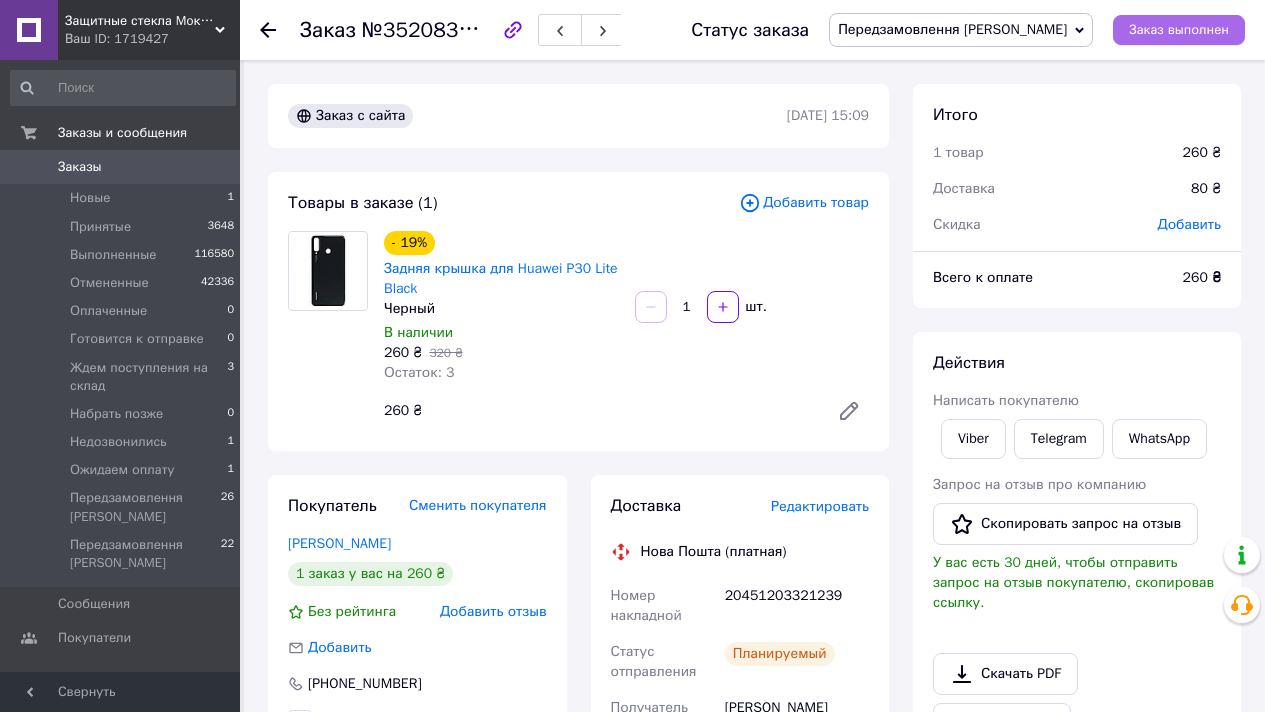click on "Заказ выполнен" at bounding box center [1179, 30] 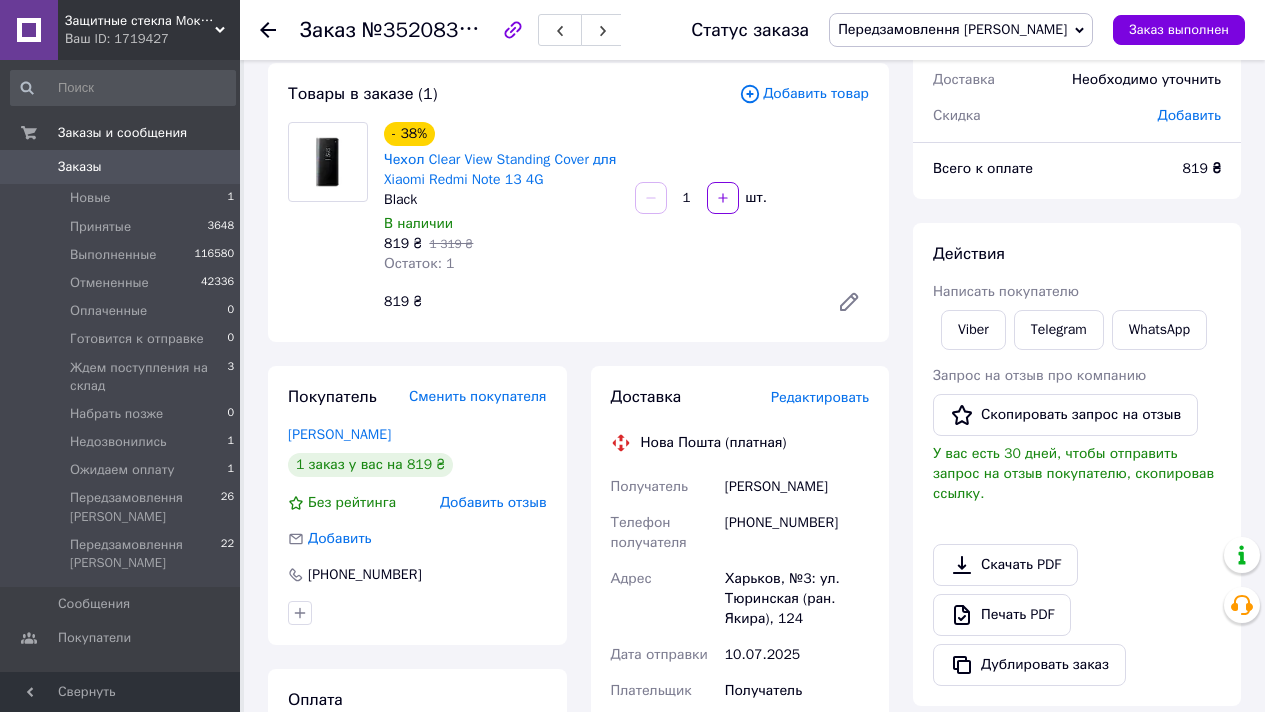 scroll, scrollTop: 0, scrollLeft: 0, axis: both 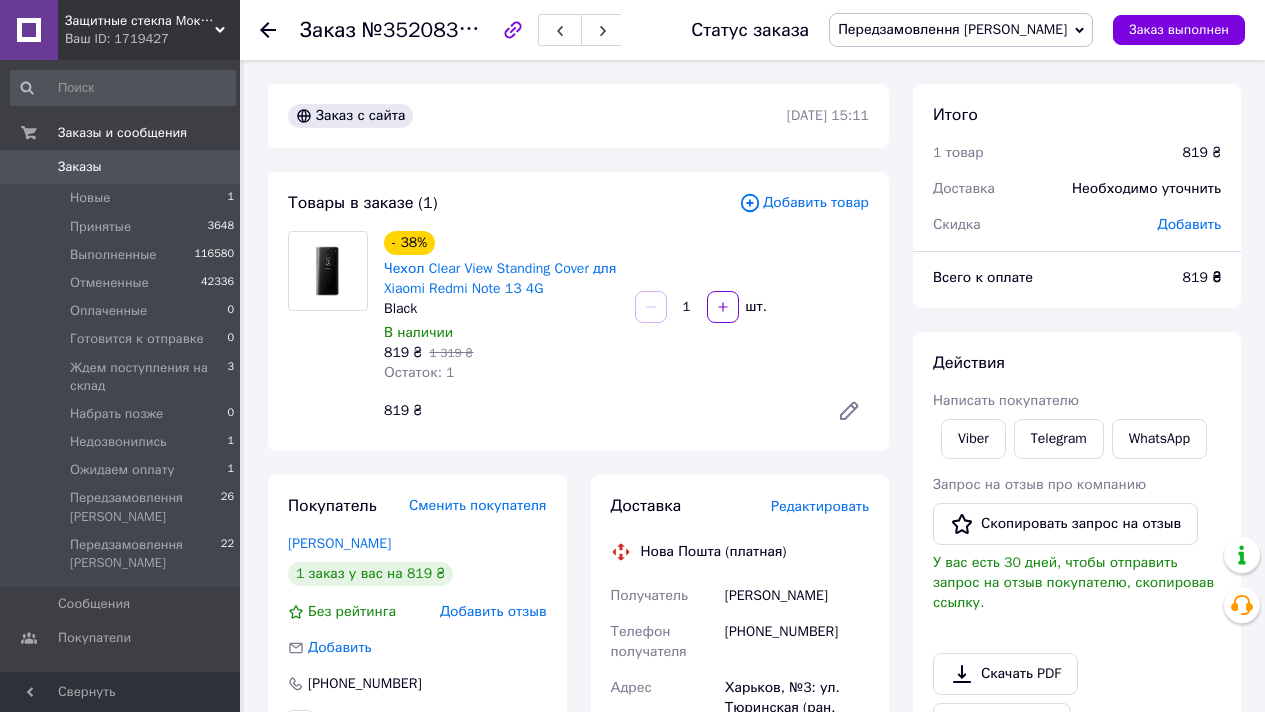 click at bounding box center [933, 439] 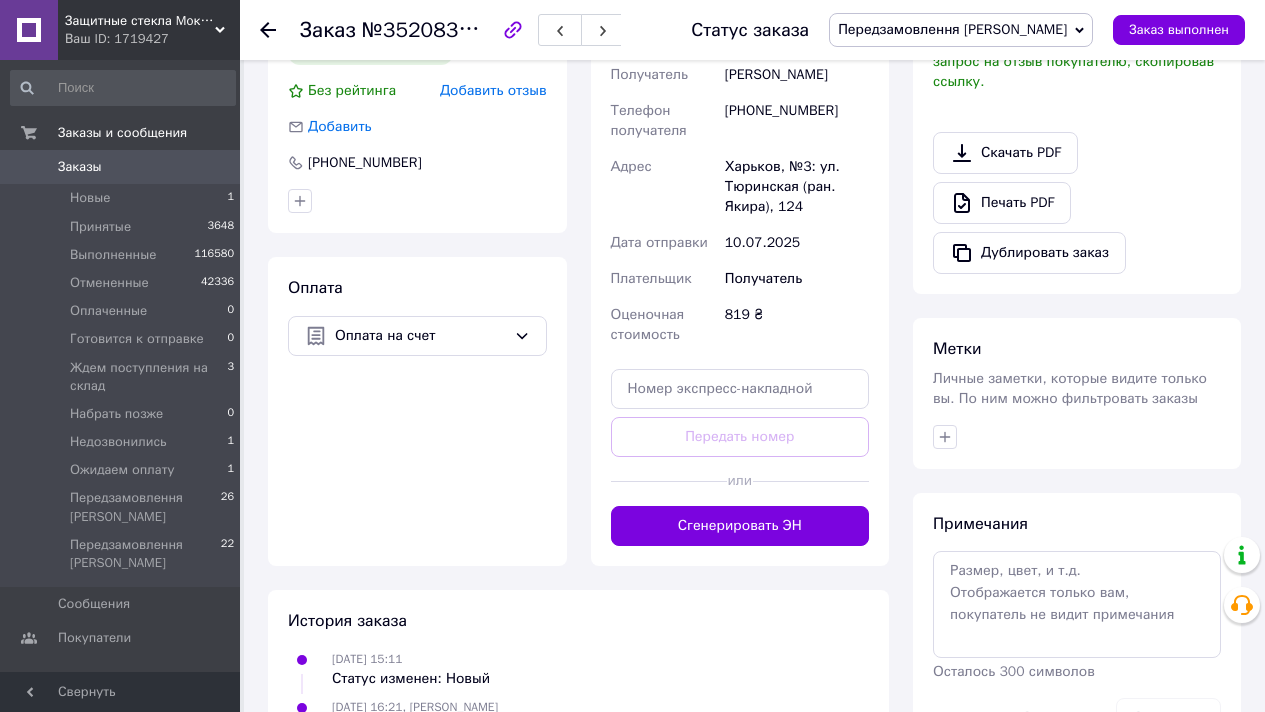 scroll, scrollTop: 638, scrollLeft: 0, axis: vertical 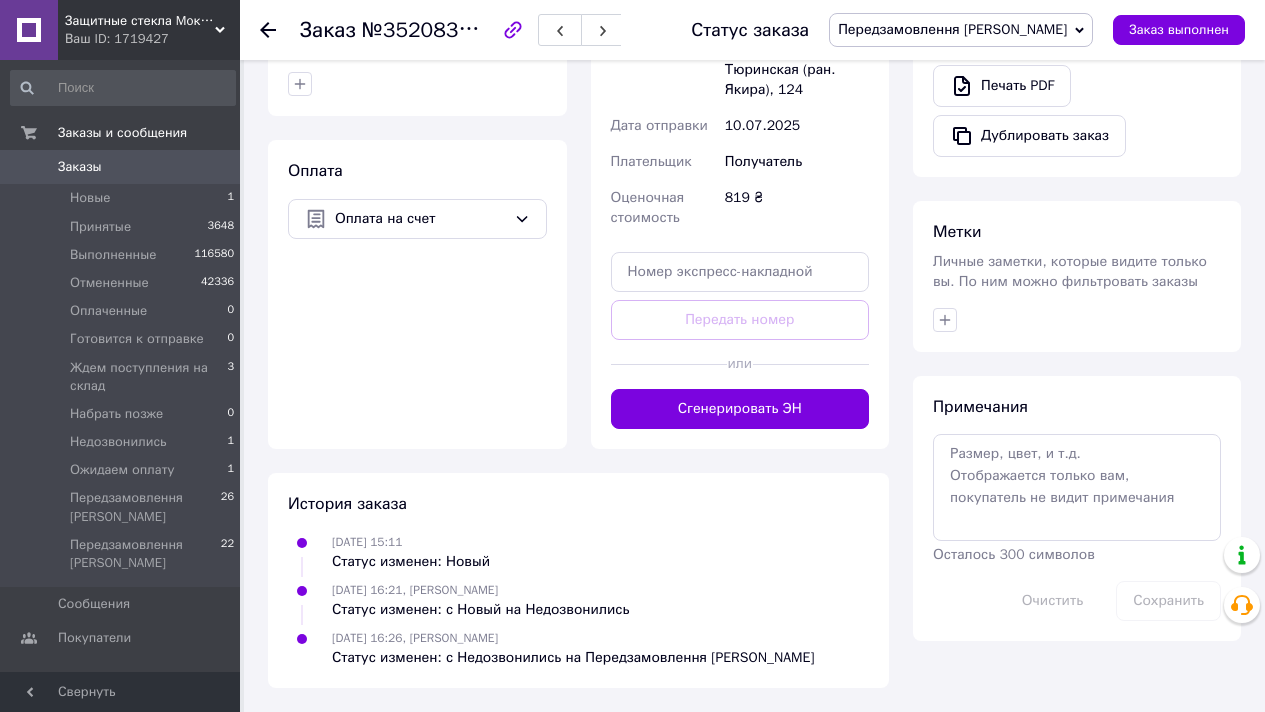 click on "Оплата Оплата на счет" at bounding box center (417, 294) 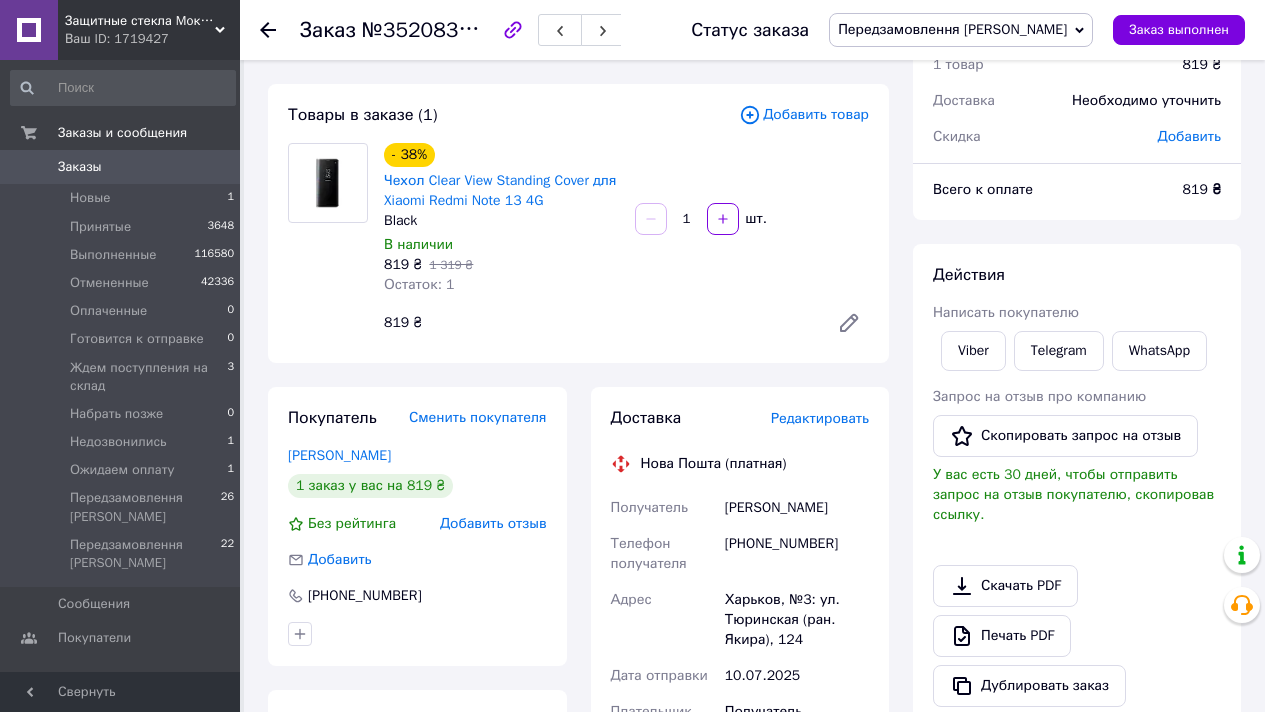 scroll, scrollTop: 0, scrollLeft: 0, axis: both 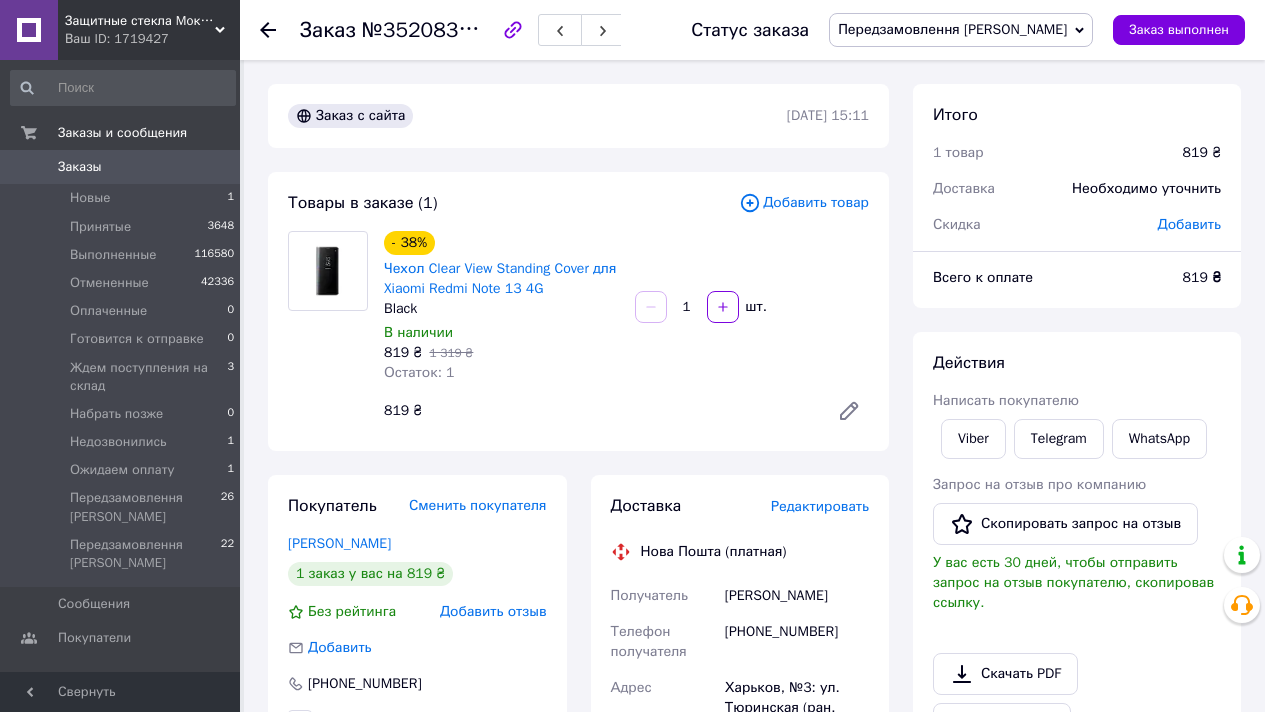 click on "Viber" at bounding box center (973, 439) 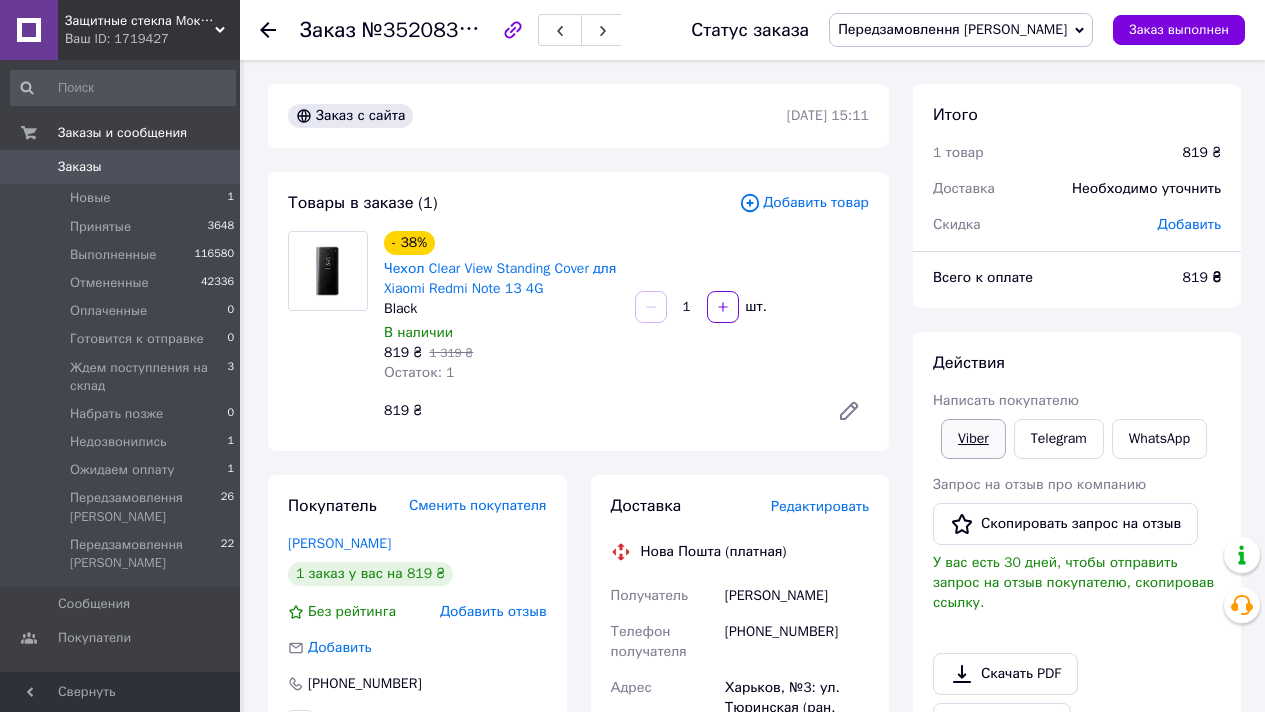 click on "Viber" at bounding box center [973, 439] 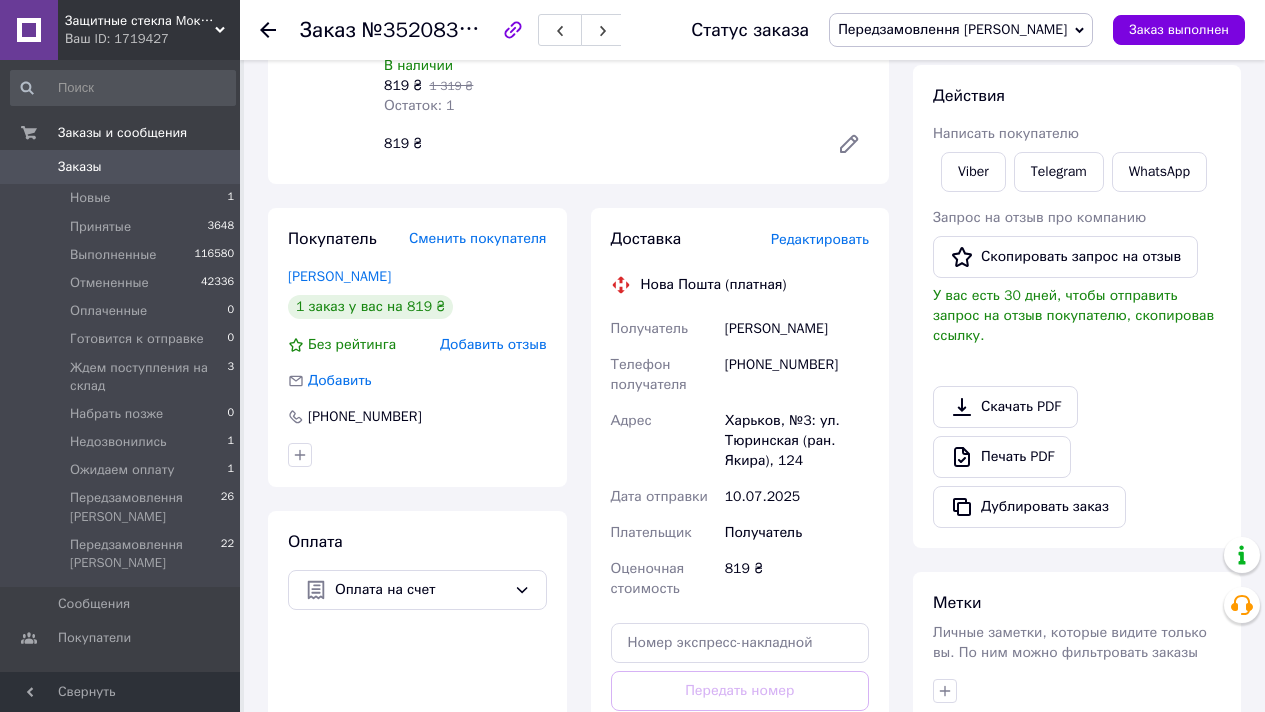 scroll, scrollTop: 638, scrollLeft: 0, axis: vertical 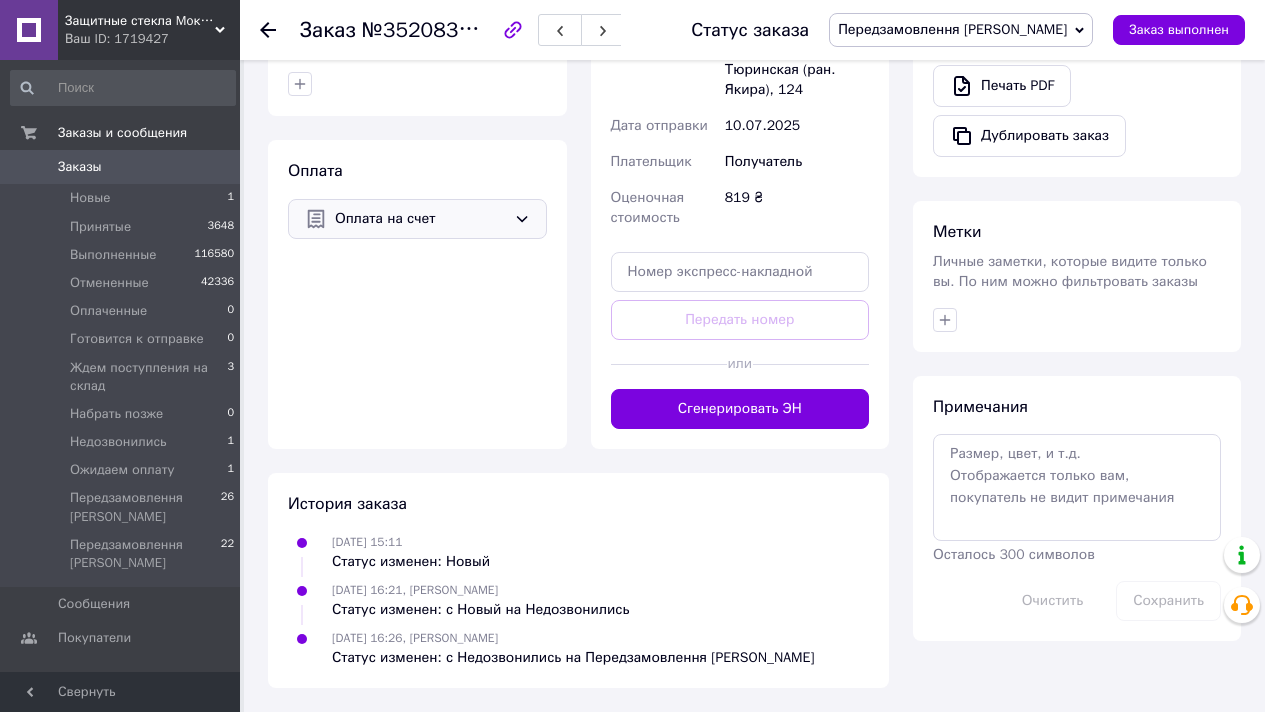 click on "Оплата на счет" at bounding box center (417, 219) 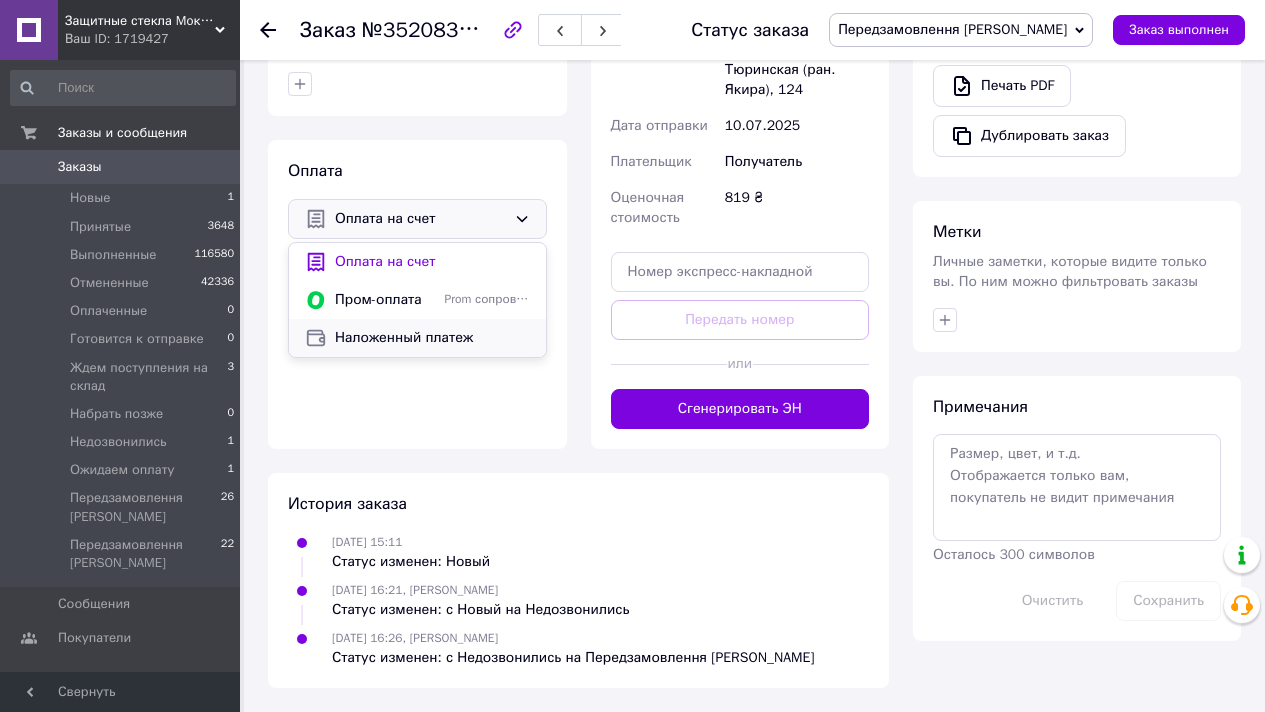 click on "Наложенный платеж" at bounding box center (432, 338) 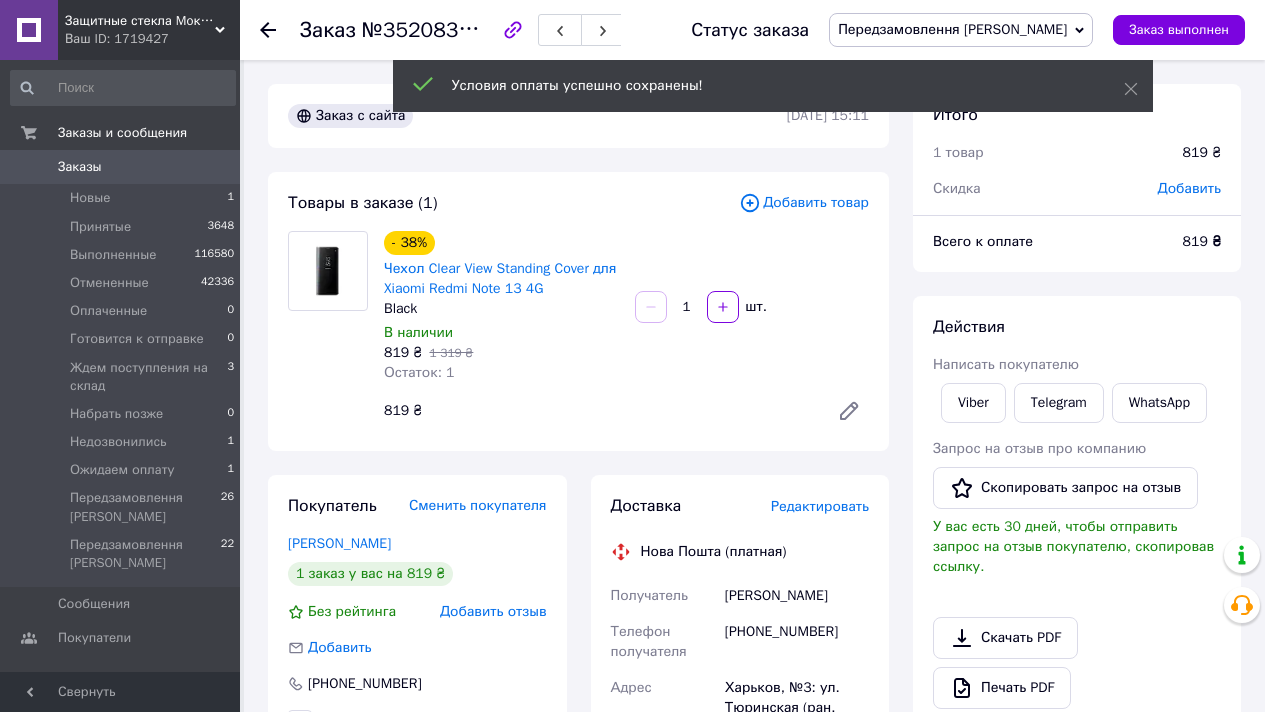 scroll, scrollTop: 686, scrollLeft: 0, axis: vertical 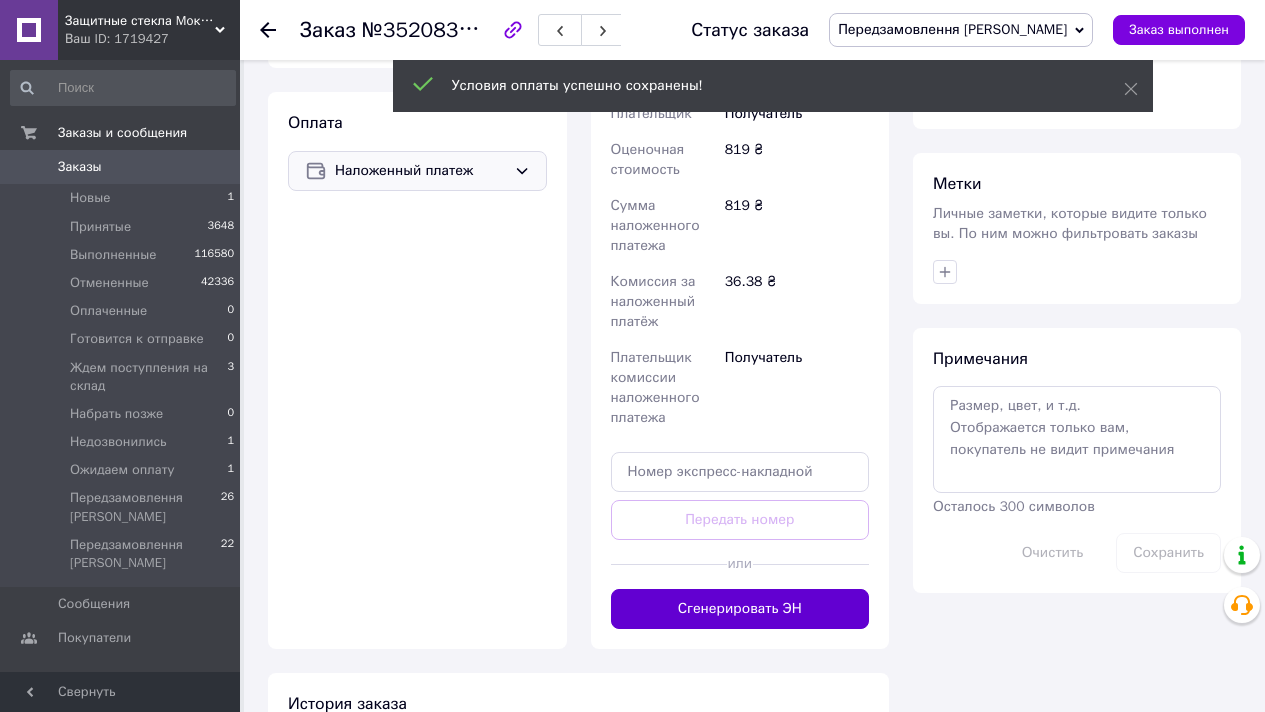 click on "Получатель" at bounding box center (797, 388) 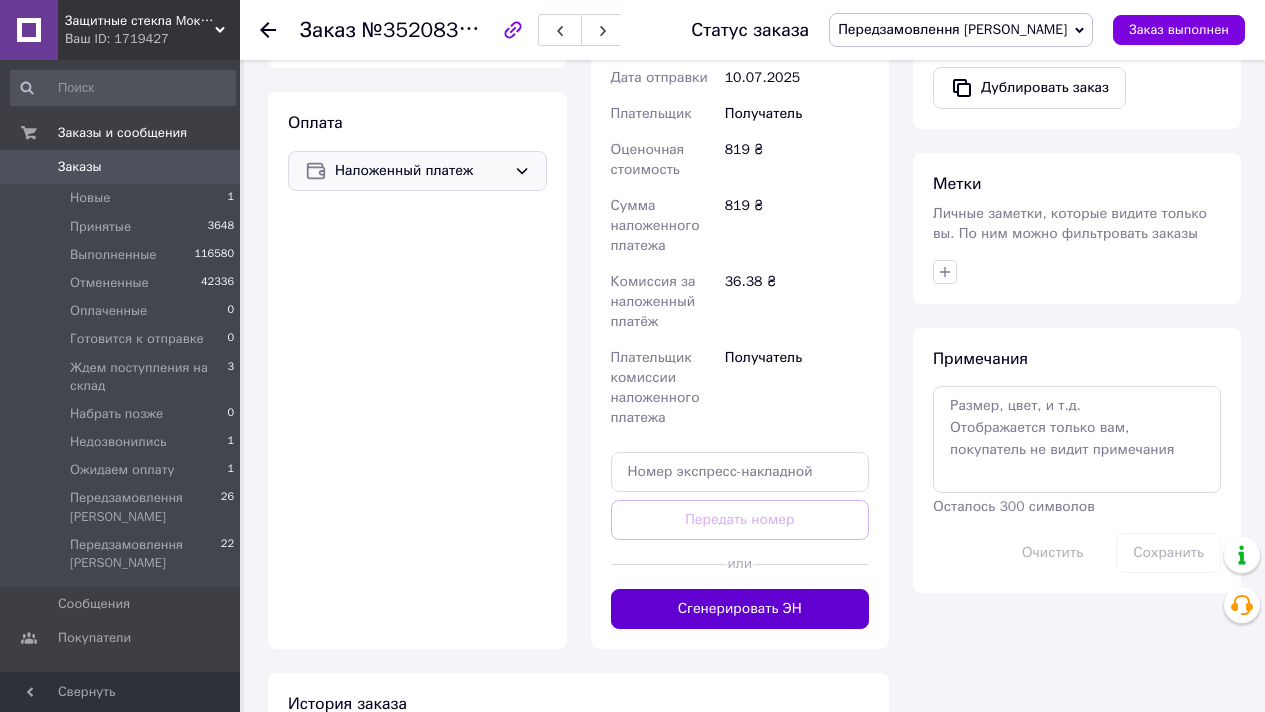 click on "Сгенерировать ЭН" at bounding box center [740, 609] 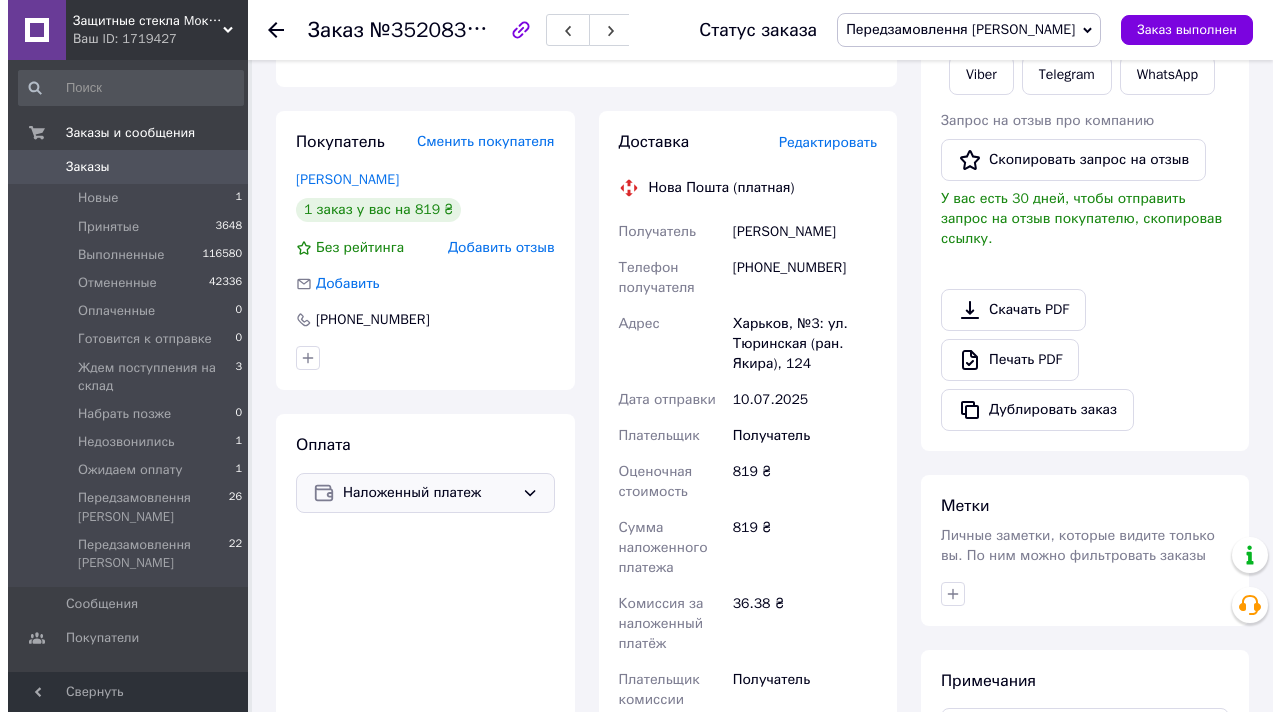 scroll, scrollTop: 0, scrollLeft: 0, axis: both 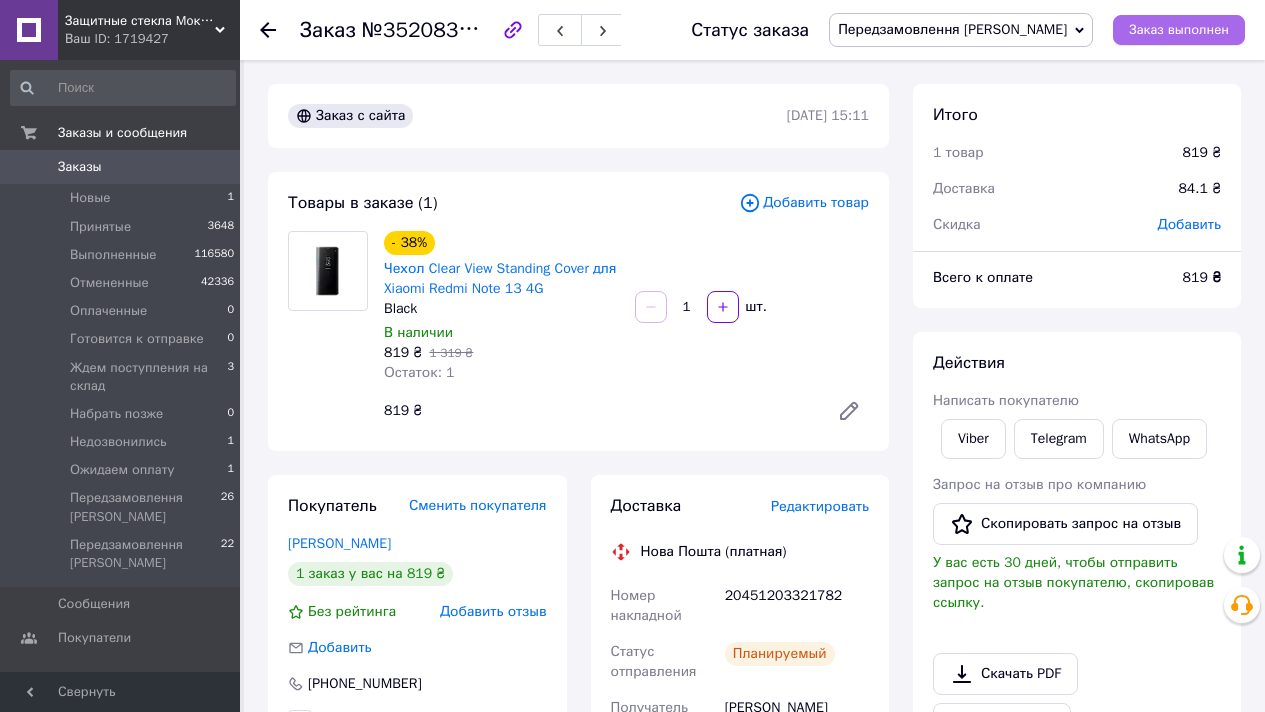 click on "Заказ выполнен" at bounding box center [1179, 30] 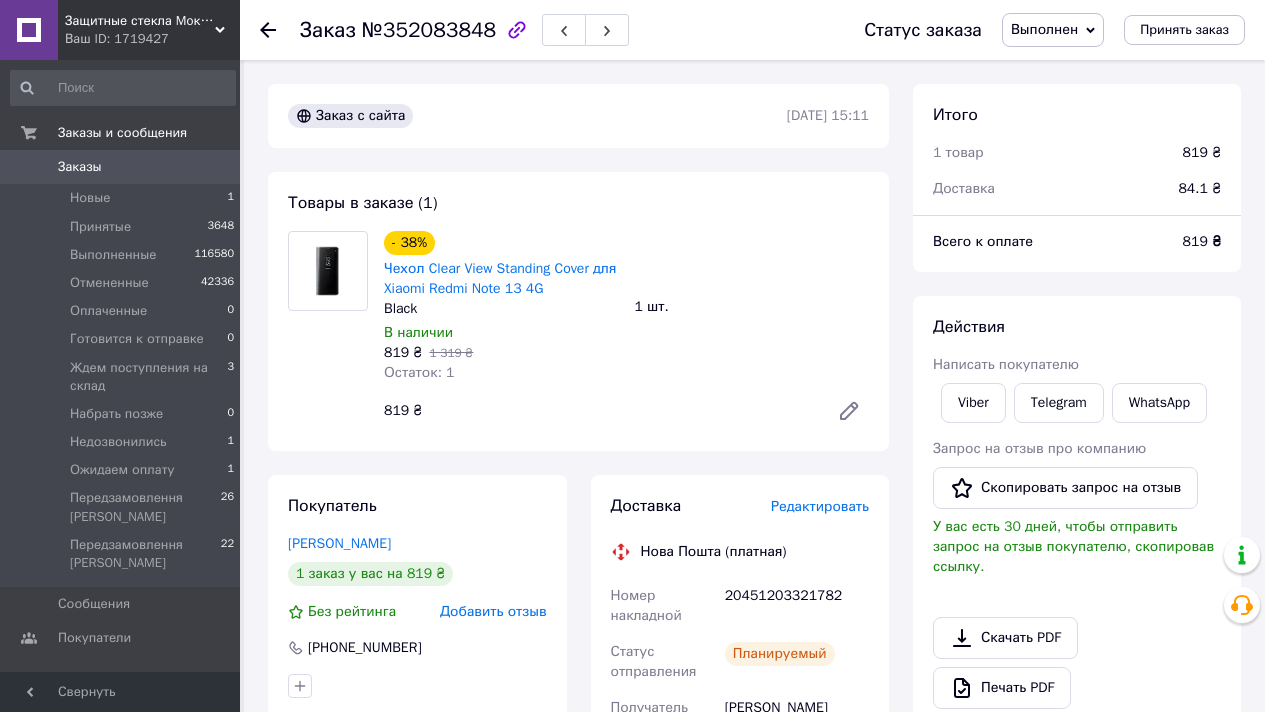 click on "Редактировать" at bounding box center [820, 506] 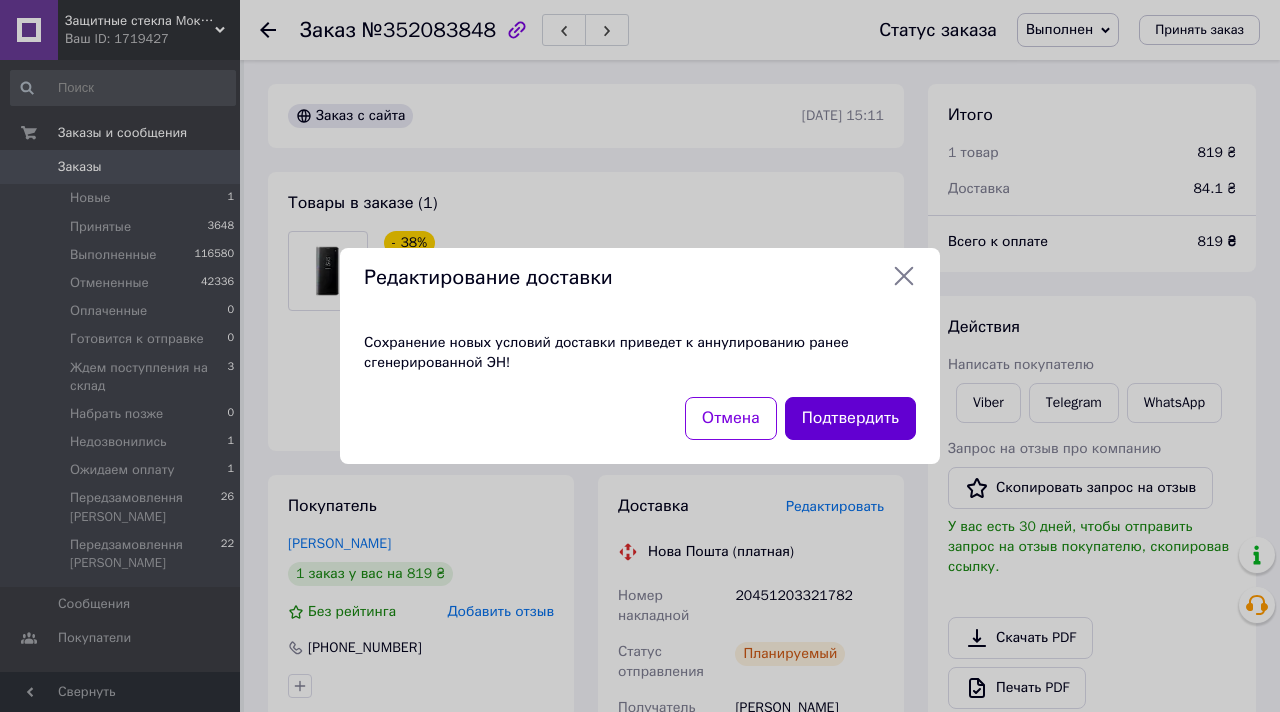 click on "Подтвердить" at bounding box center (850, 418) 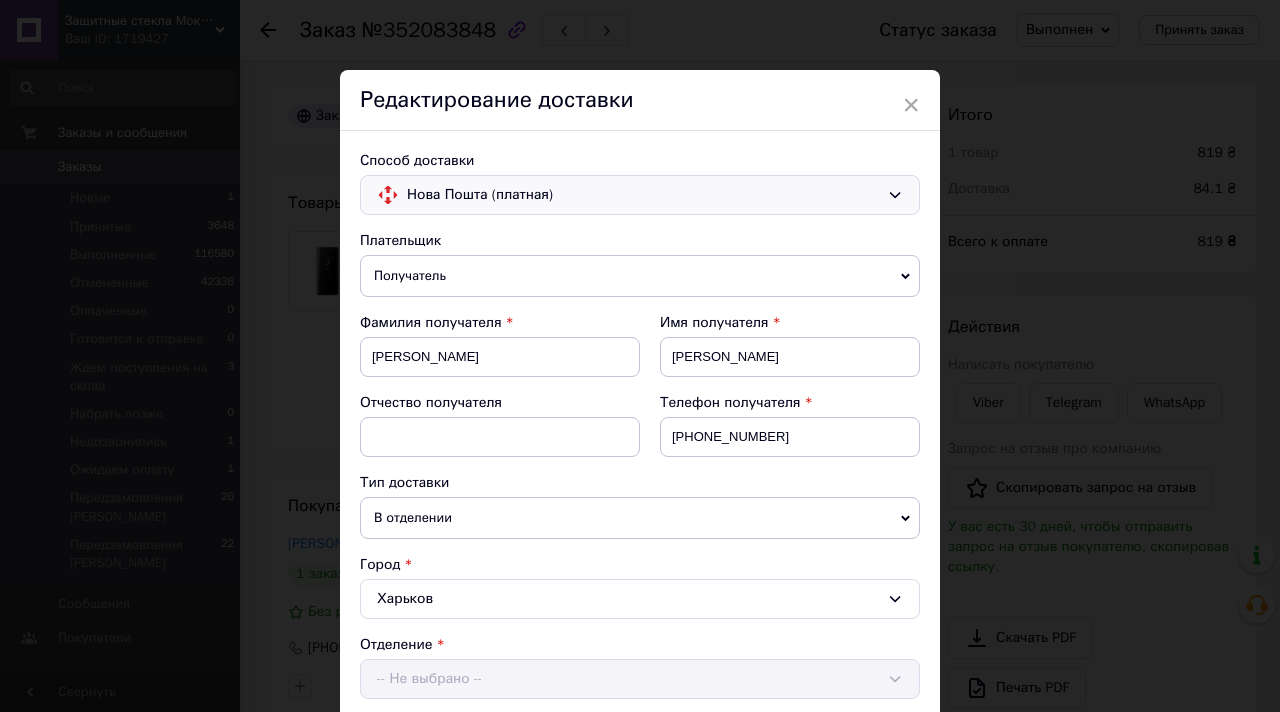 click on "Нова Пошта (платная)" at bounding box center [640, 195] 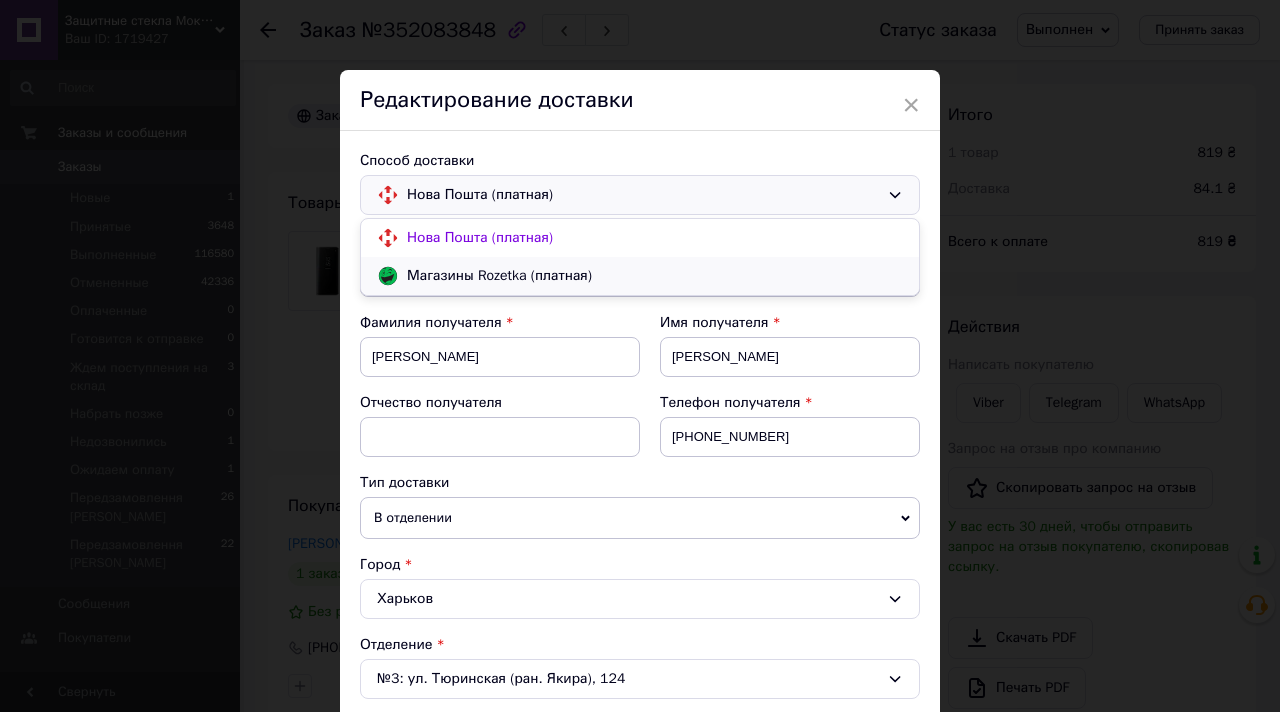 click on "Магазины Rozetka (платная)" at bounding box center (655, 276) 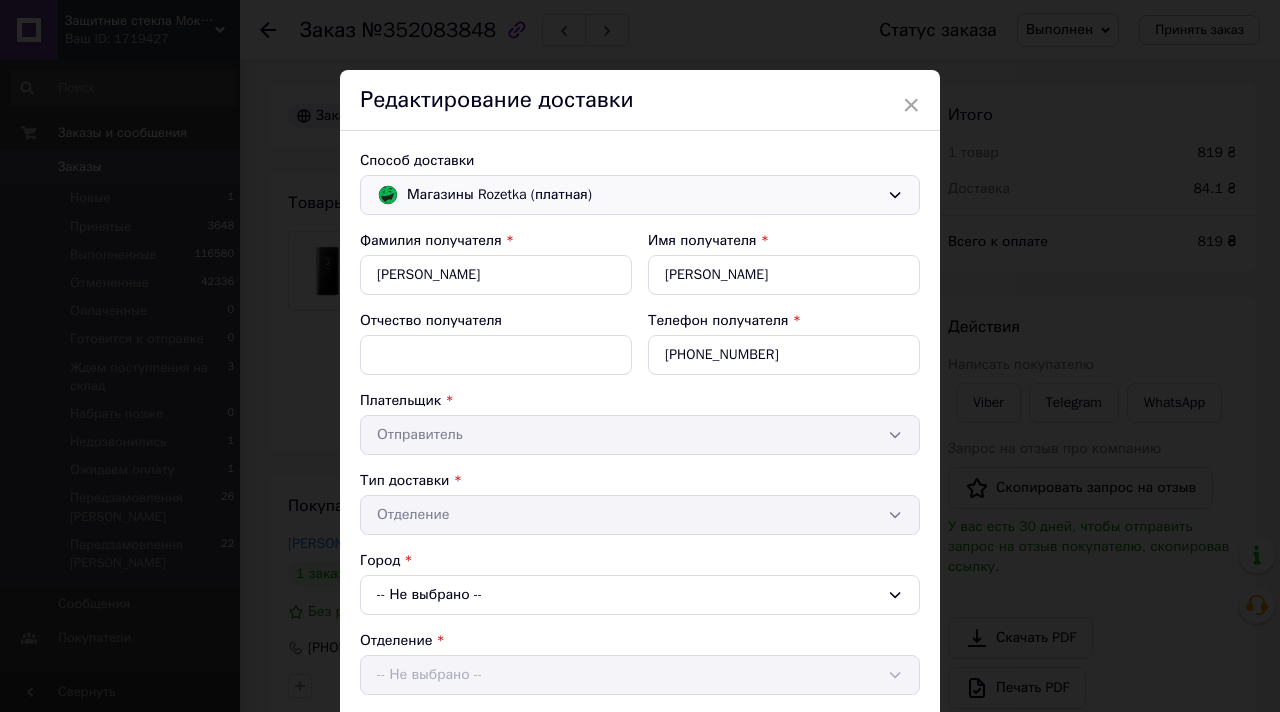 click on "Магазины Rozetka (платная)" at bounding box center (640, 195) 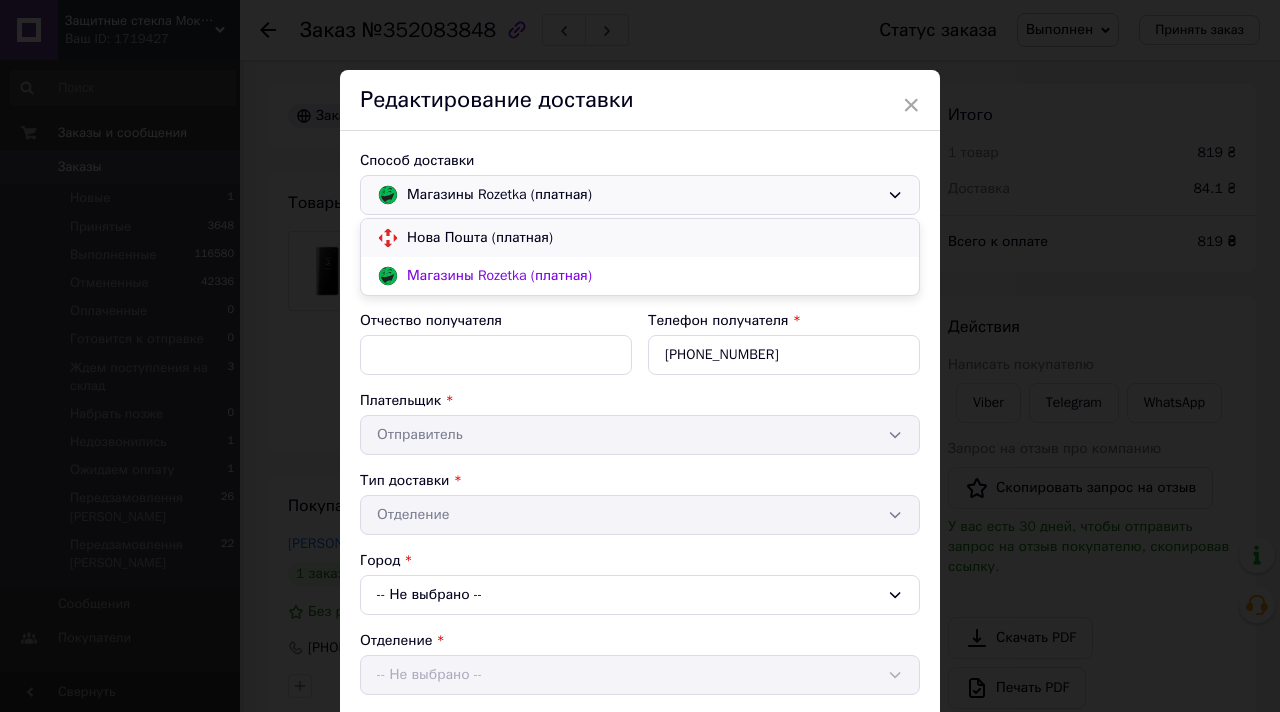 click on "Нова Пошта (платная)" at bounding box center (640, 238) 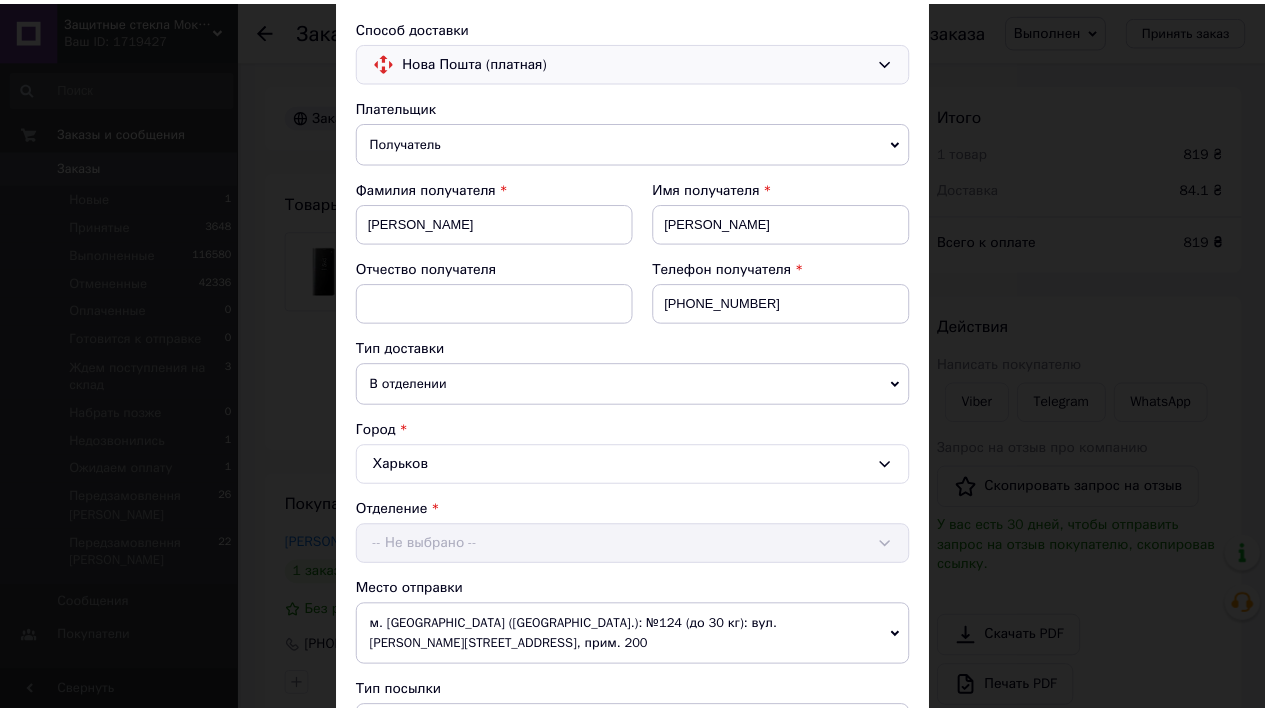 scroll, scrollTop: 649, scrollLeft: 0, axis: vertical 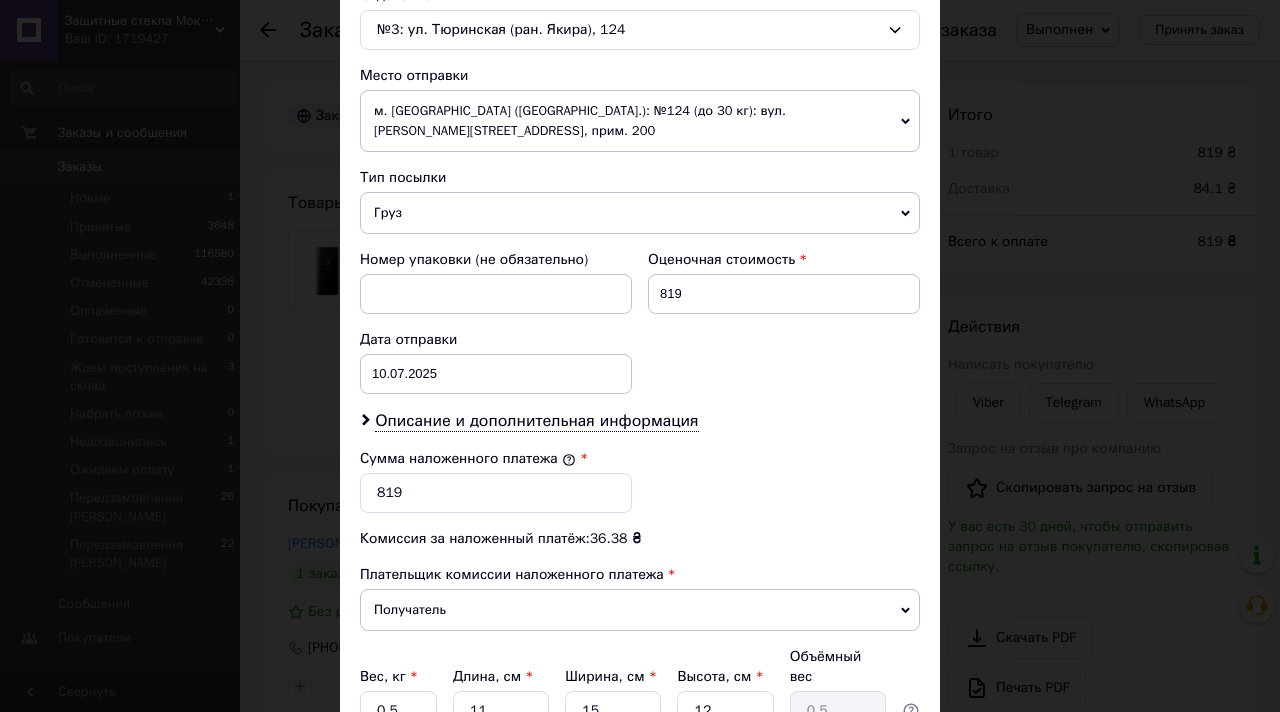 click on "× Редактирование доставки Способ доставки Нова Пошта (платная) Плательщик Получатель Отправитель Фамилия получателя Дьяков Имя получателя Алексей Отчество получателя Телефон получателя +380966619793 Тип доставки В отделении Курьером В почтомате Город Харьков Отделение №3: ул. Тюринская (ран. Якира), 124 Место отправки м. Київ (Київська обл.): №124 (до 30 кг): вул. Степана Рудницького, 5, прим. 200 Нет совпадений. Попробуйте изменить условия поиска Добавить еще место отправки Тип посылки Груз Документы Номер упаковки (не обязательно) Оценочная стоимость 819 10.07.2025 < 2025 > < >" at bounding box center (640, 356) 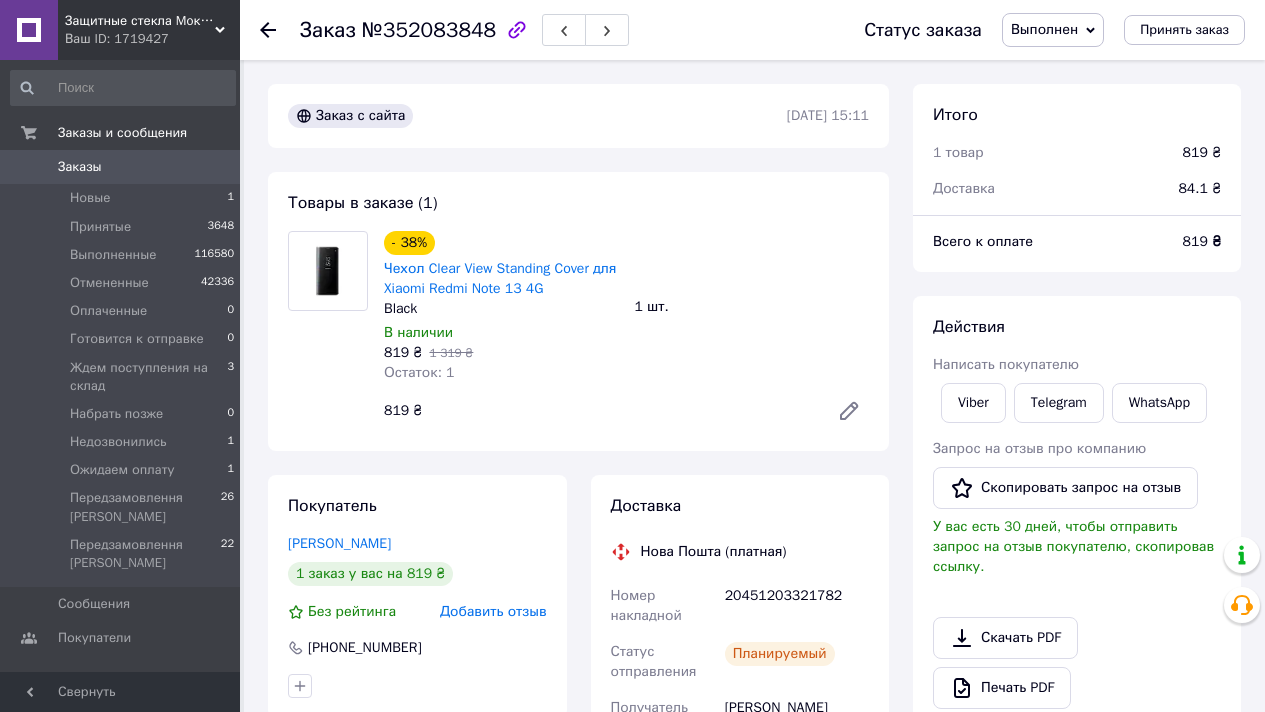 scroll, scrollTop: 171, scrollLeft: 0, axis: vertical 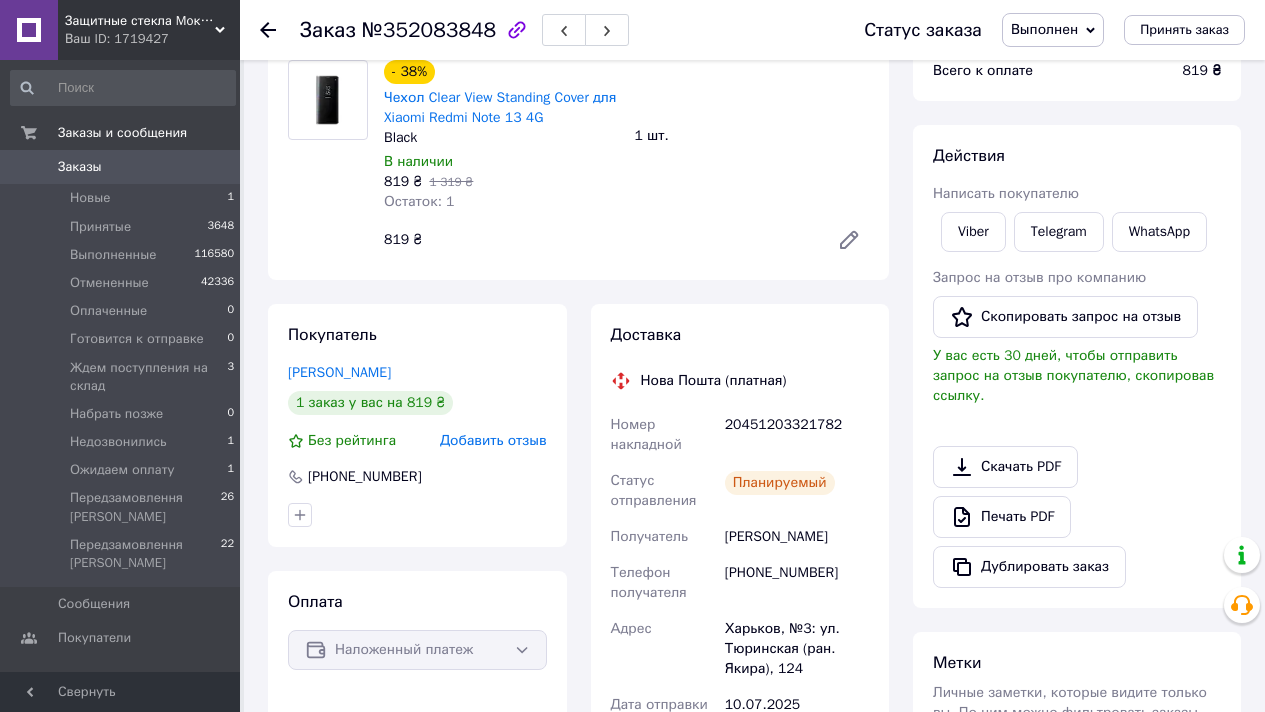 click on "Наложенный платеж" at bounding box center [417, 650] 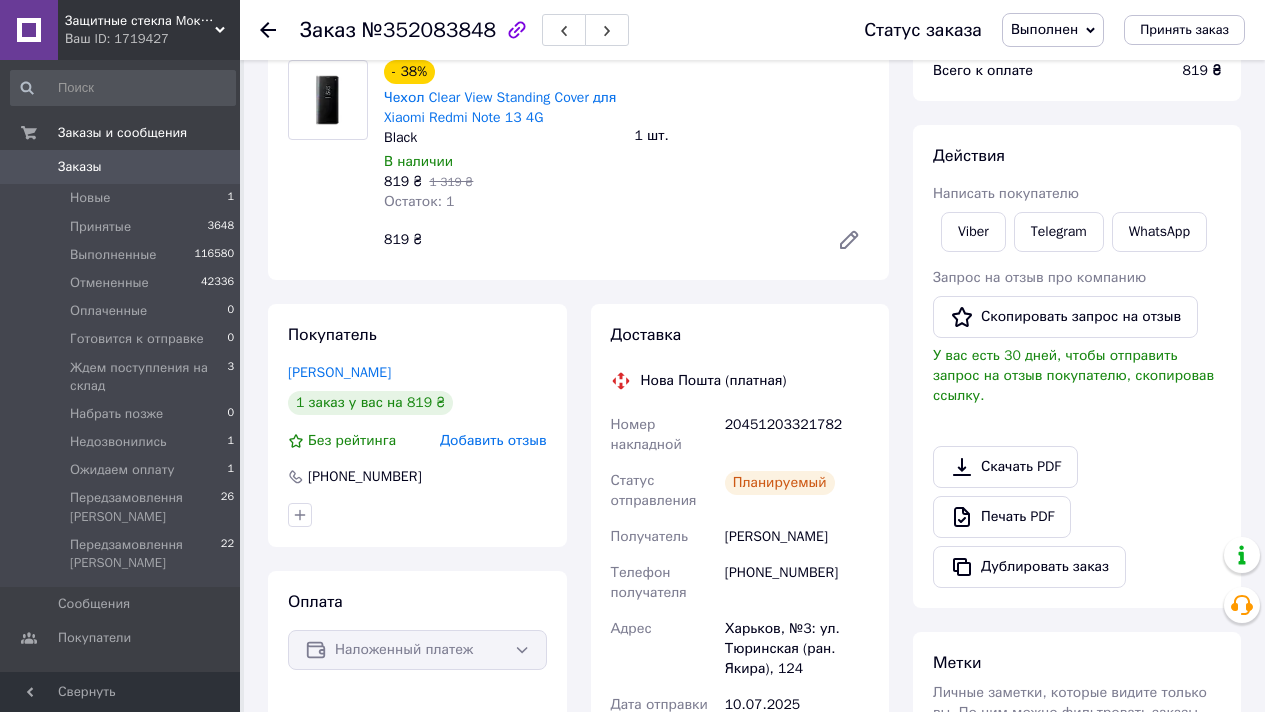 click on "Статус заказа Выполнен Принят Отменен Оплаченный Готовится к отправке Ждем поступления на склад Набрать позже Недозвонились Ожидаем оплату Передзамовлення Вадим Передзамовлення Олександр Принять заказ" at bounding box center [1044, 30] 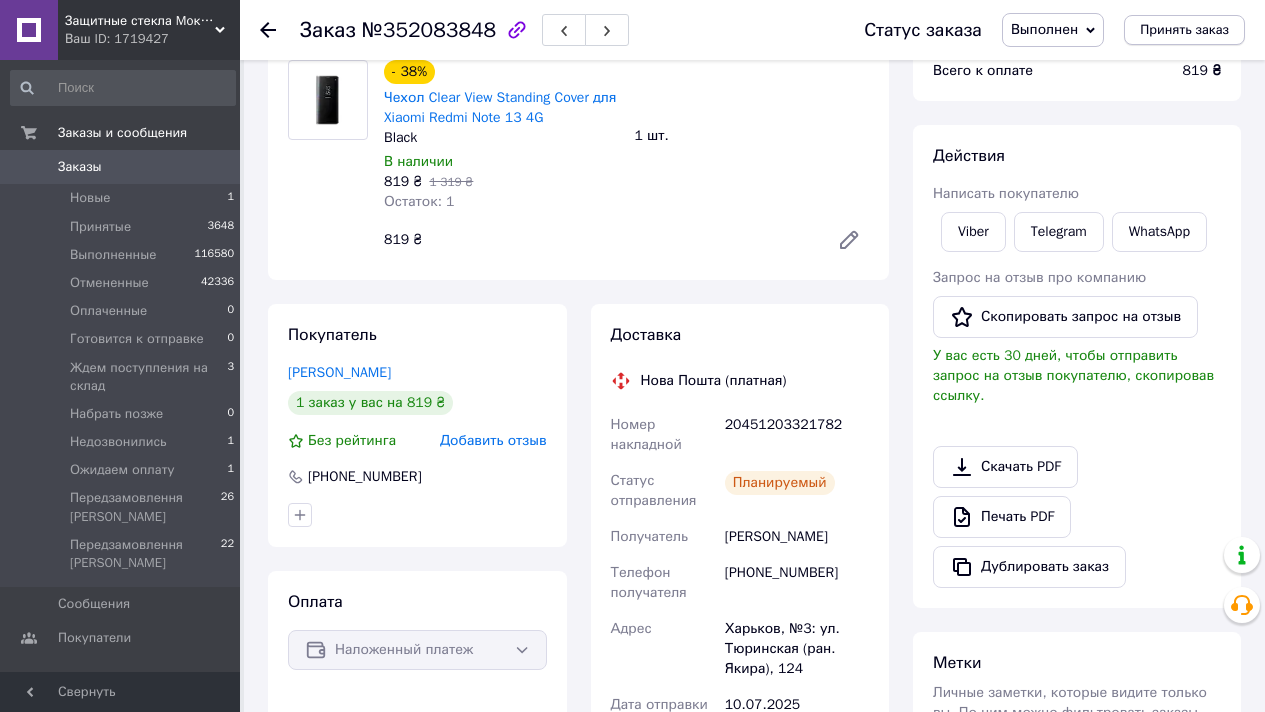 click on "Принять заказ" at bounding box center [1184, 30] 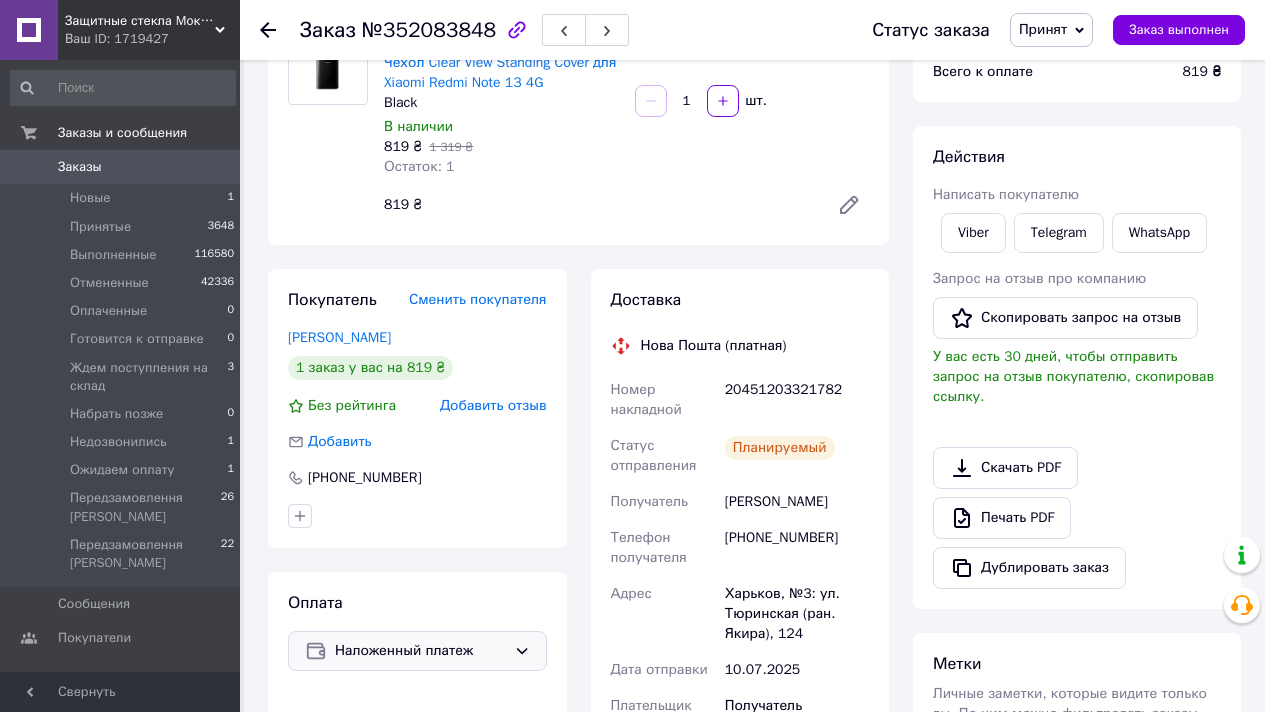 click on "Наложенный платеж" at bounding box center (420, 651) 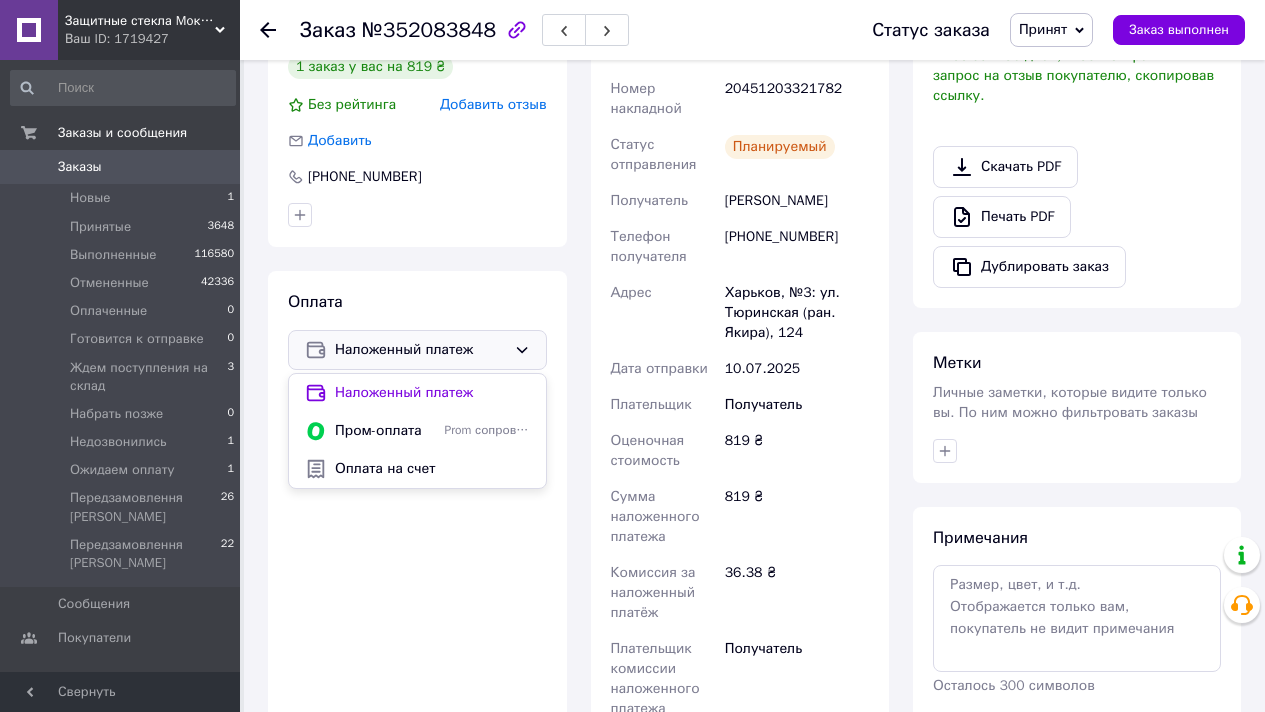 scroll, scrollTop: 688, scrollLeft: 0, axis: vertical 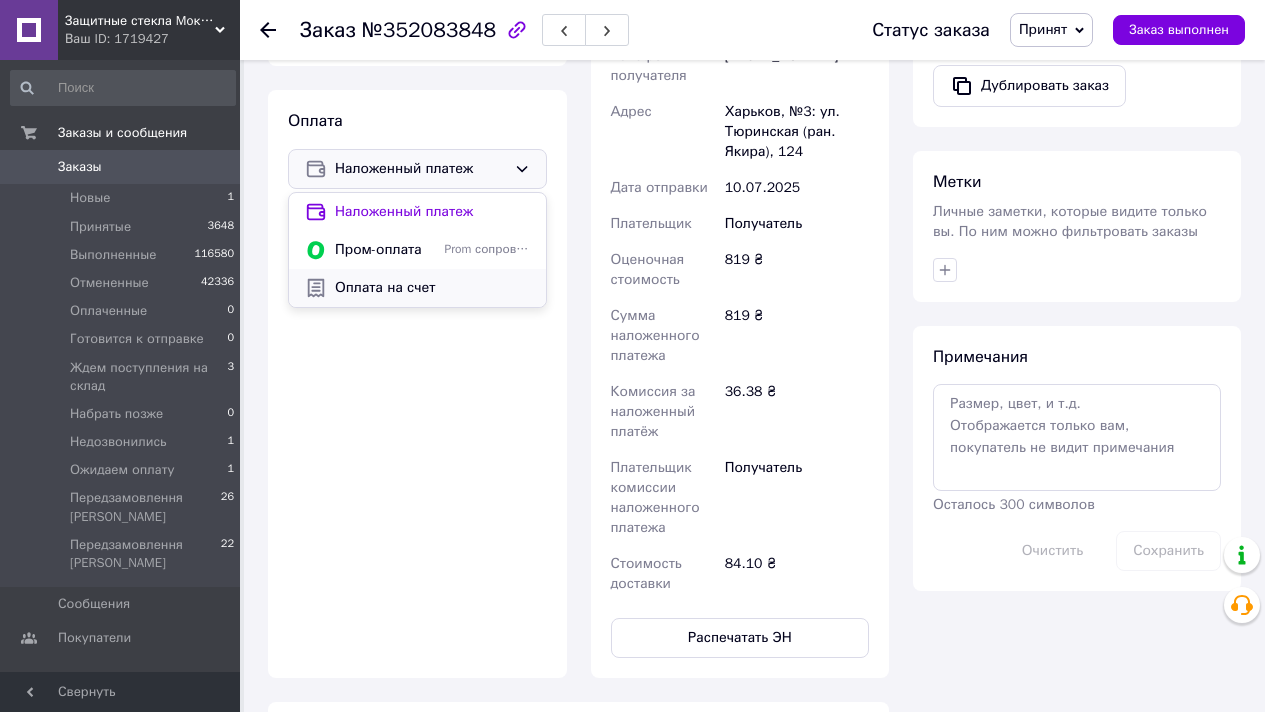 click on "Оплата на счет" at bounding box center [432, 288] 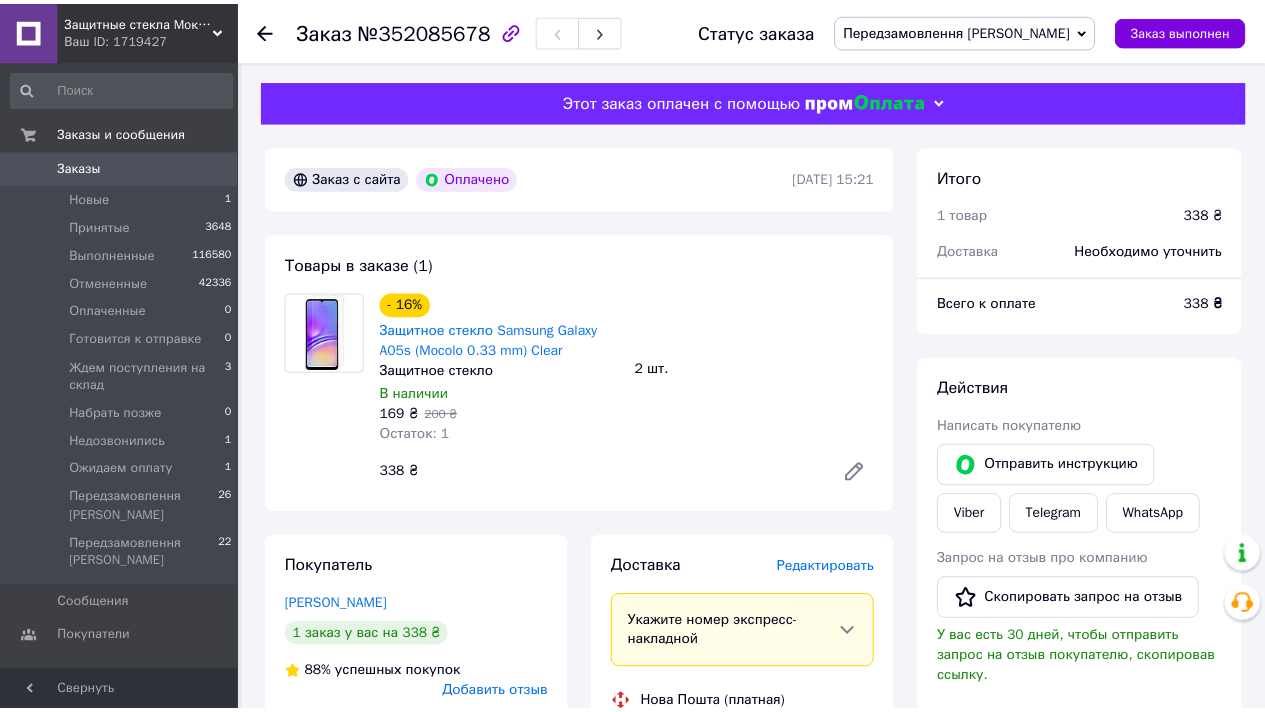 scroll, scrollTop: 0, scrollLeft: 0, axis: both 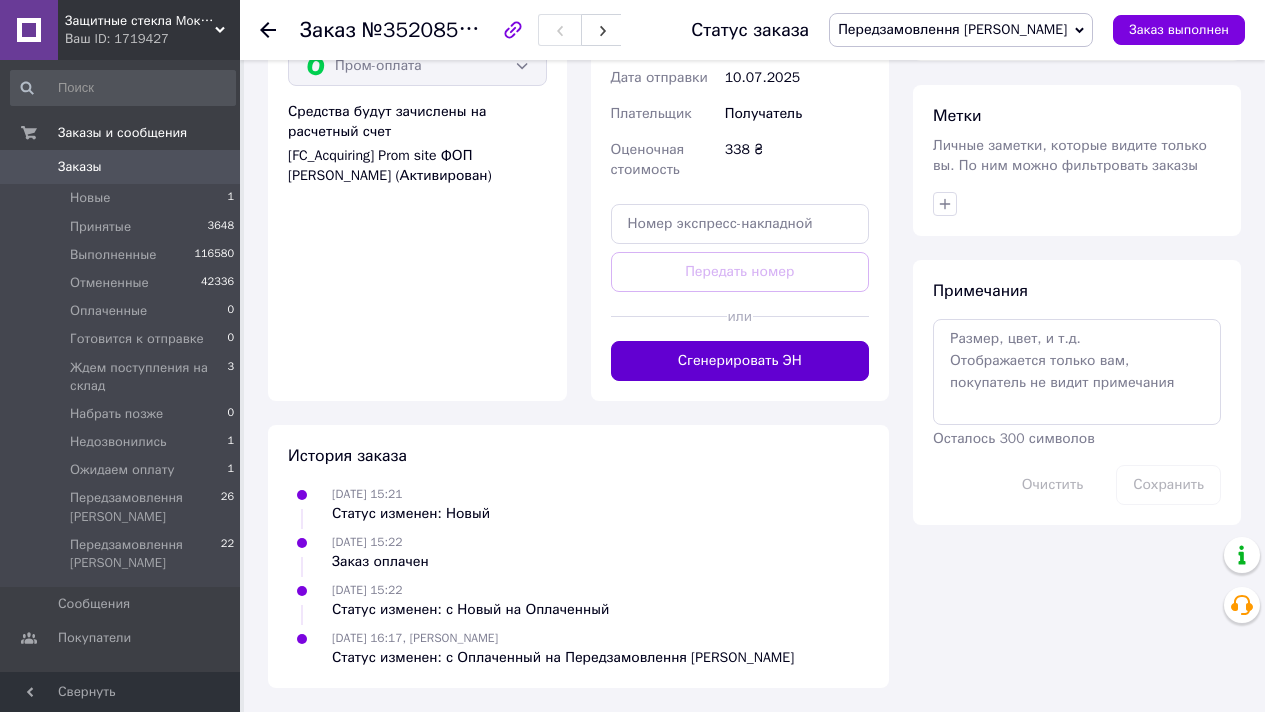 click on "Сгенерировать ЭН" at bounding box center (740, 361) 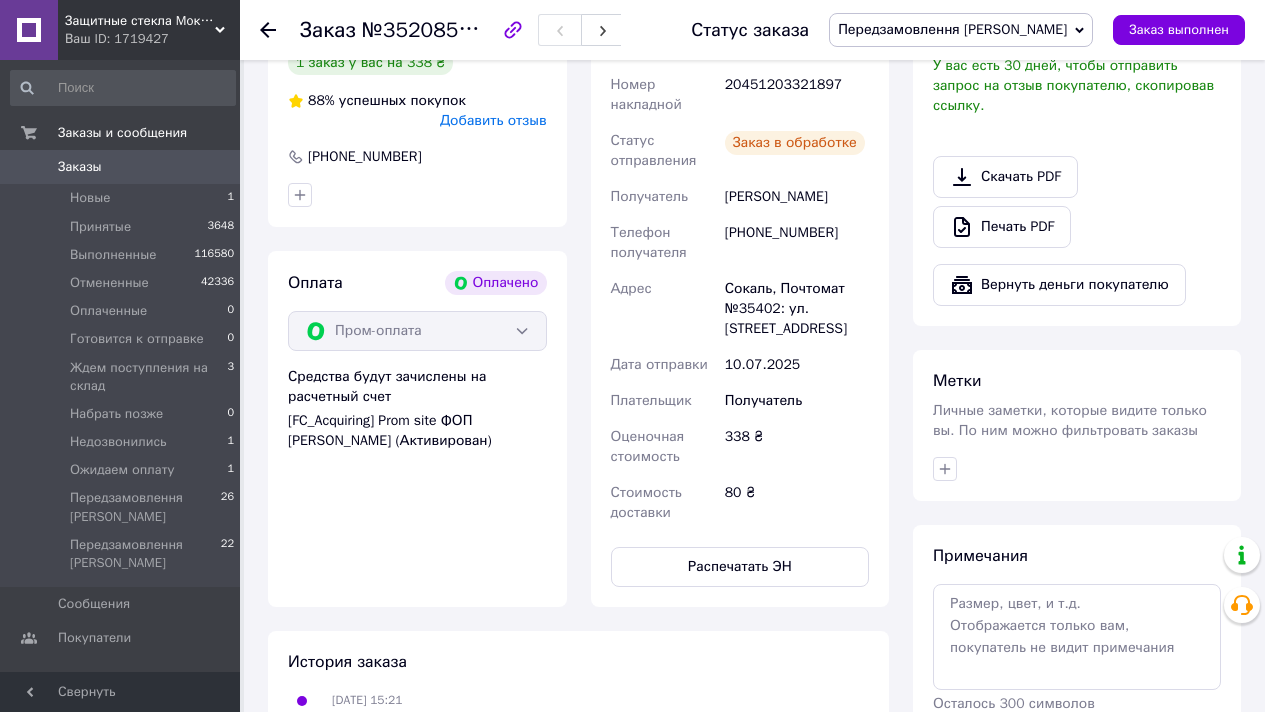 scroll, scrollTop: 0, scrollLeft: 0, axis: both 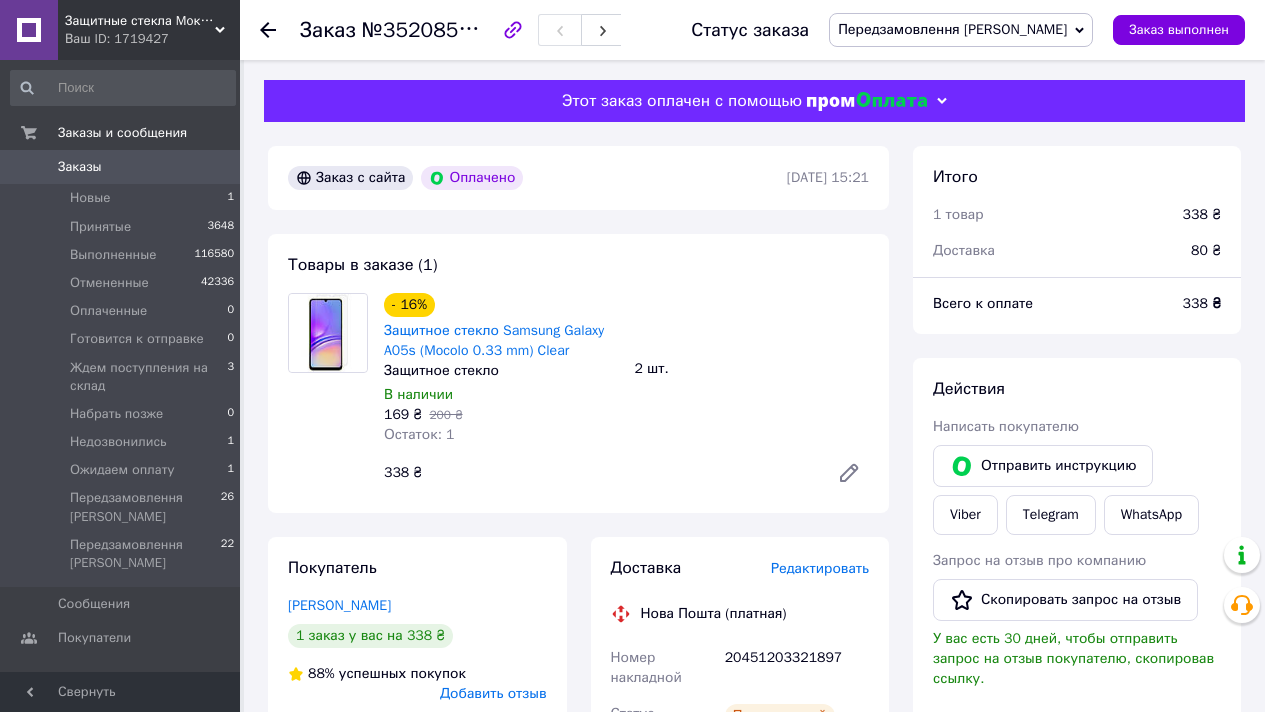 drag, startPoint x: 1164, startPoint y: 32, endPoint x: 1052, endPoint y: 4, distance: 115.44696 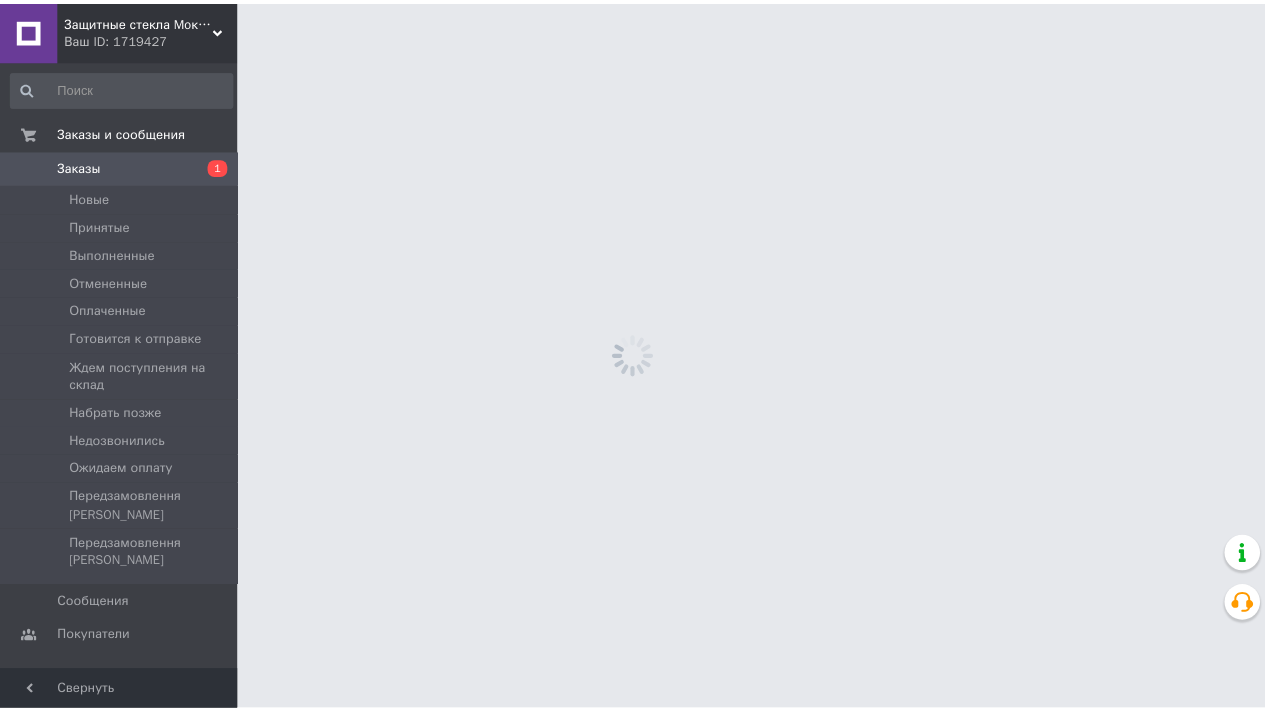 scroll, scrollTop: 0, scrollLeft: 0, axis: both 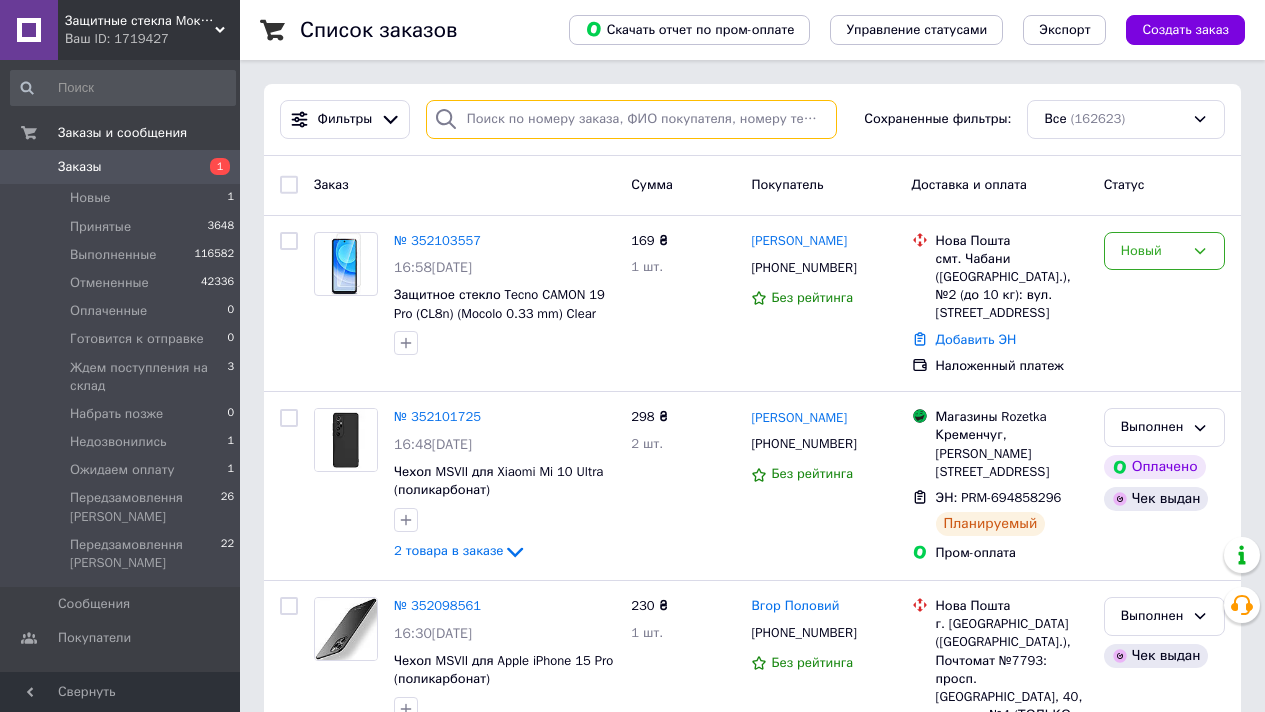 click at bounding box center (631, 119) 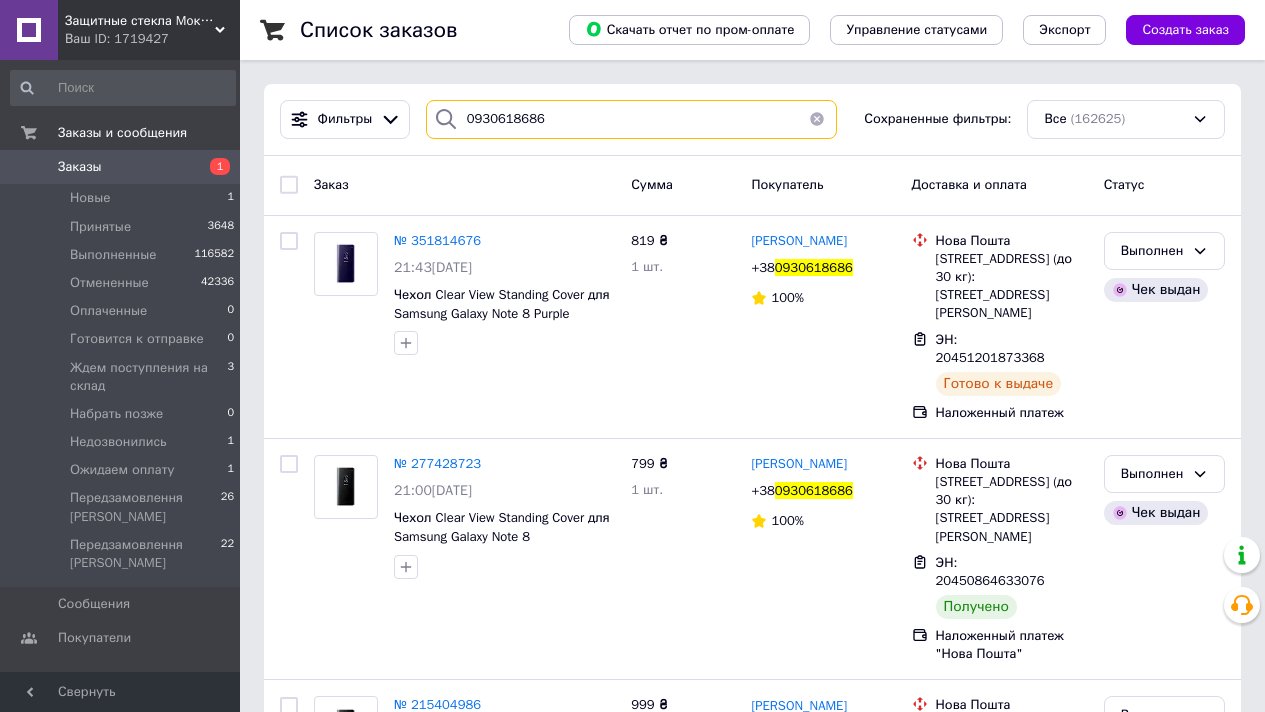 type on "0930618686" 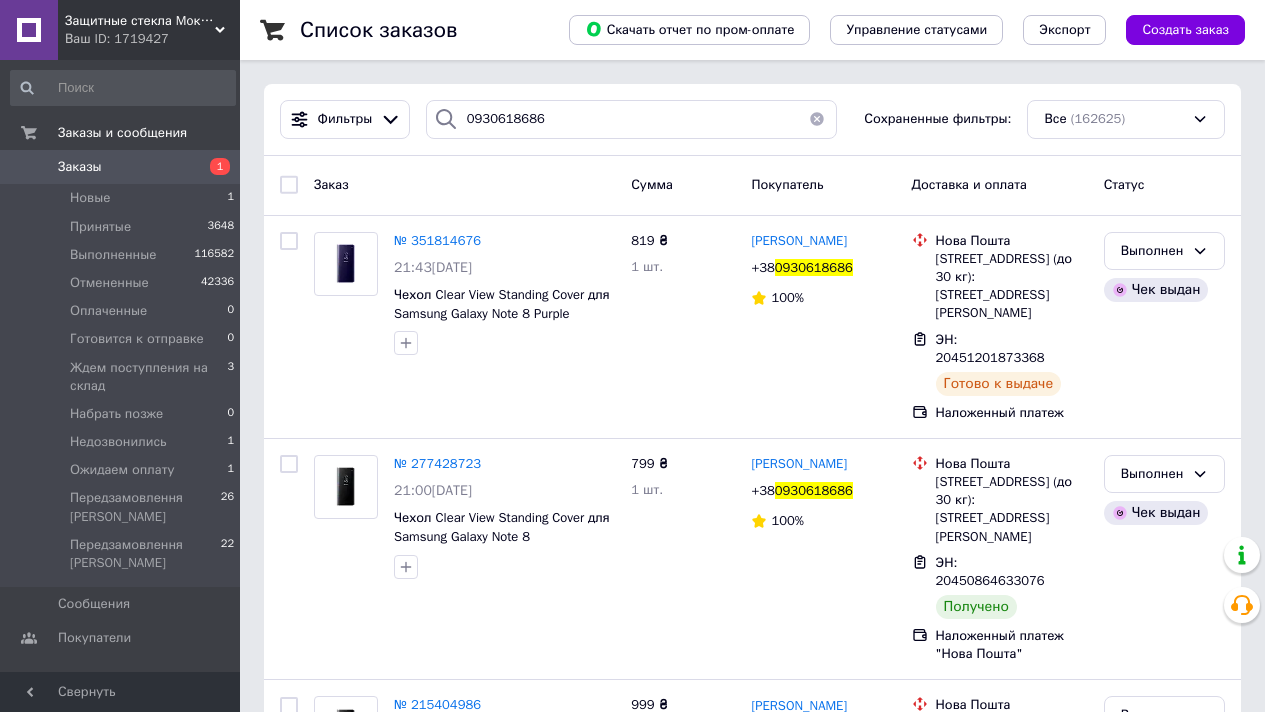 click at bounding box center (817, 119) 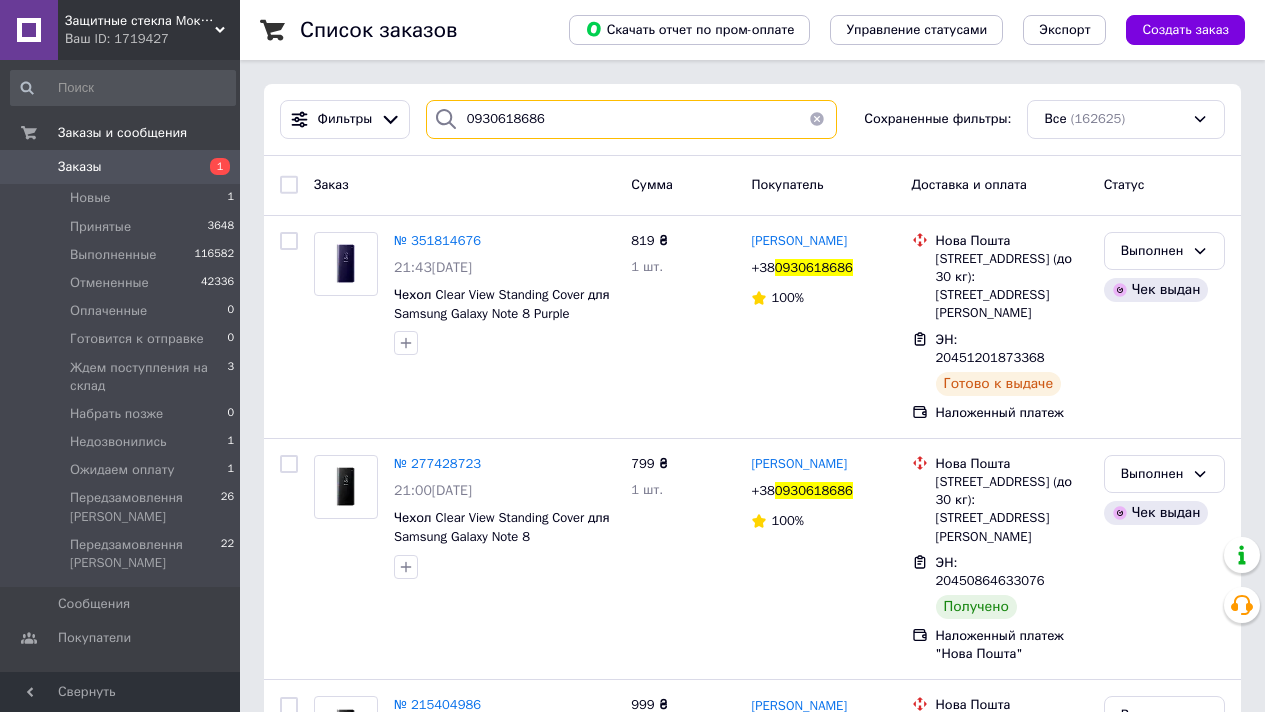 type 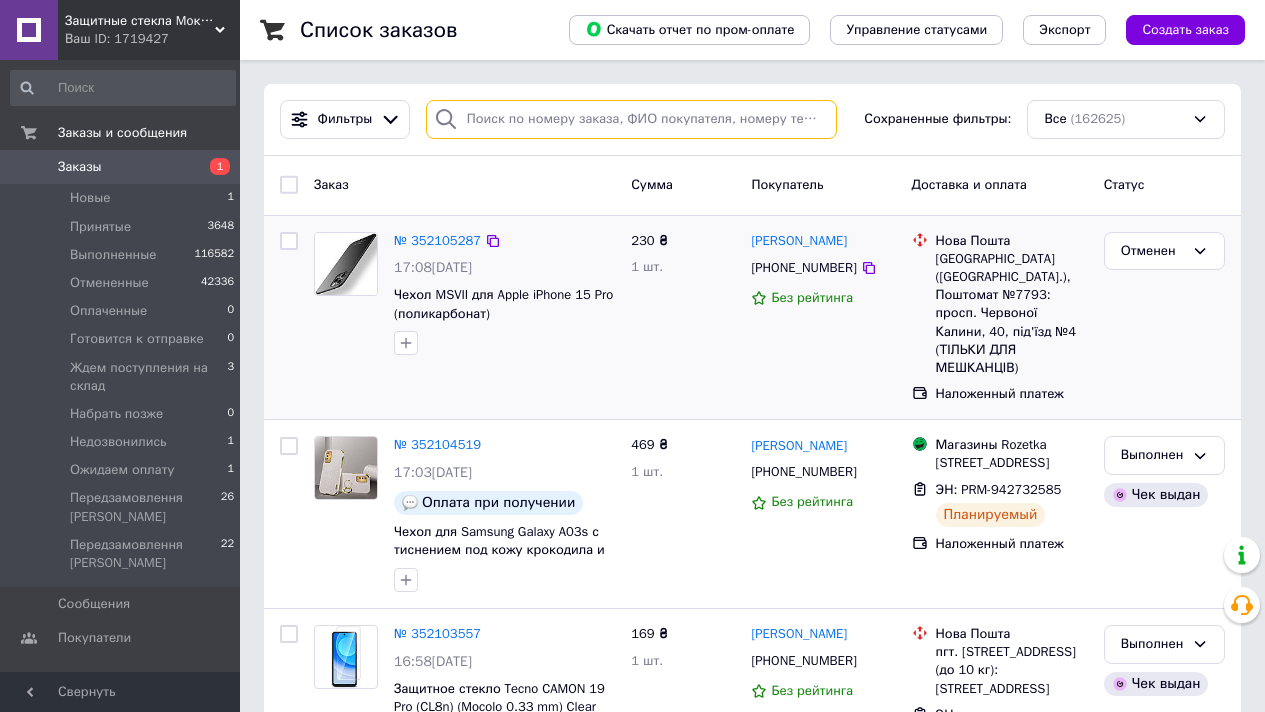 scroll, scrollTop: 170, scrollLeft: 0, axis: vertical 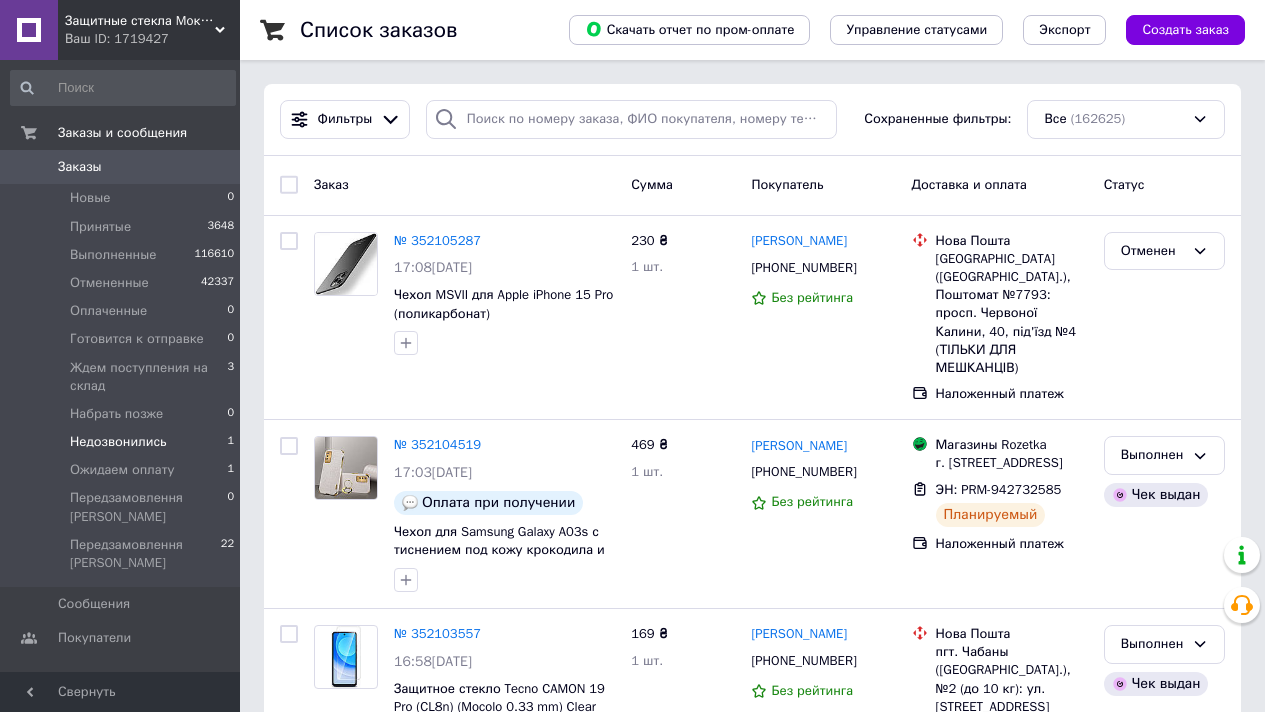 click on "Недозвонились 1" at bounding box center [123, 442] 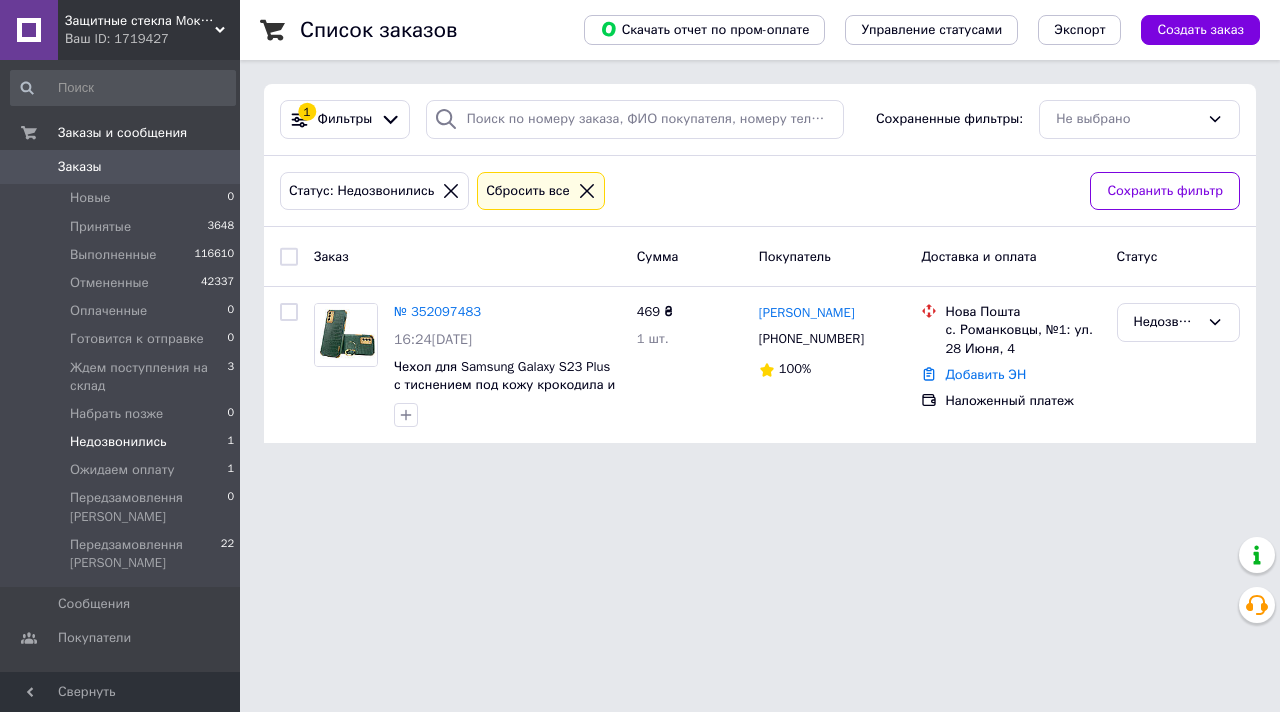 click 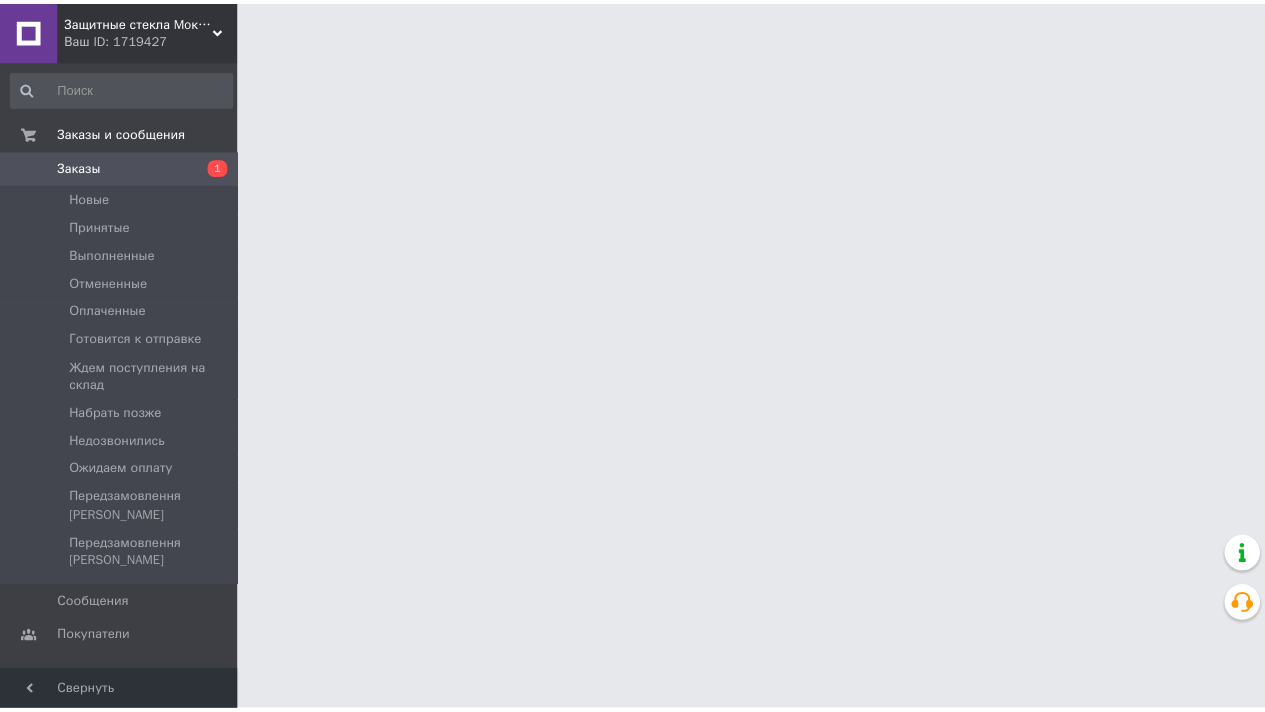 scroll, scrollTop: 0, scrollLeft: 0, axis: both 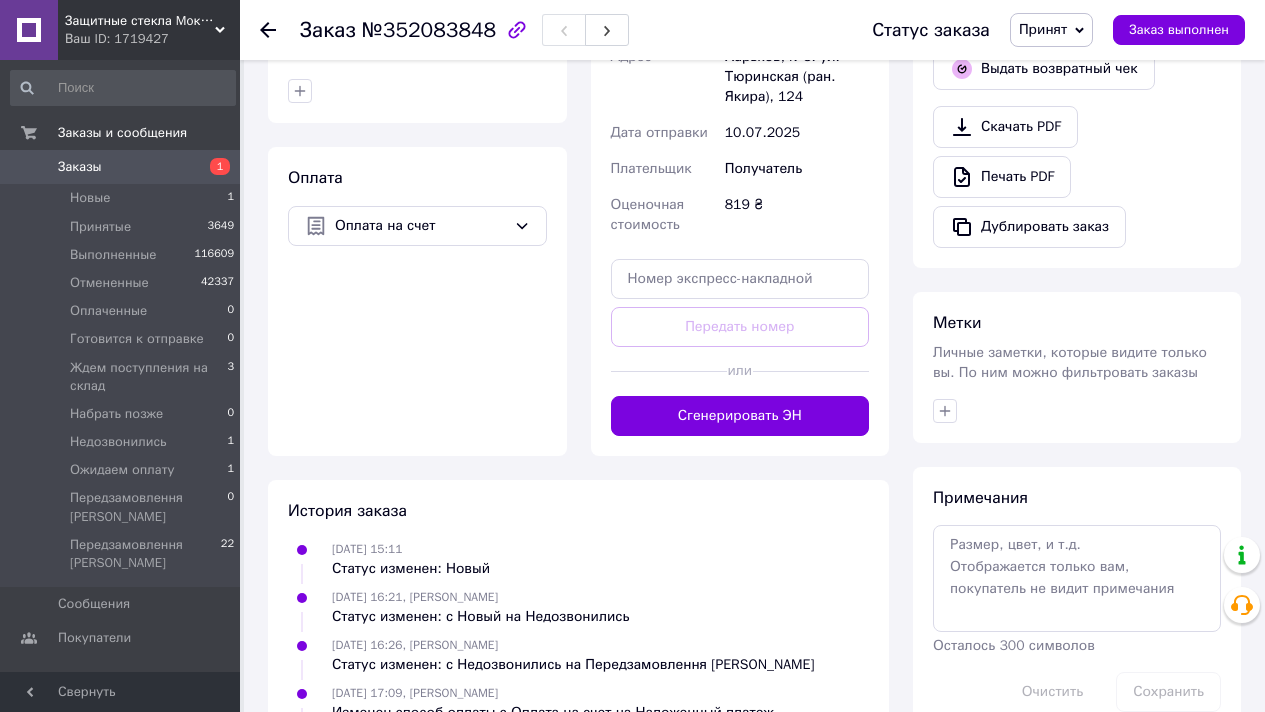 drag, startPoint x: 780, startPoint y: 458, endPoint x: 772, endPoint y: 441, distance: 18.788294 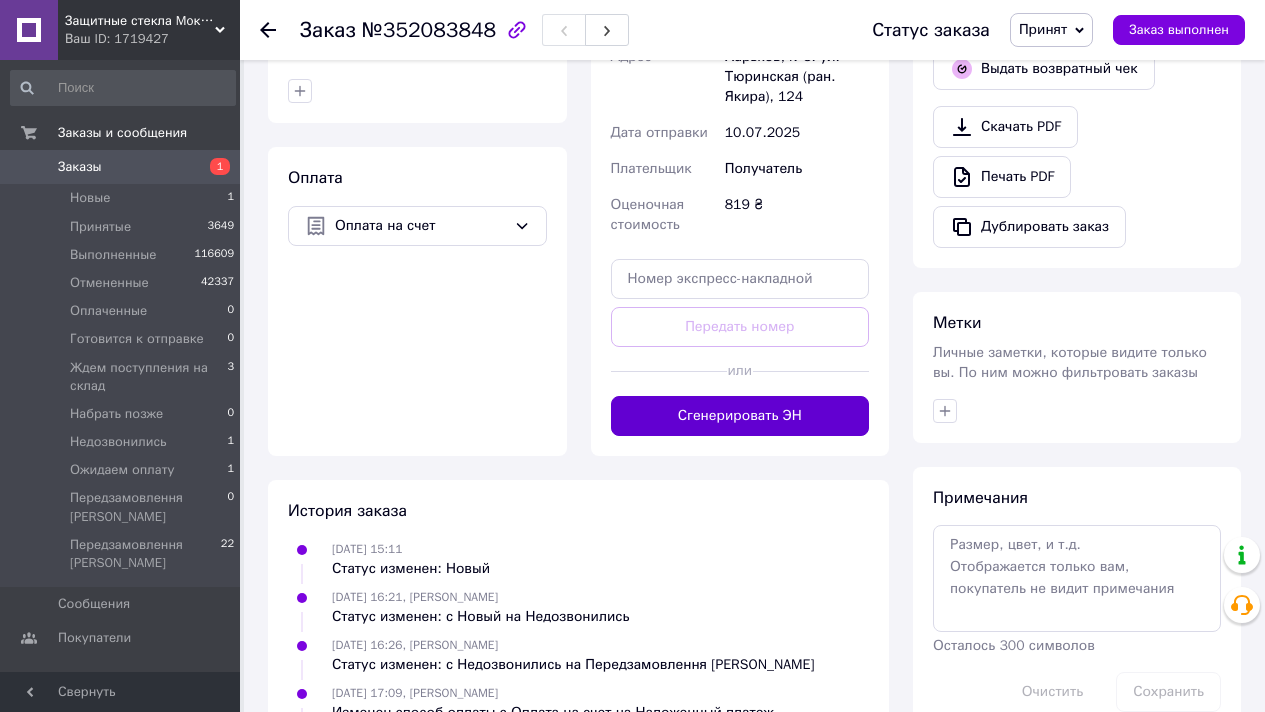 click on "Сгенерировать ЭН" at bounding box center (740, 416) 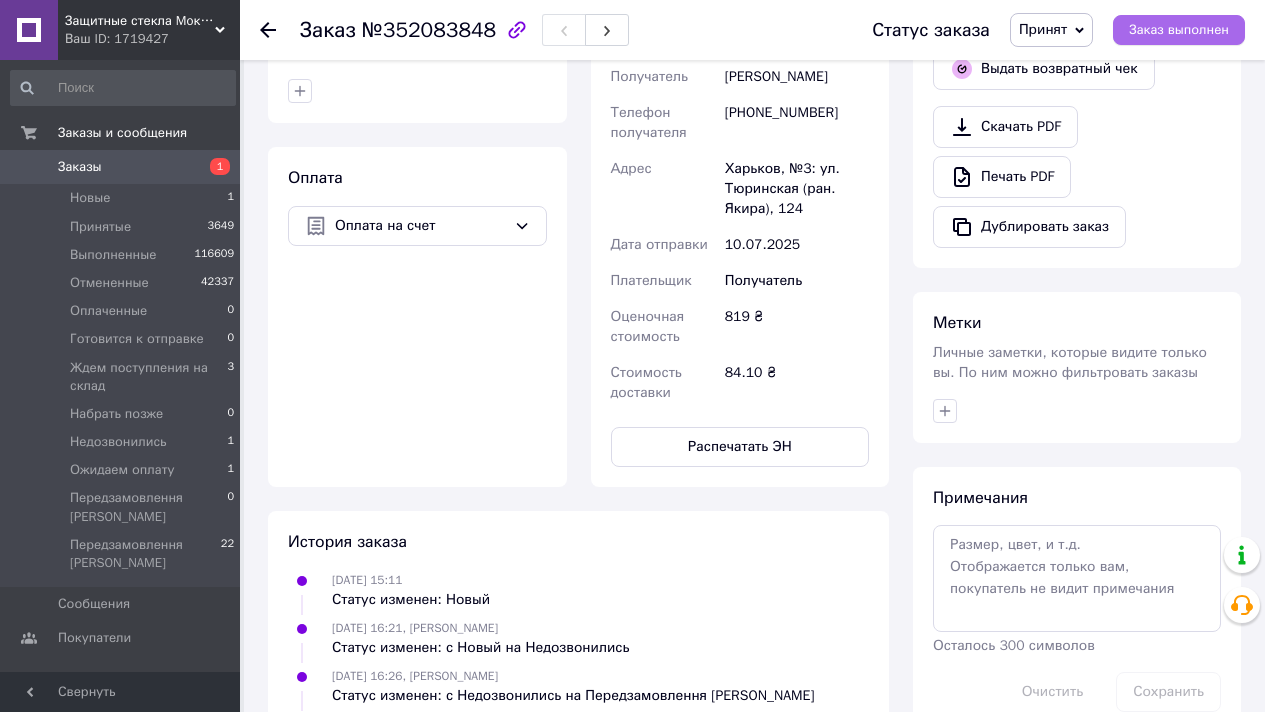 click on "Заказ выполнен" at bounding box center [1179, 30] 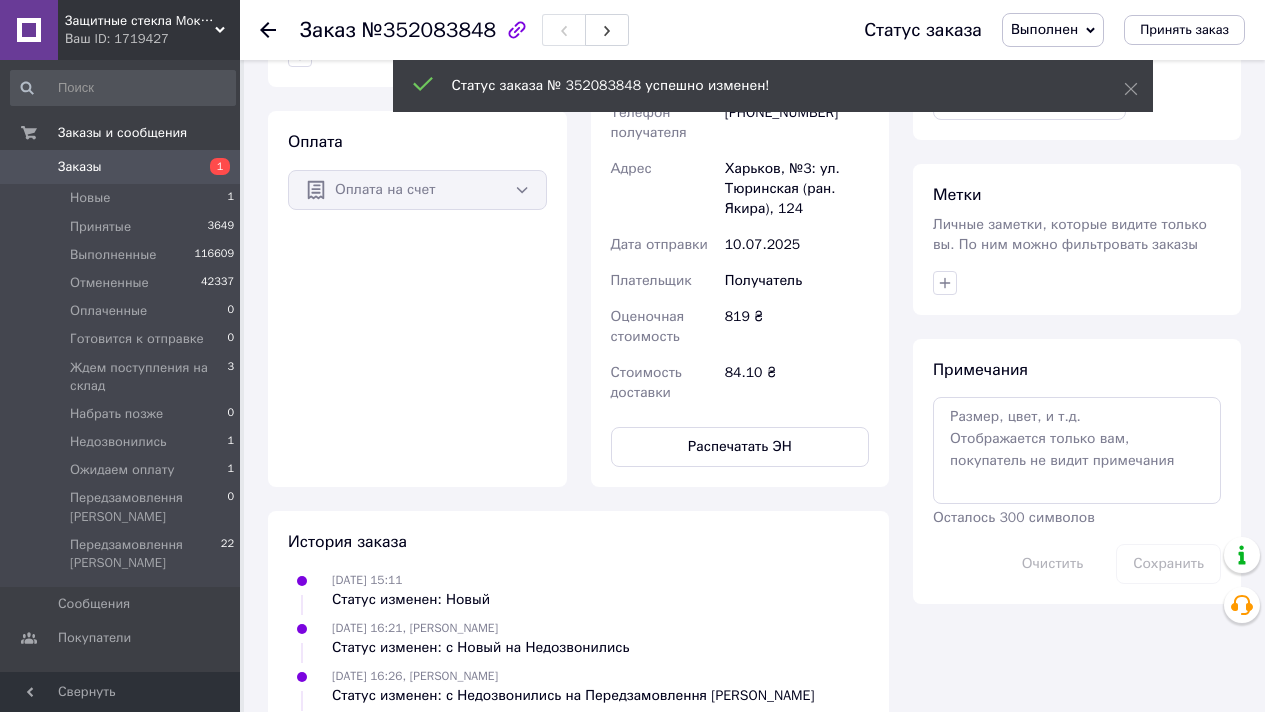 scroll, scrollTop: 595, scrollLeft: 0, axis: vertical 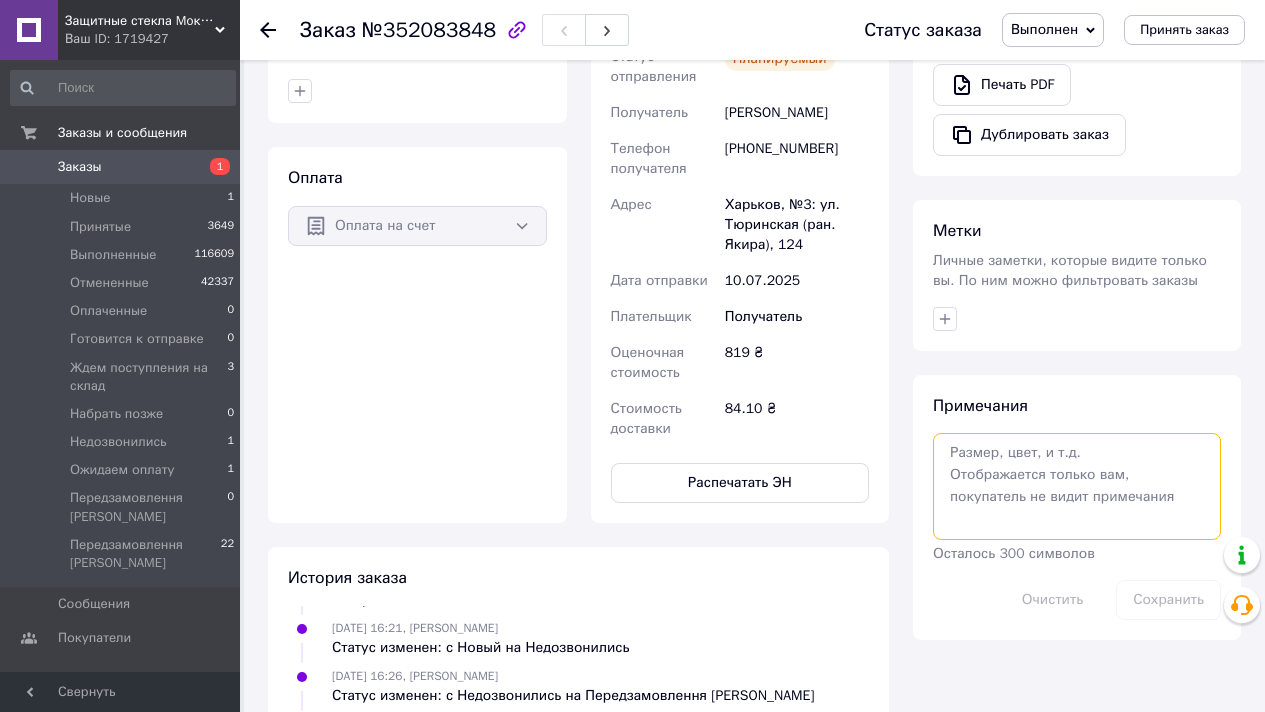 click at bounding box center [1077, 486] 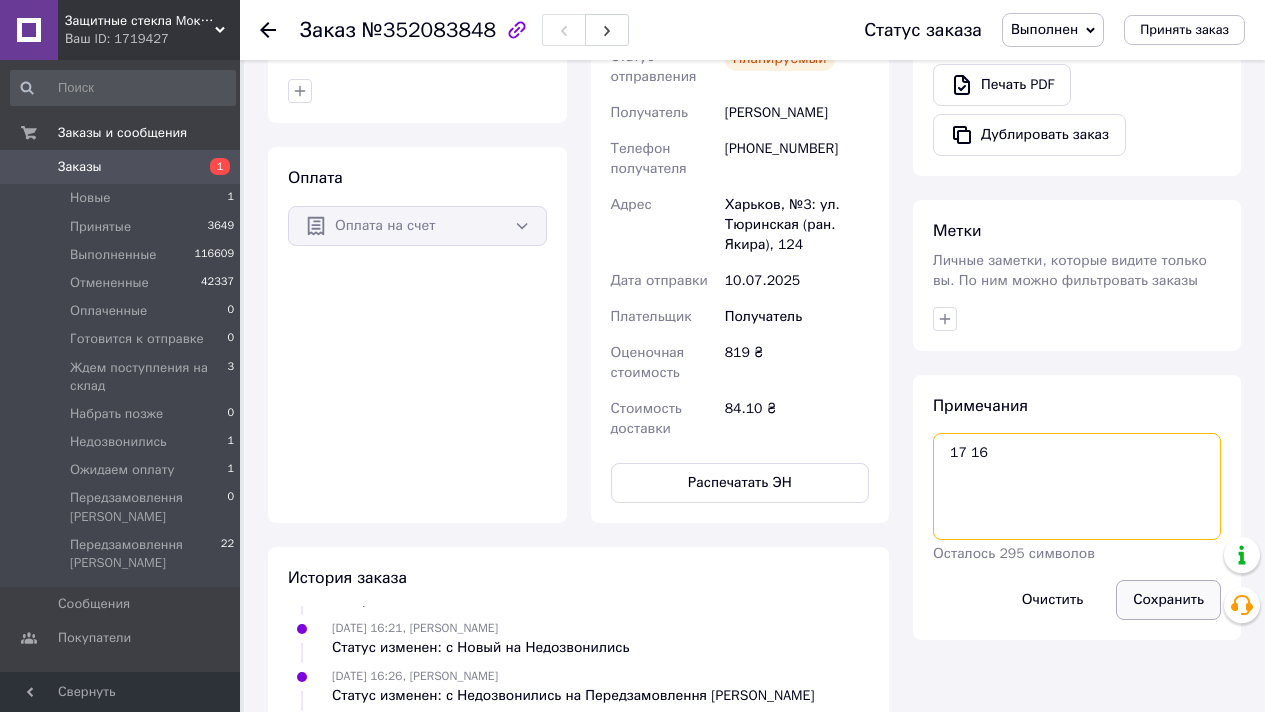 type on "17 16" 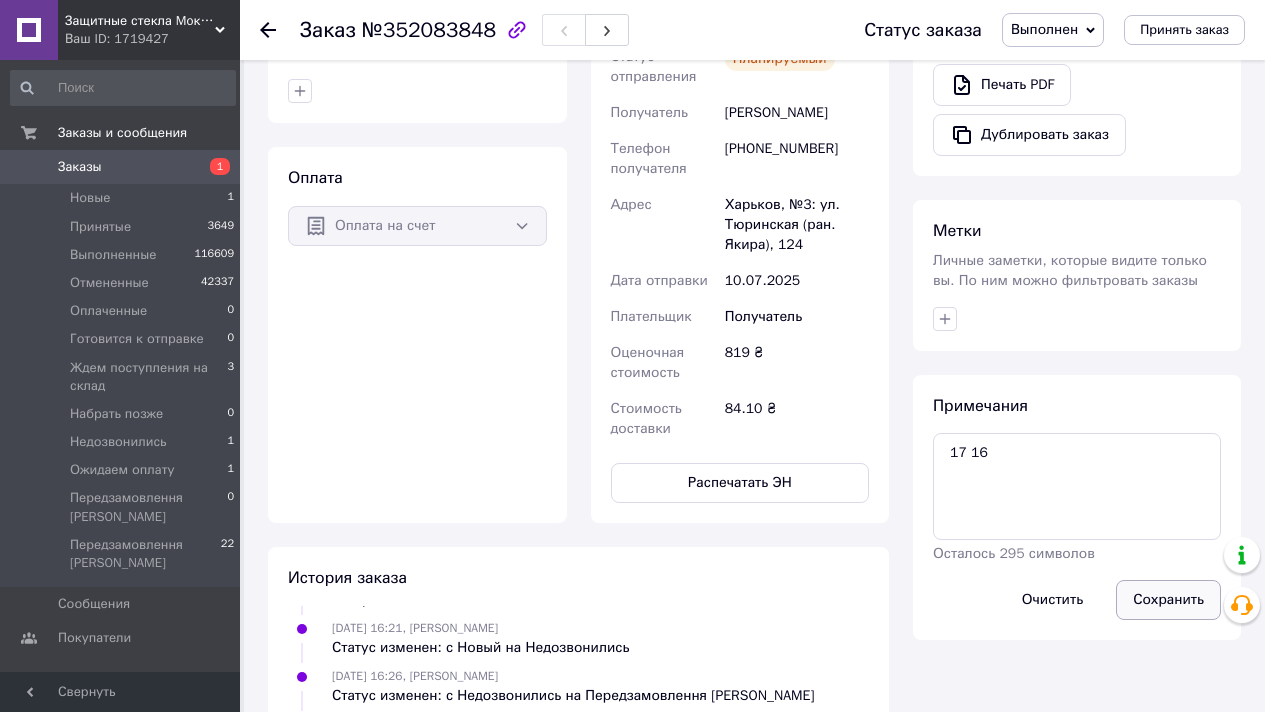 click on "Сохранить" at bounding box center (1168, 600) 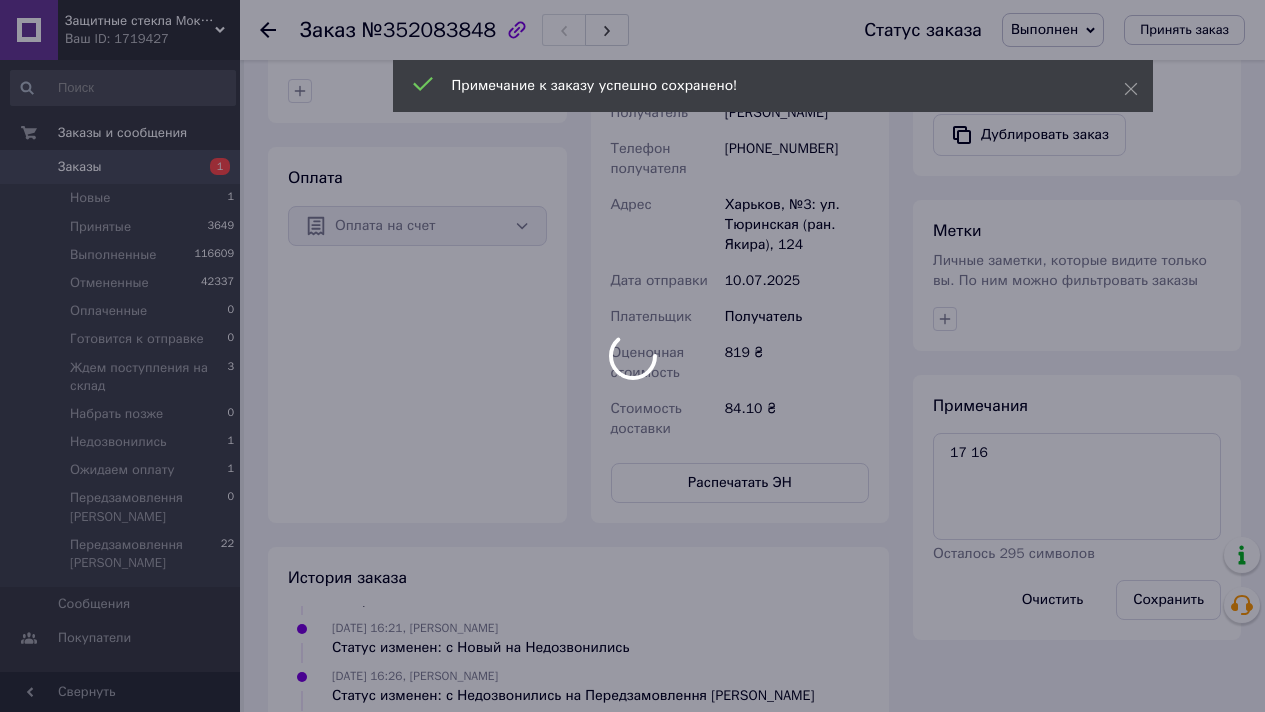 scroll, scrollTop: 84, scrollLeft: 0, axis: vertical 